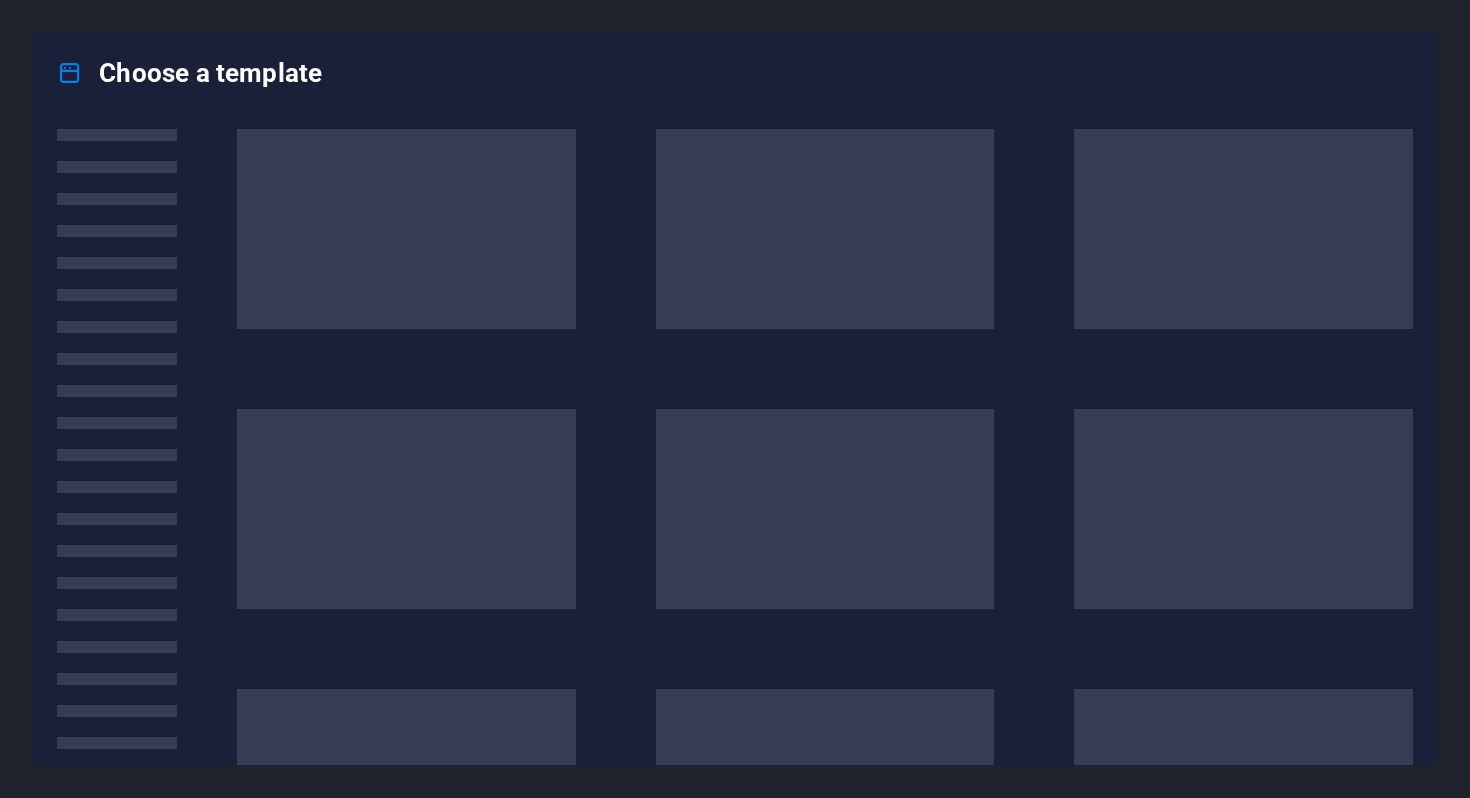 scroll, scrollTop: 0, scrollLeft: 0, axis: both 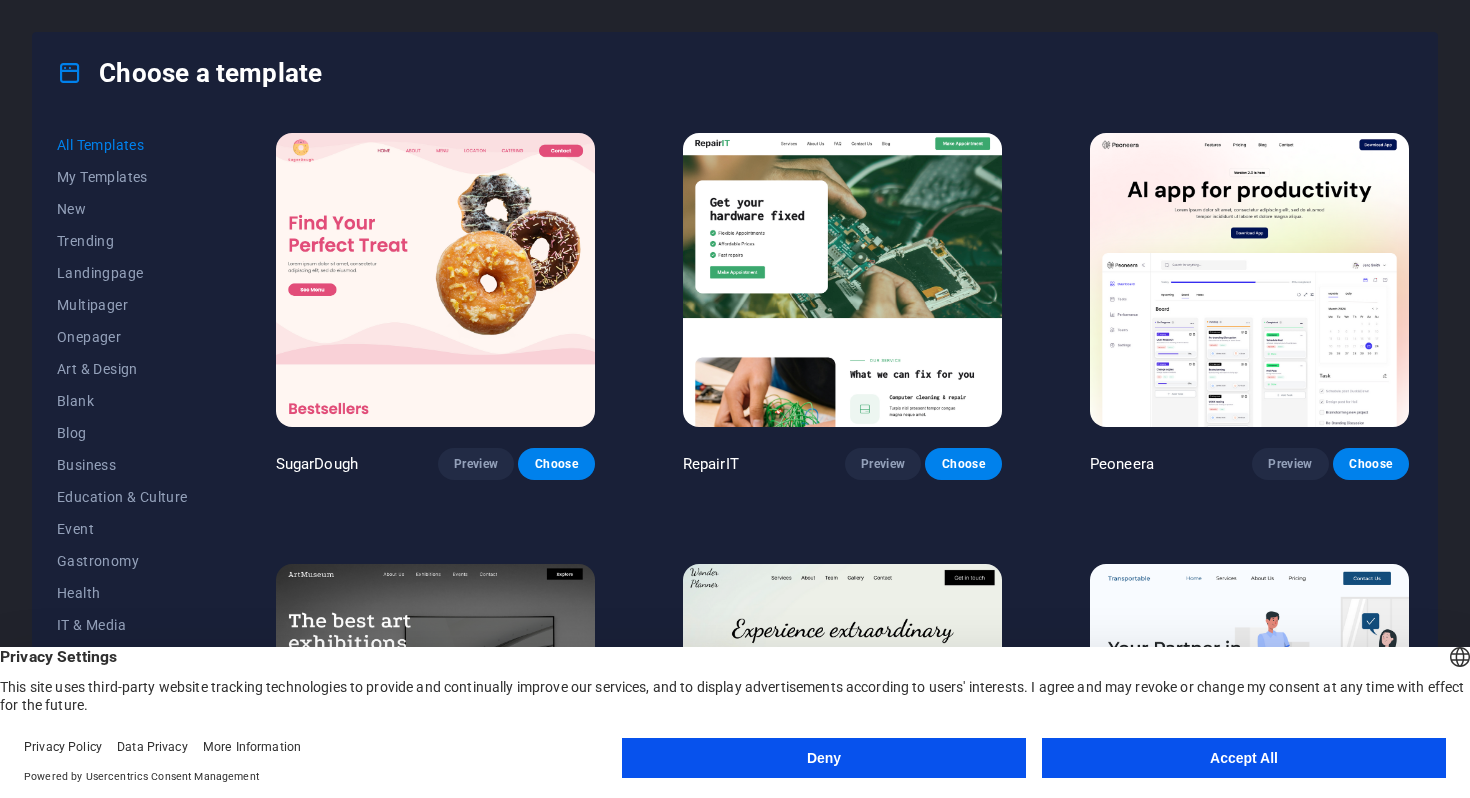 click on "Accept All" at bounding box center [1244, 758] 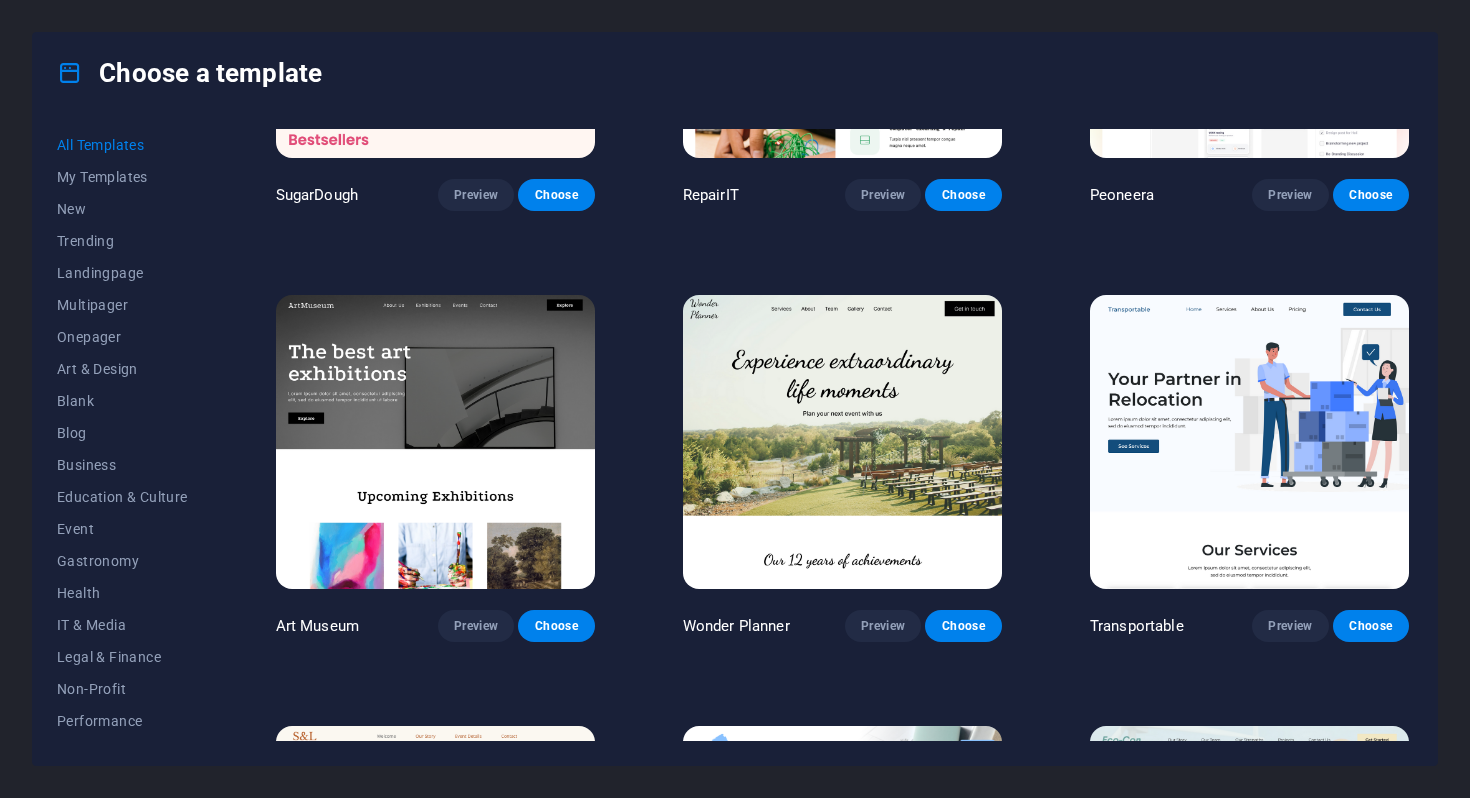 scroll, scrollTop: 414, scrollLeft: 0, axis: vertical 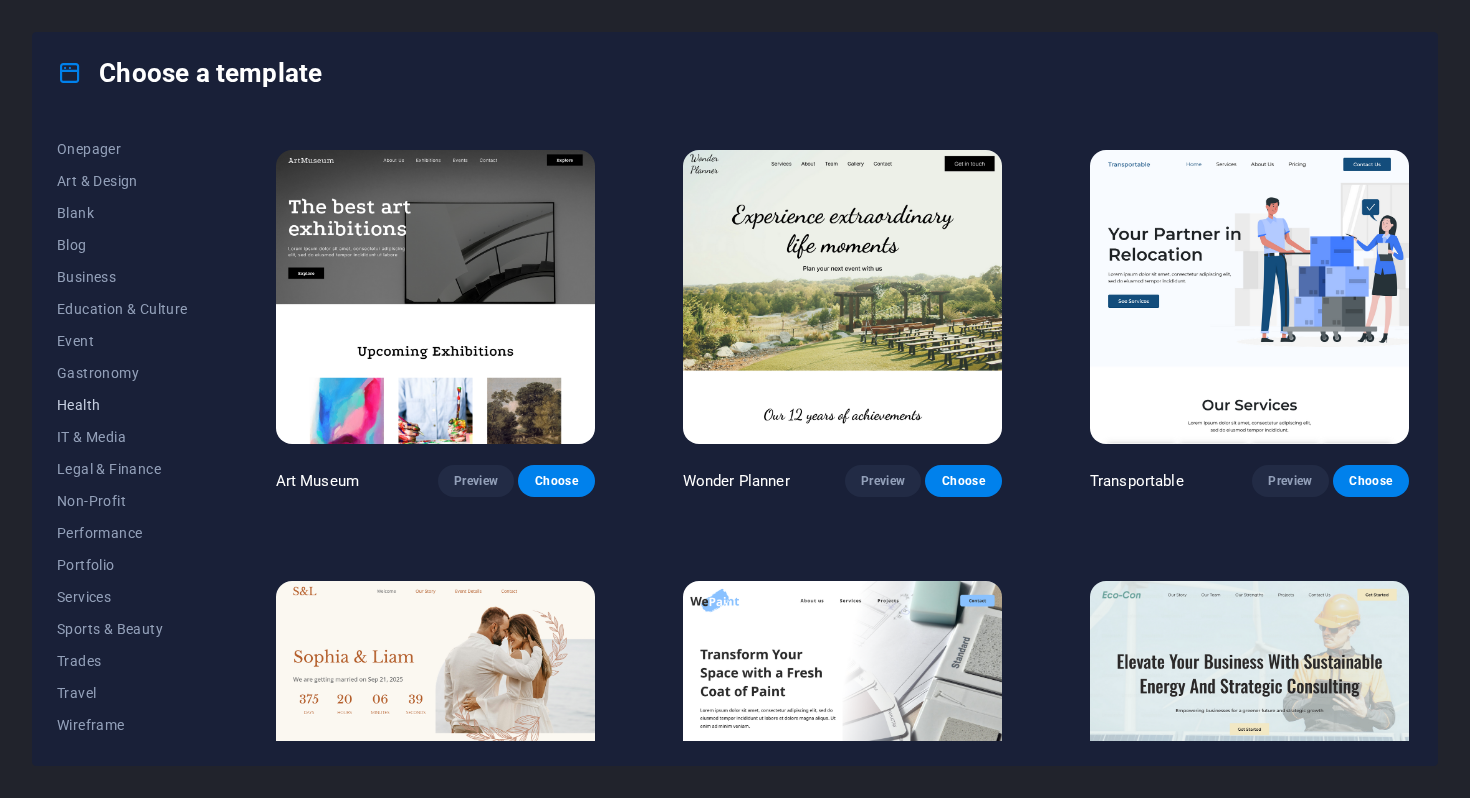 click on "Health" at bounding box center [122, 405] 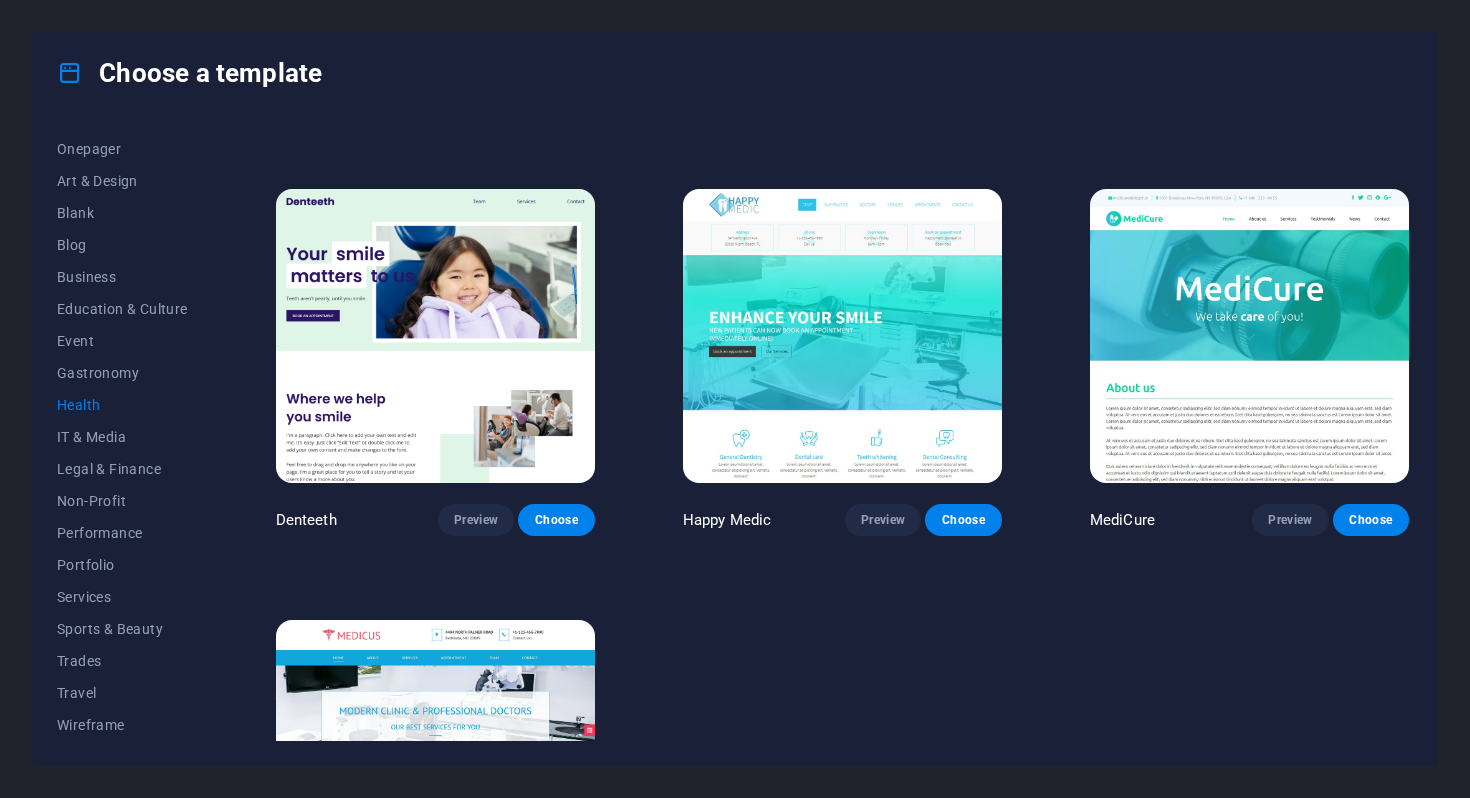 scroll, scrollTop: 371, scrollLeft: 0, axis: vertical 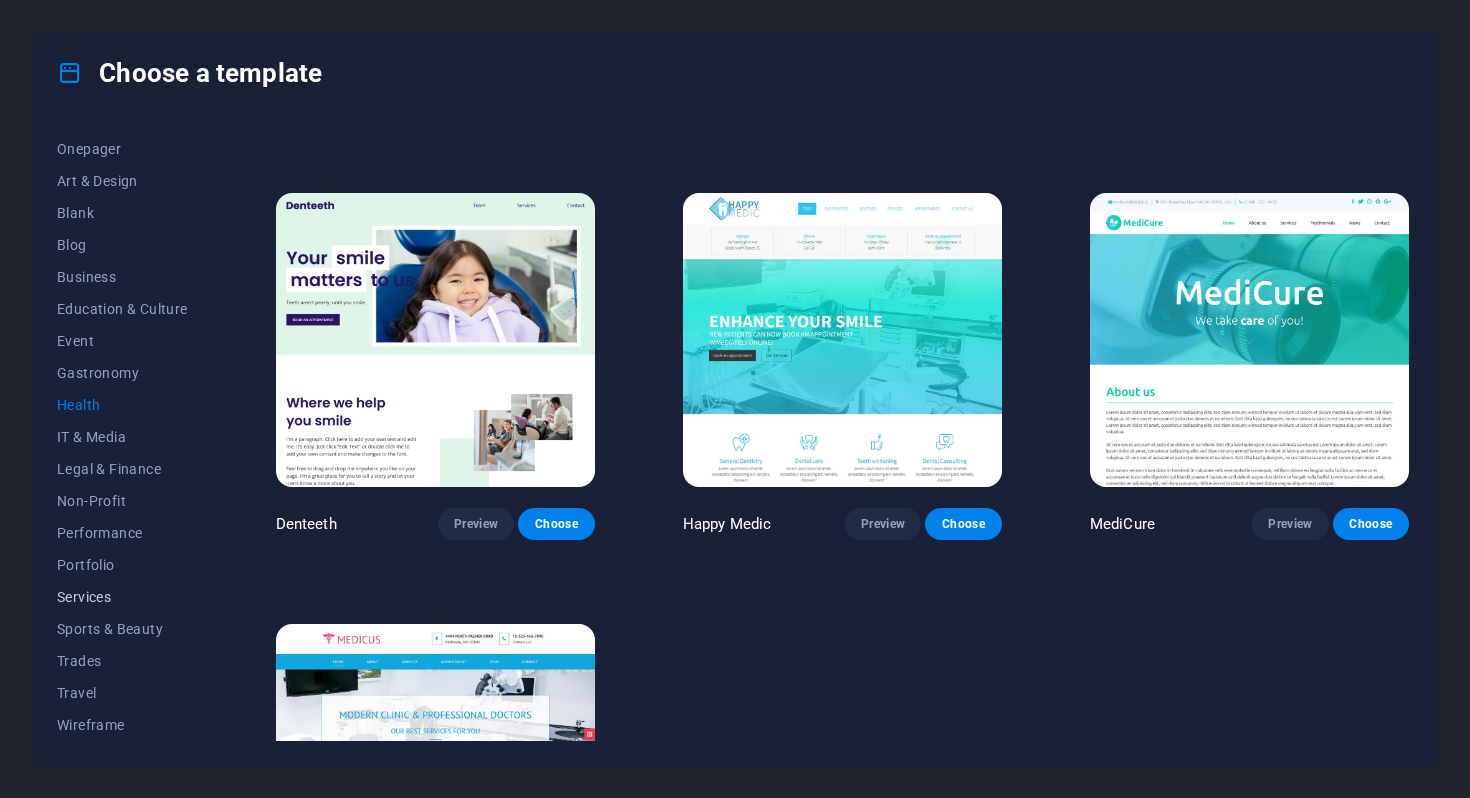 click on "Services" at bounding box center (122, 597) 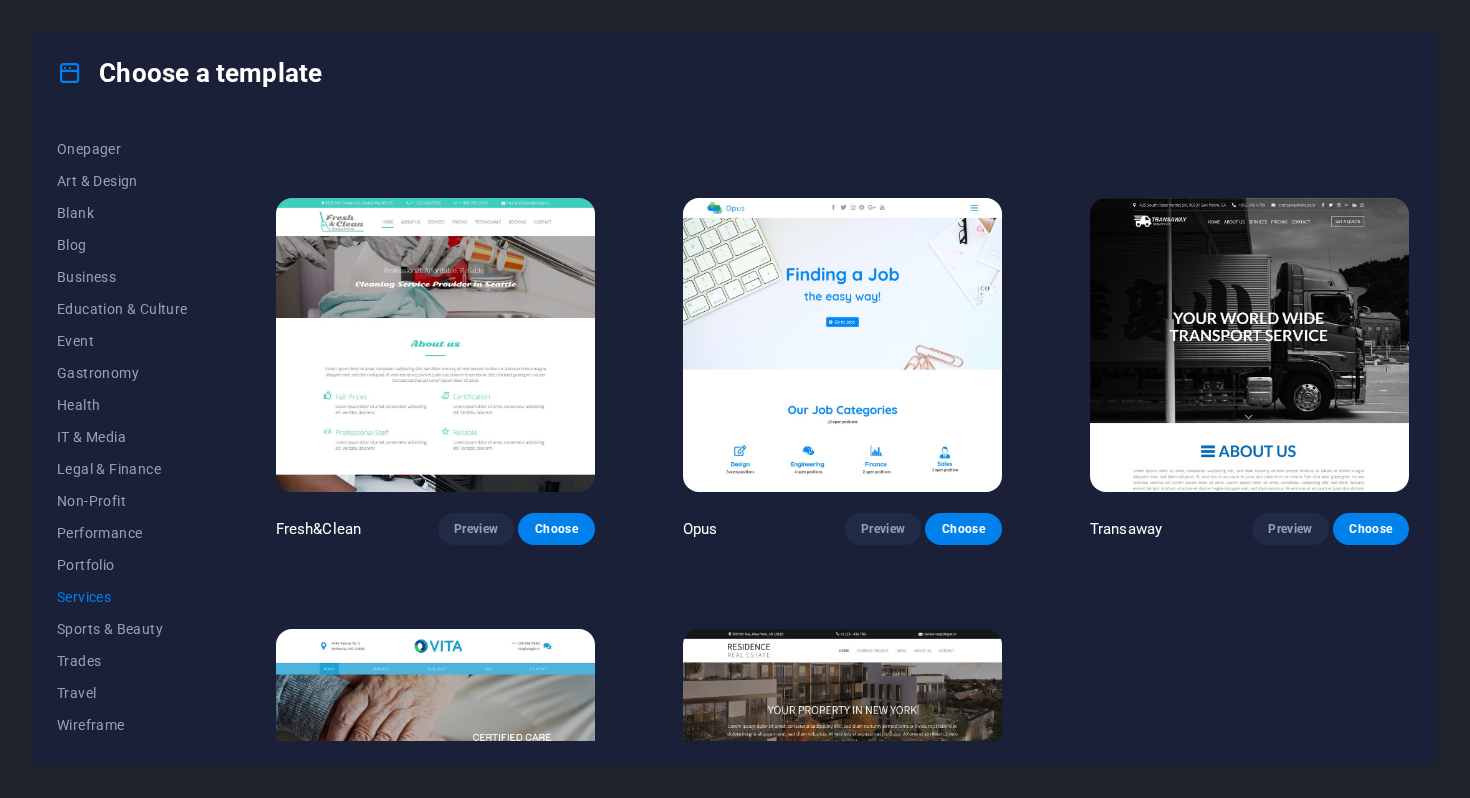 scroll, scrollTop: 2306, scrollLeft: 0, axis: vertical 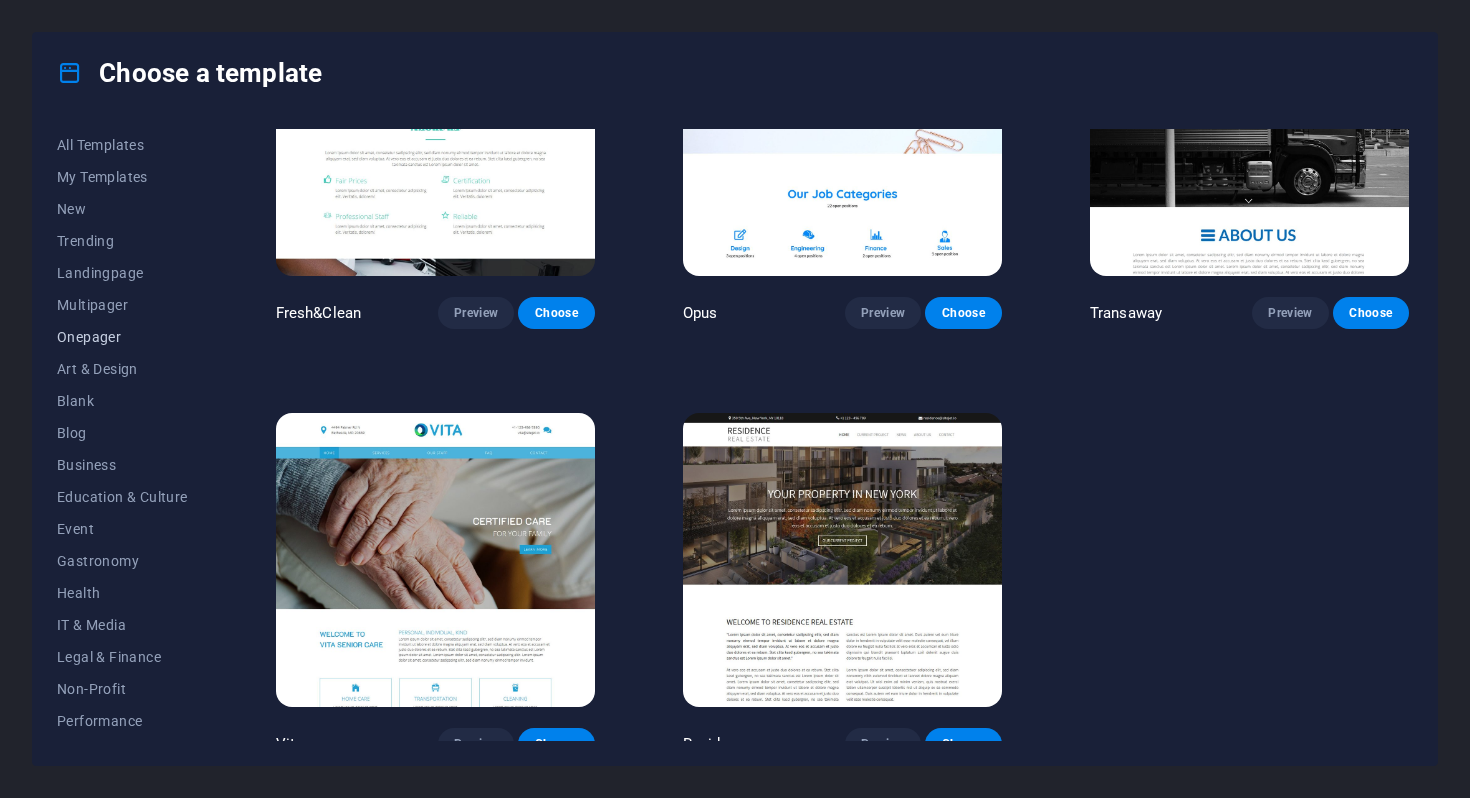 click on "Onepager" at bounding box center [122, 337] 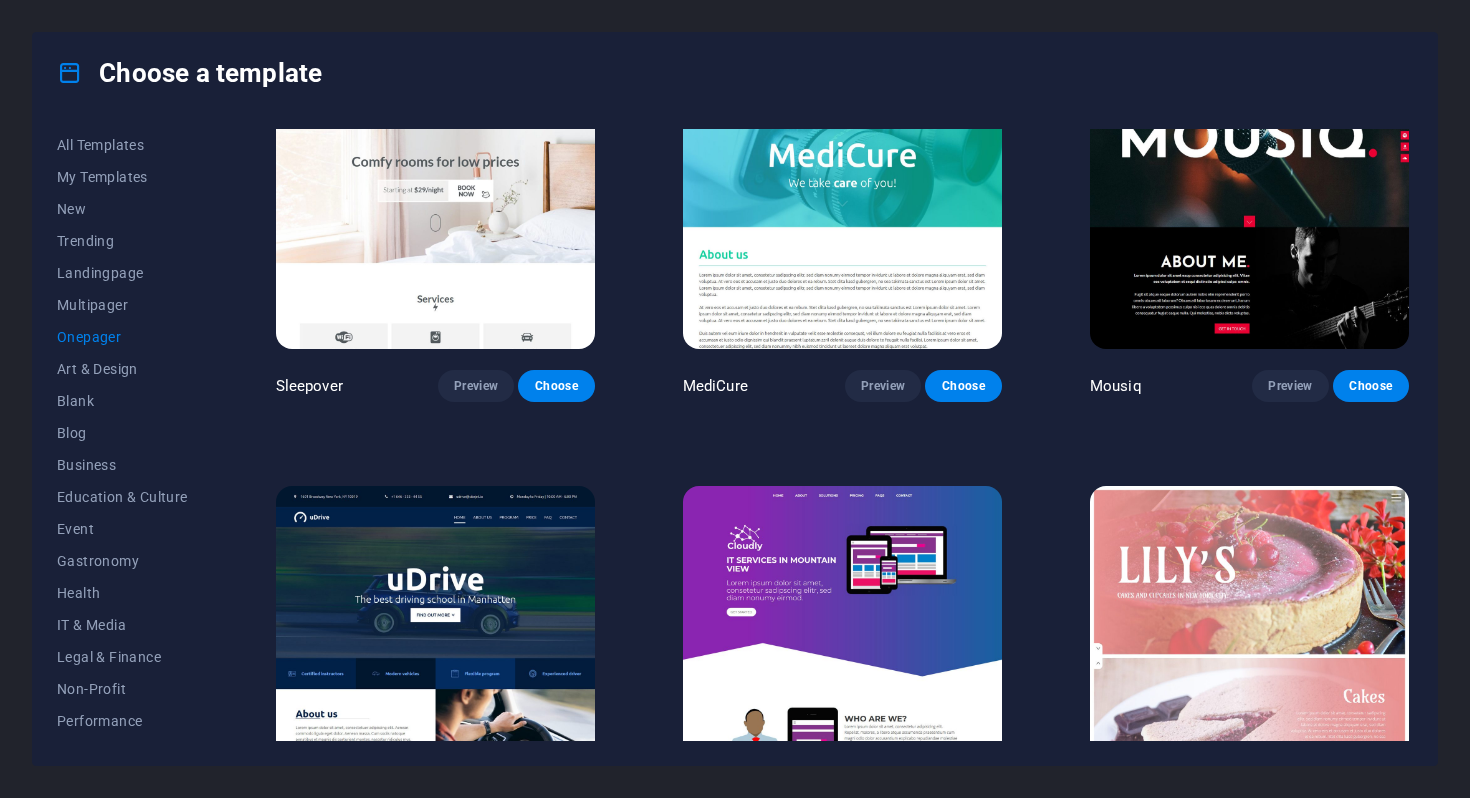 scroll, scrollTop: 6081, scrollLeft: 0, axis: vertical 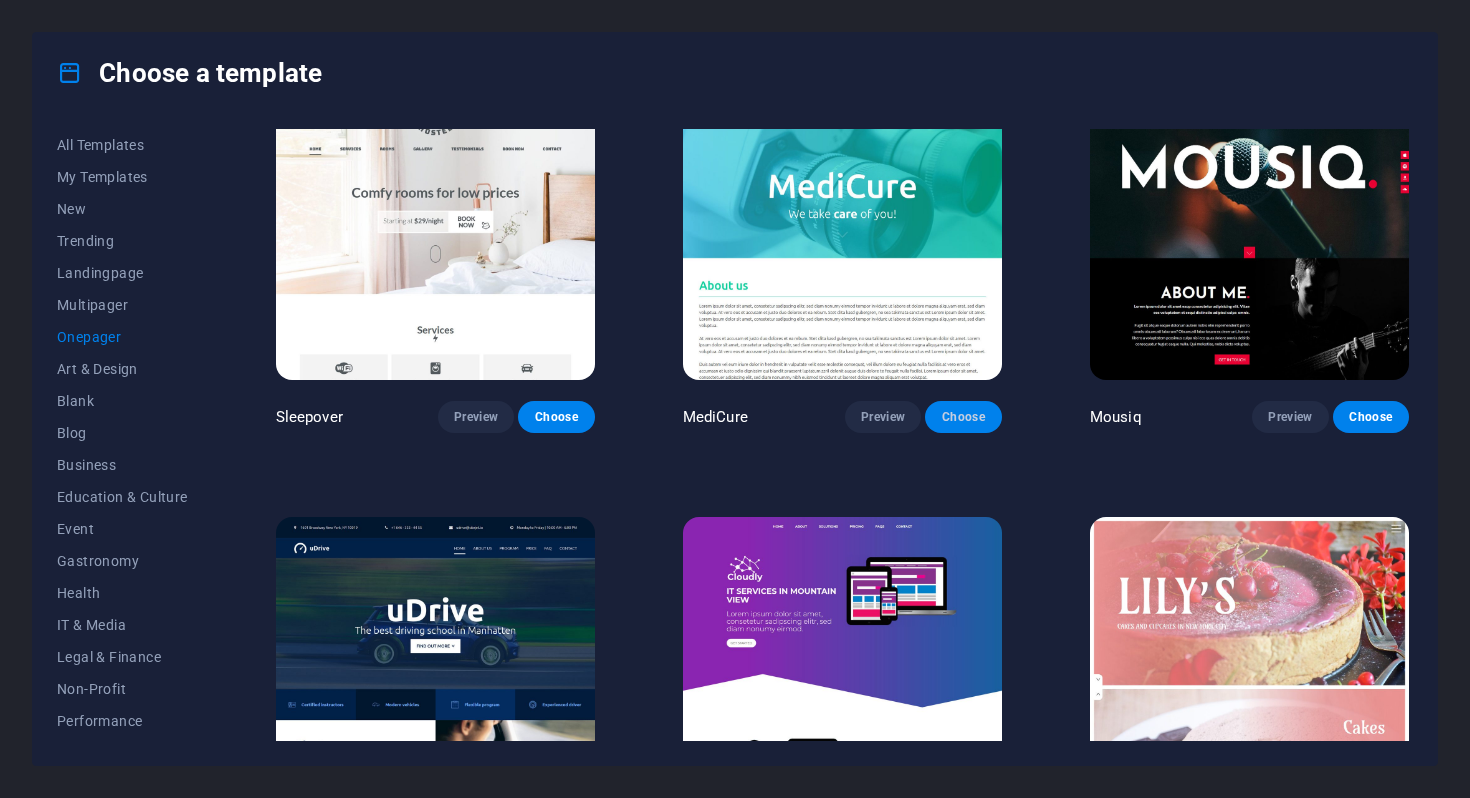 click on "Choose" at bounding box center [963, 417] 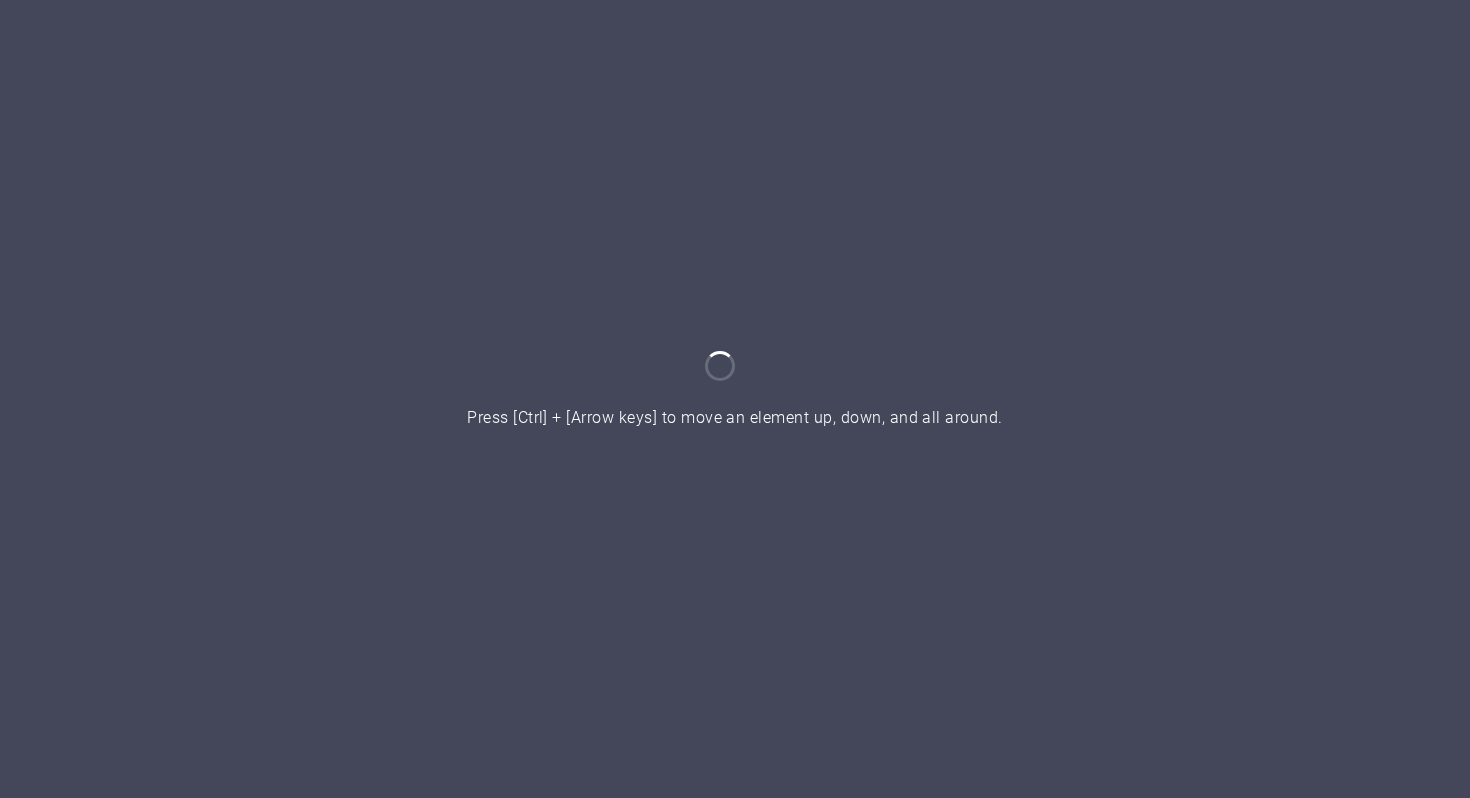scroll, scrollTop: 0, scrollLeft: 0, axis: both 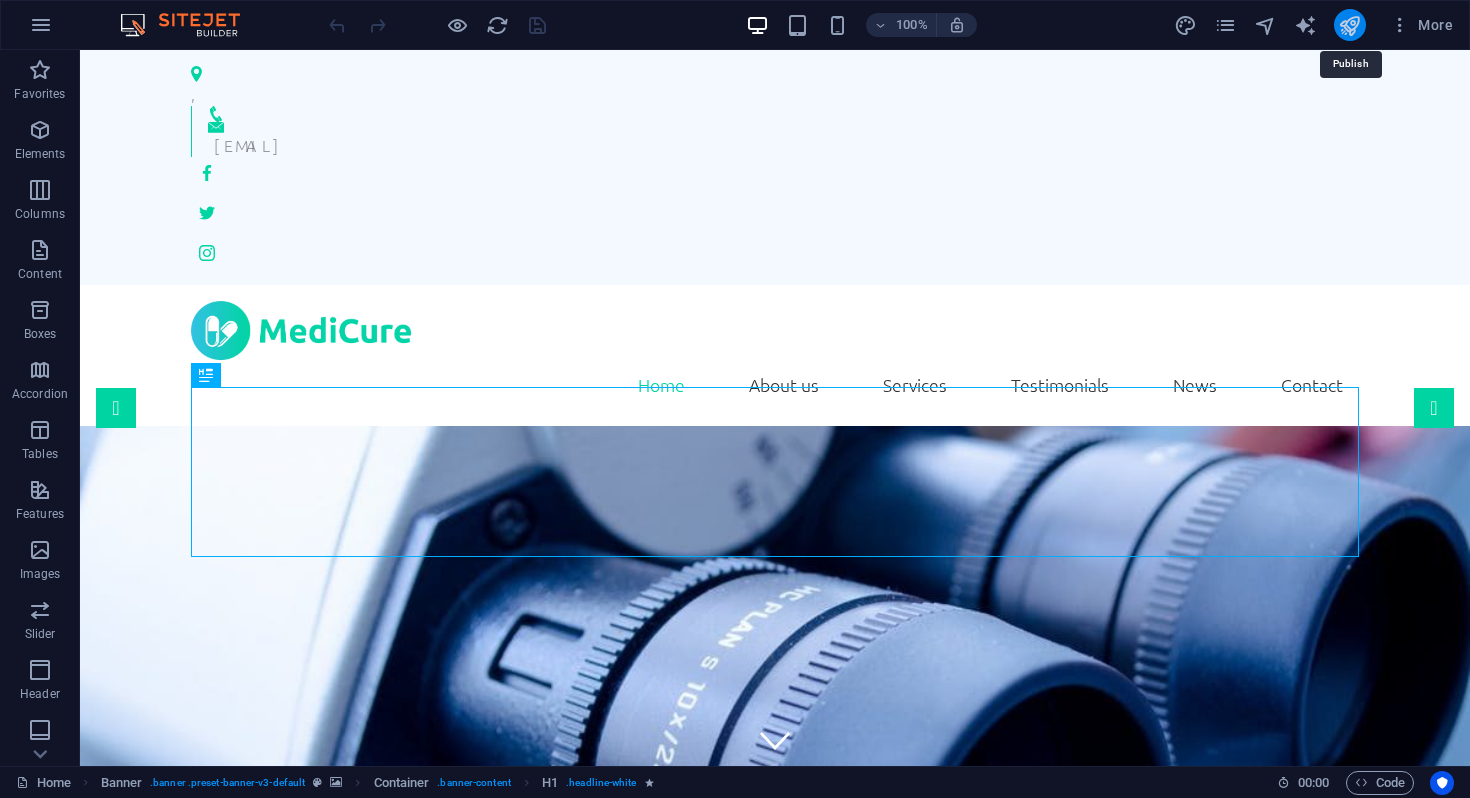 click at bounding box center (1349, 25) 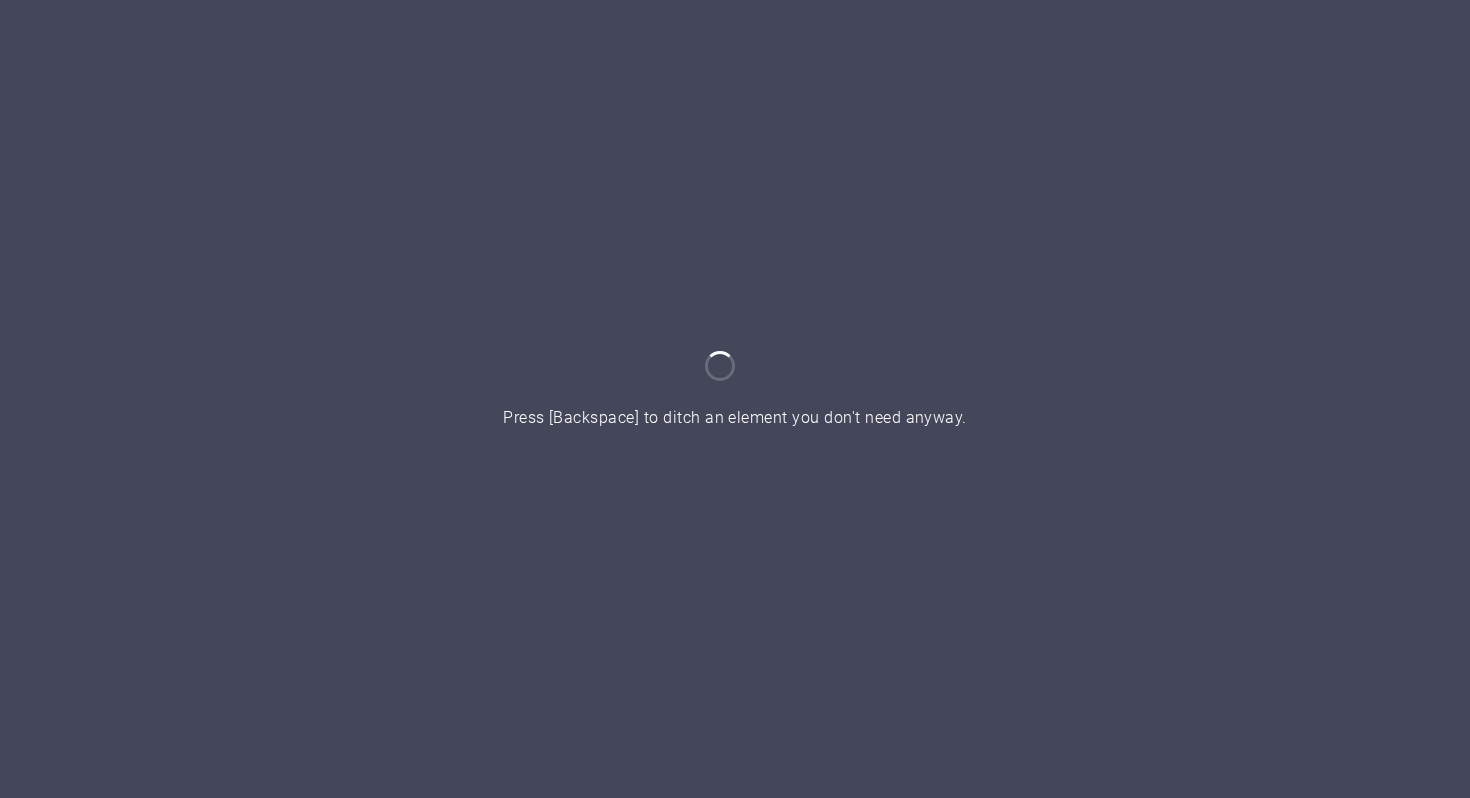 scroll, scrollTop: 0, scrollLeft: 0, axis: both 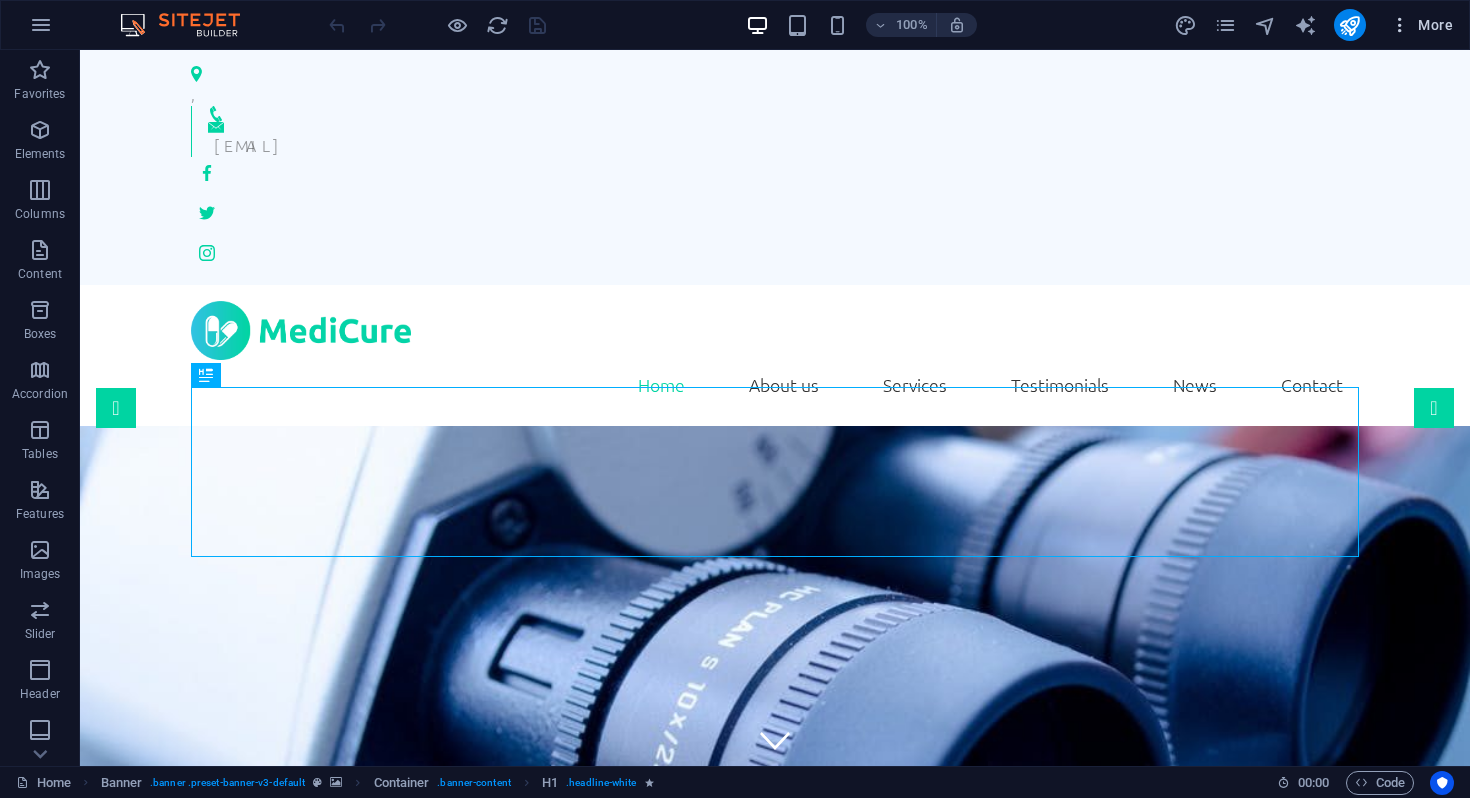 click at bounding box center [1400, 25] 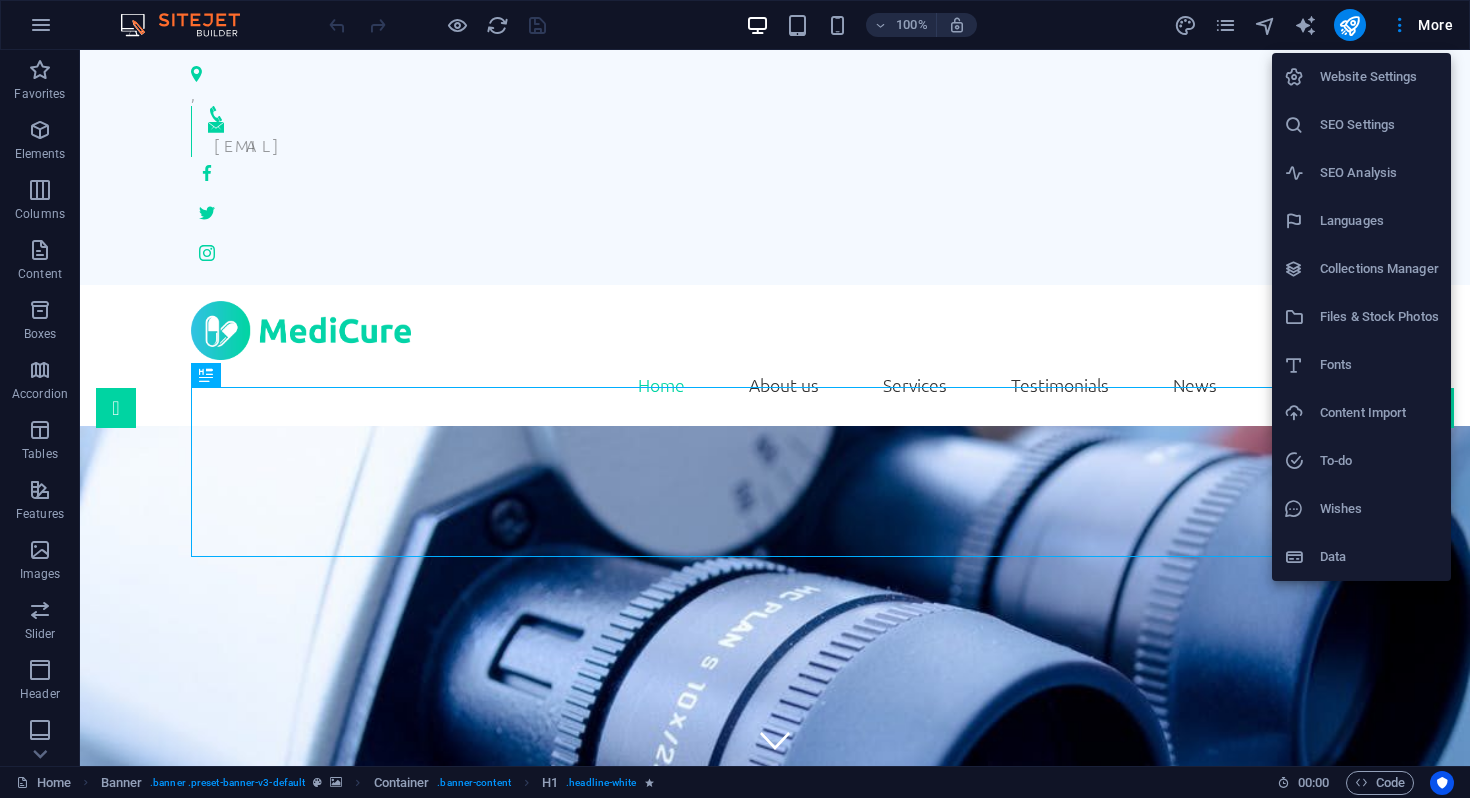 click on "Website Settings" at bounding box center [1379, 77] 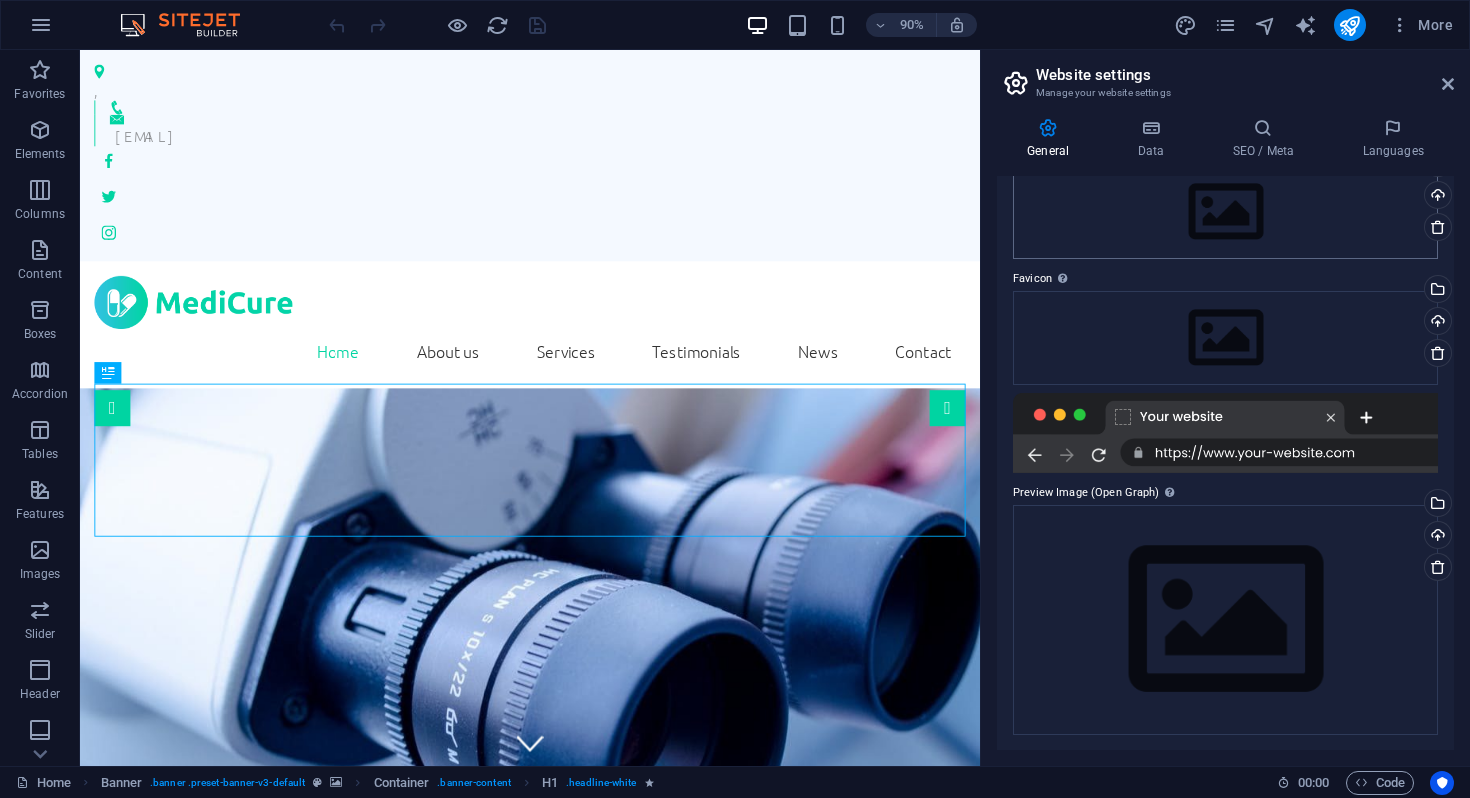 scroll, scrollTop: 0, scrollLeft: 0, axis: both 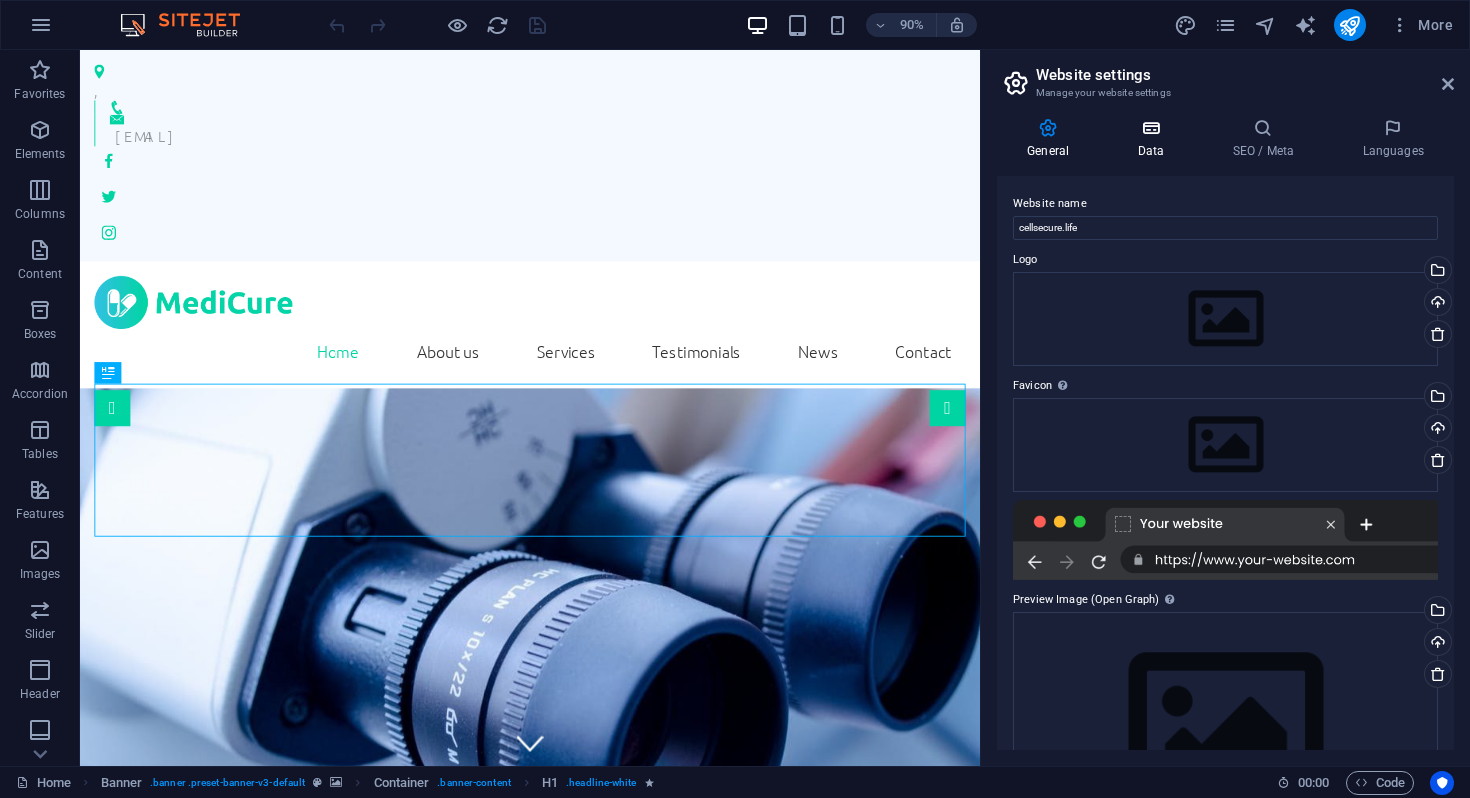 click at bounding box center (1150, 128) 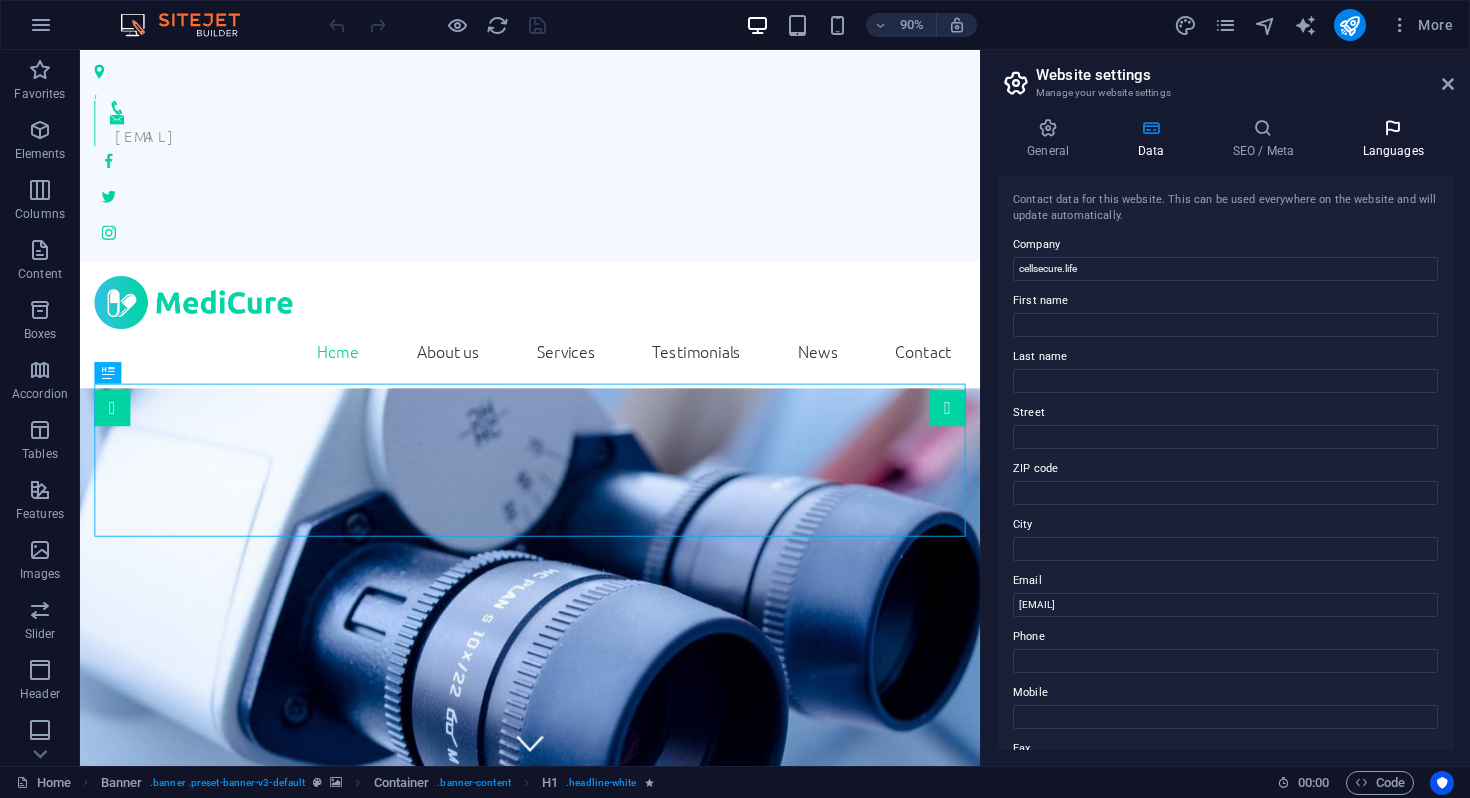 click on "Languages" at bounding box center [1393, 139] 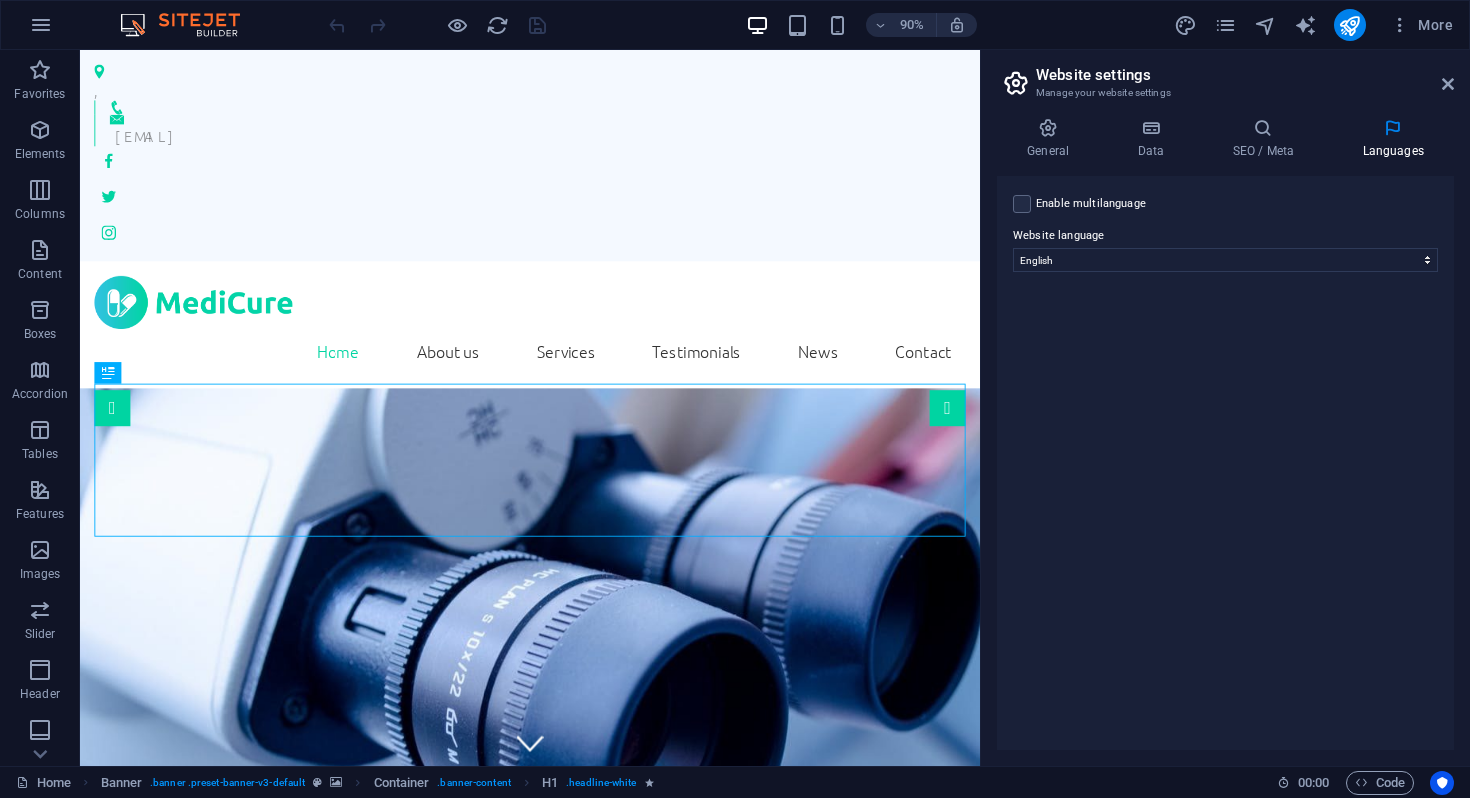 click on "Enable multilanguage To disable multilanguage delete all languages until only one language remains." at bounding box center [1091, 204] 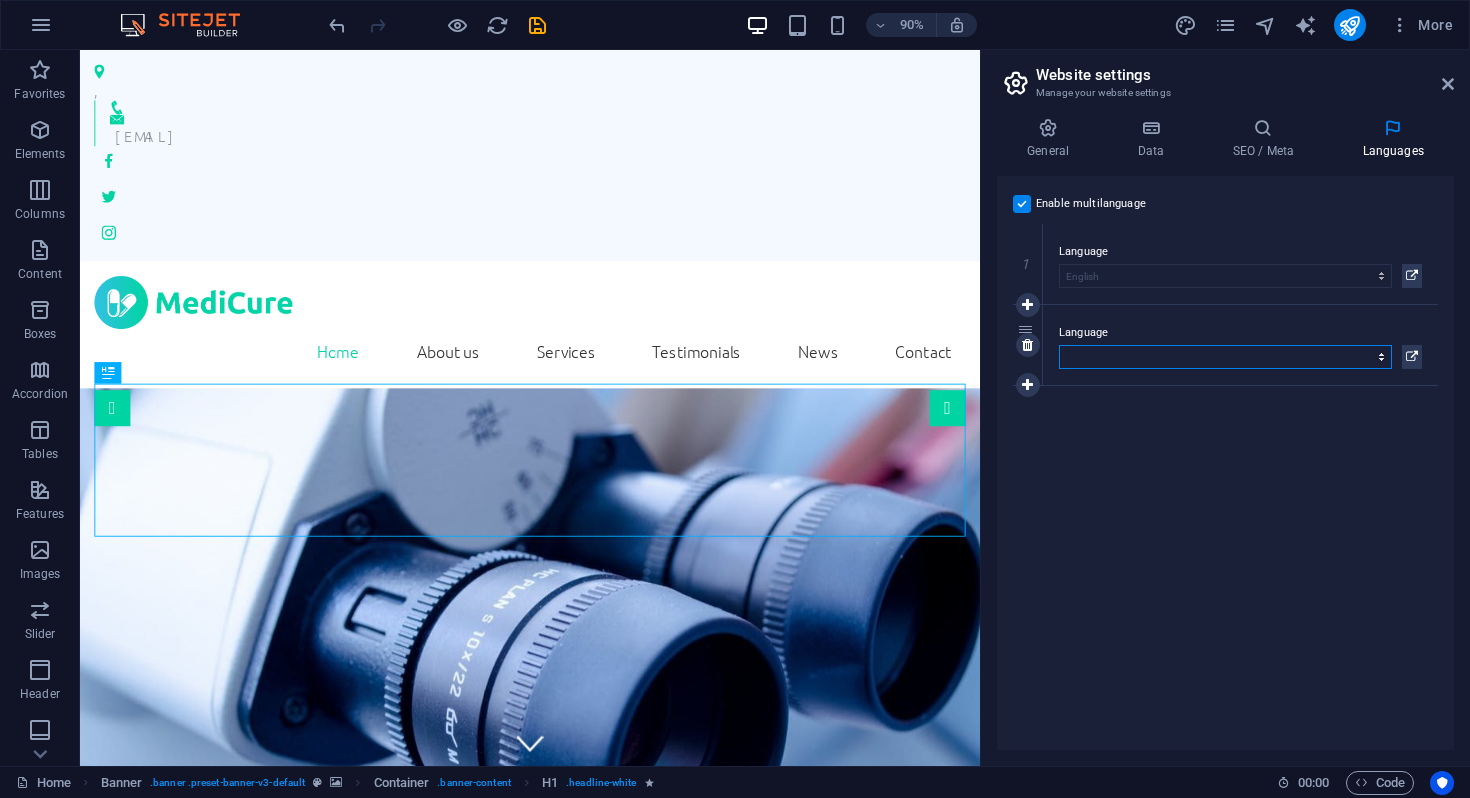 click on "Abkhazian Afar Afrikaans Akan Albanian Amharic Arabic Aragonese Armenian Assamese Avaric Avestan Aymara Azerbaijani Bambara Bashkir Basque Belarusian Bengali Bihari languages Bislama Bokmål Bosnian Breton Bulgarian Burmese Catalan Central Khmer Chamorro Chechen Chinese Church Slavic Chuvash Cornish Corsican Cree Croatian Czech Danish Dutch Dzongkha English Esperanto Estonian Ewe Faroese Farsi (Persian) Fijian Finnish French Fulah Gaelic Galician Ganda Georgian German Greek Greenlandic Guaraní Gujarati Haitian Creole Hausa Hebrew Herero Hindi Hiri Motu Hungarian Icelandic Ido Igbo Indonesian Interlingua Interlingue Inuktitut Inupiaq Irish Italian Japanese Javanese Kannada Kanuri Kashmiri Kazakh Kikuyu Kinyarwanda Komi Kongo Korean Kurdish Kwanyama Kyrgyz Lao Latin Latvian Limburgish Lingala Lithuanian Luba-Katanga Luxembourgish Macedonian Malagasy Malay Malayalam Maldivian Maltese Manx Maori Marathi Marshallese Mongolian Nauru Navajo Ndonga Nepali North Ndebele Northern Sami Norwegian Norwegian Nynorsk Nuosu" at bounding box center (1225, 357) 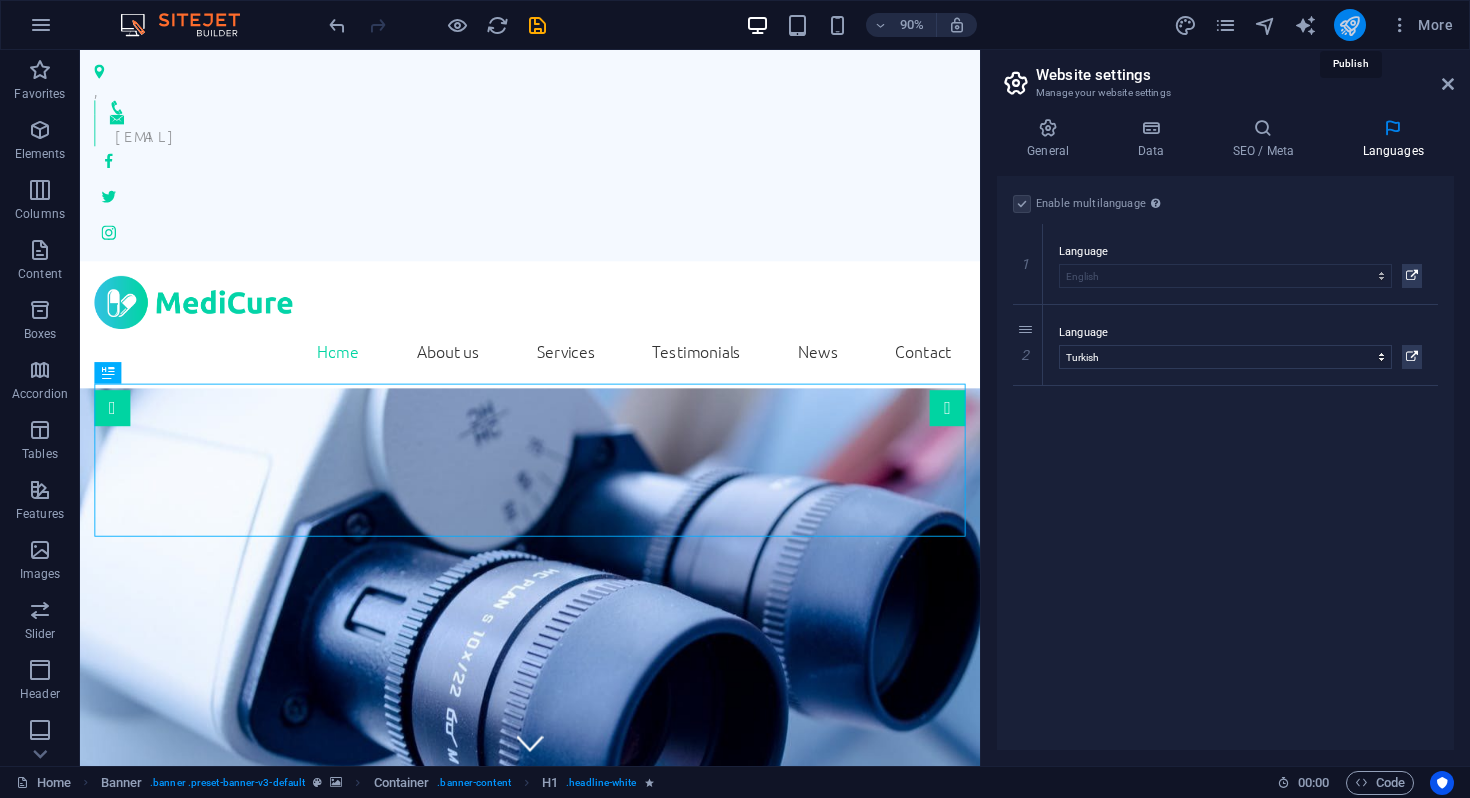 click at bounding box center (1349, 25) 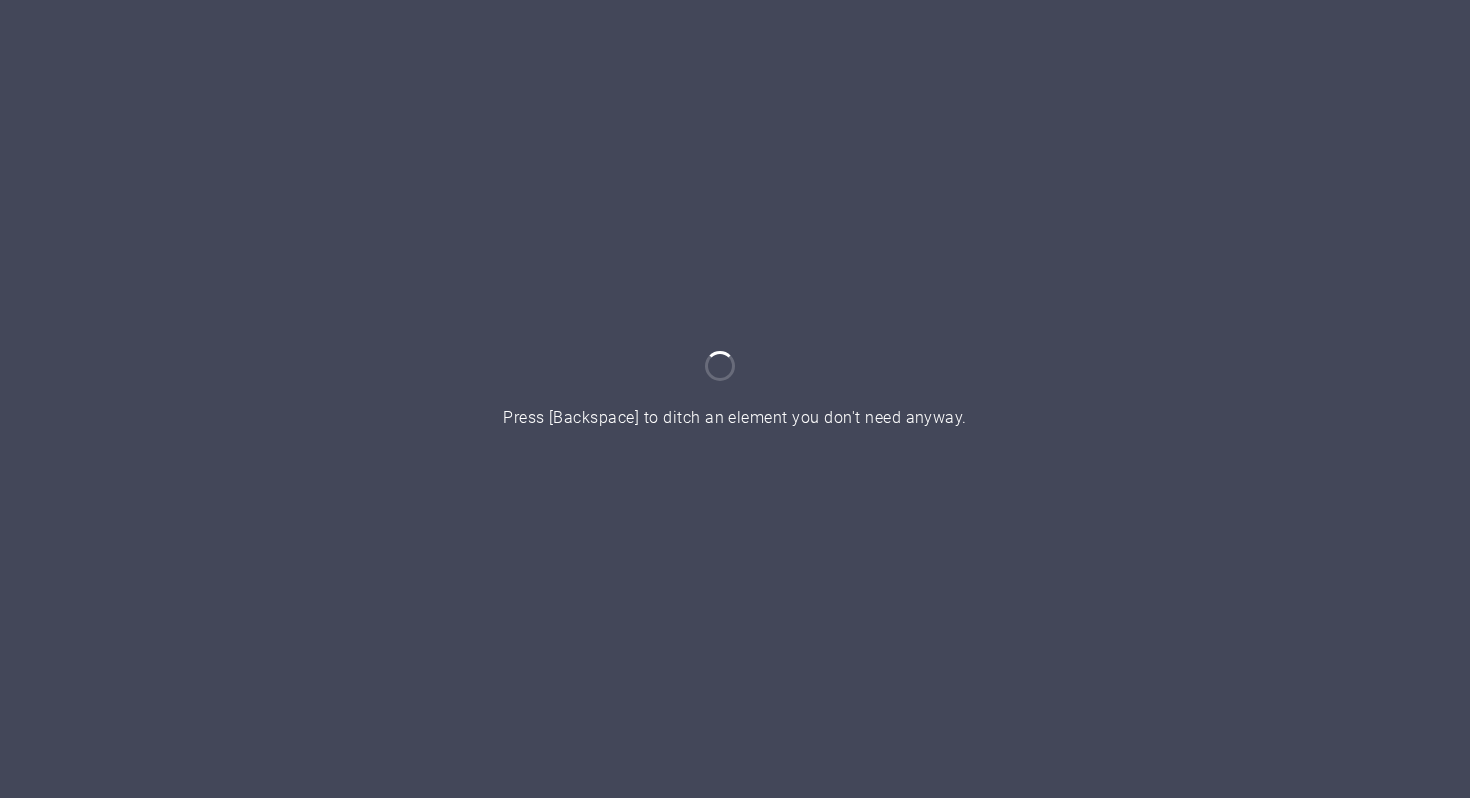 scroll, scrollTop: 0, scrollLeft: 0, axis: both 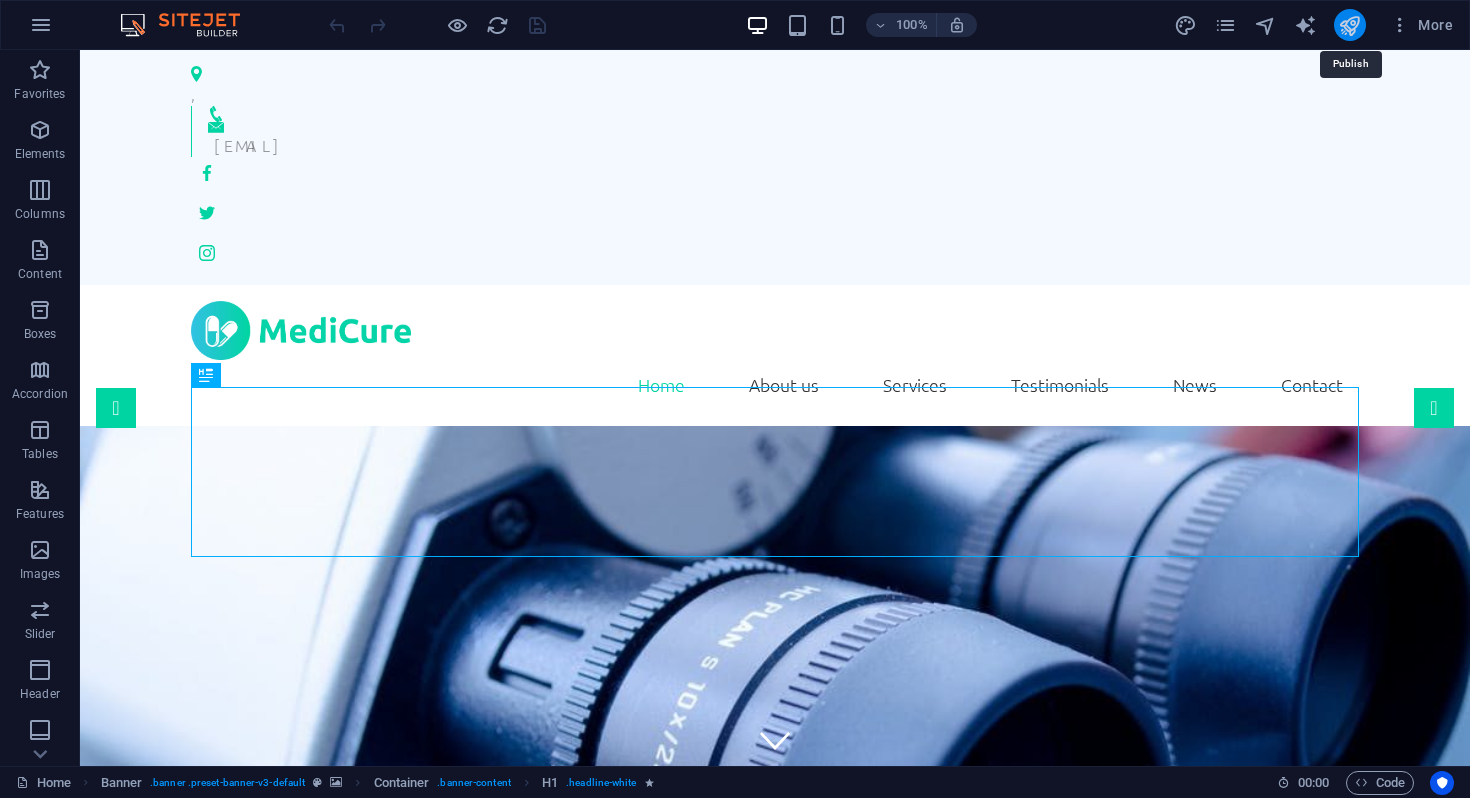 click at bounding box center [1349, 25] 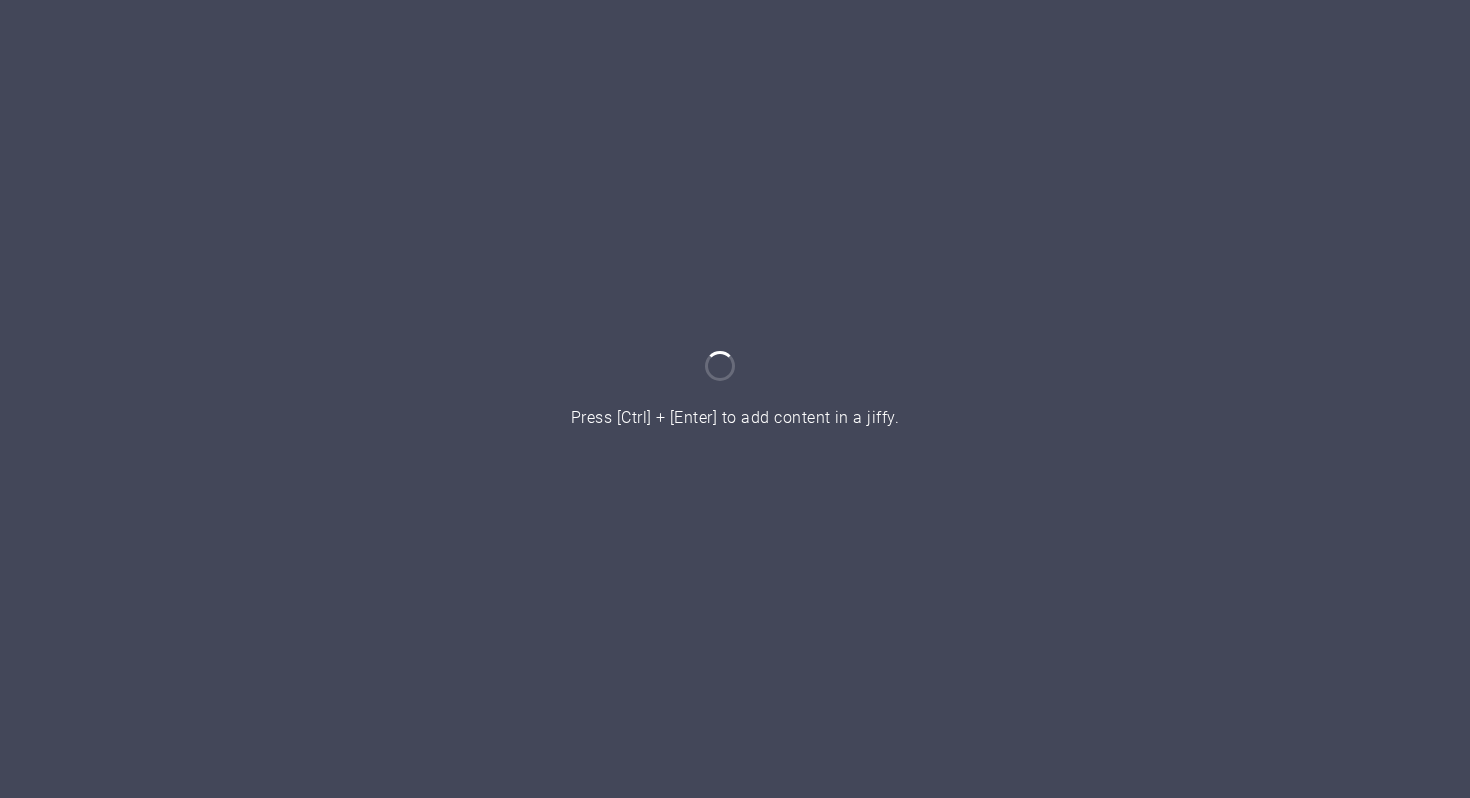 scroll, scrollTop: 0, scrollLeft: 0, axis: both 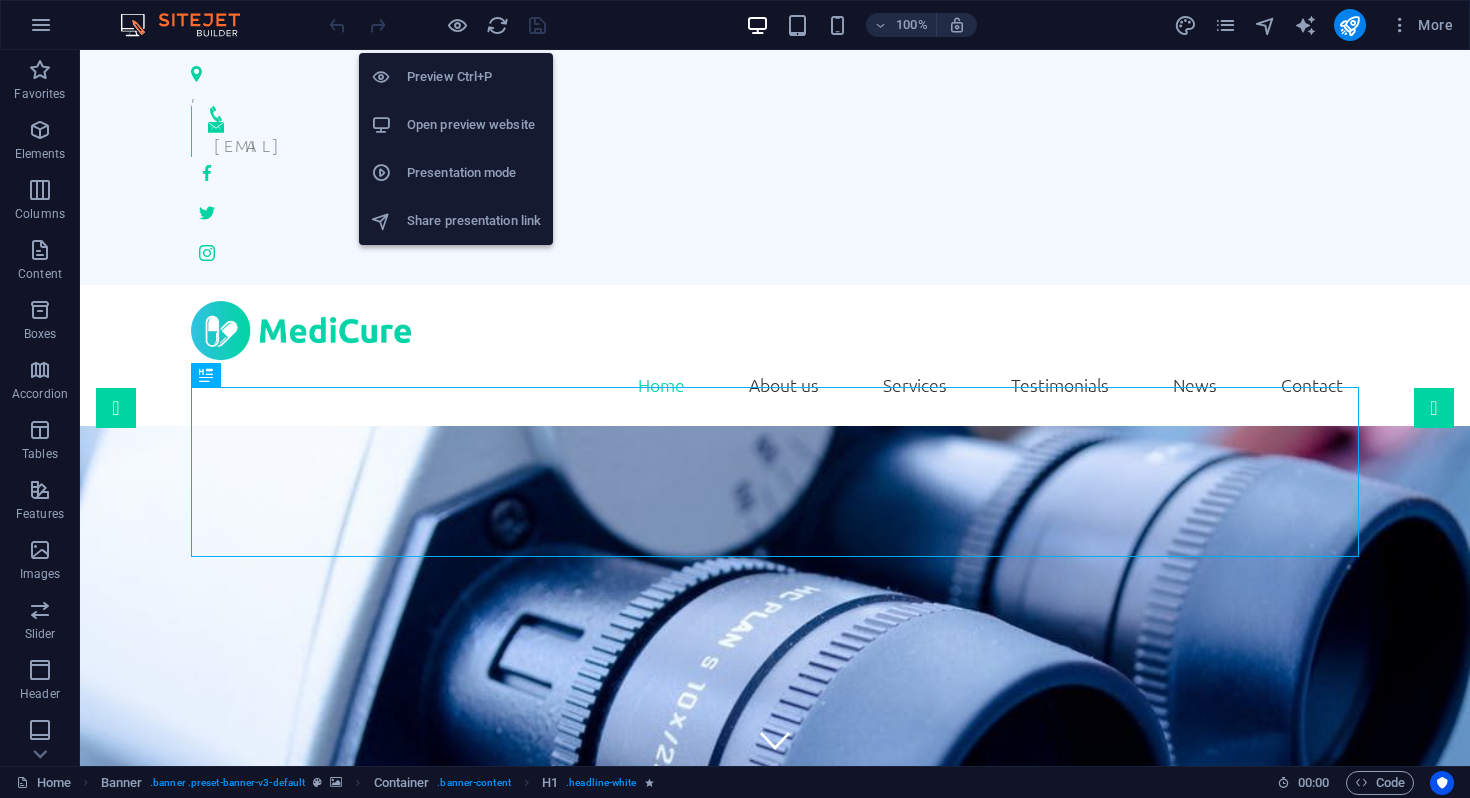 click on "Open preview website" at bounding box center (474, 125) 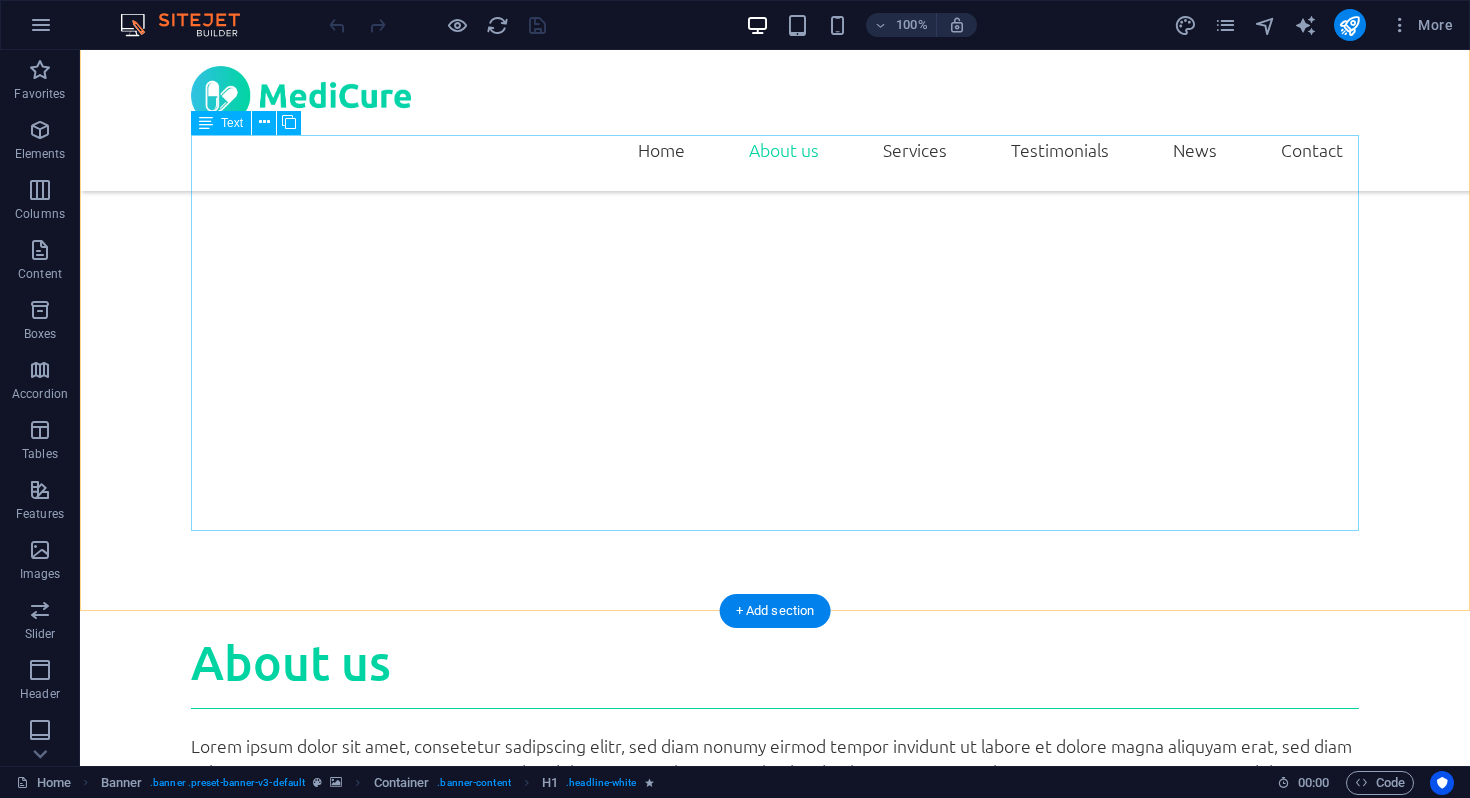 scroll, scrollTop: 917, scrollLeft: 0, axis: vertical 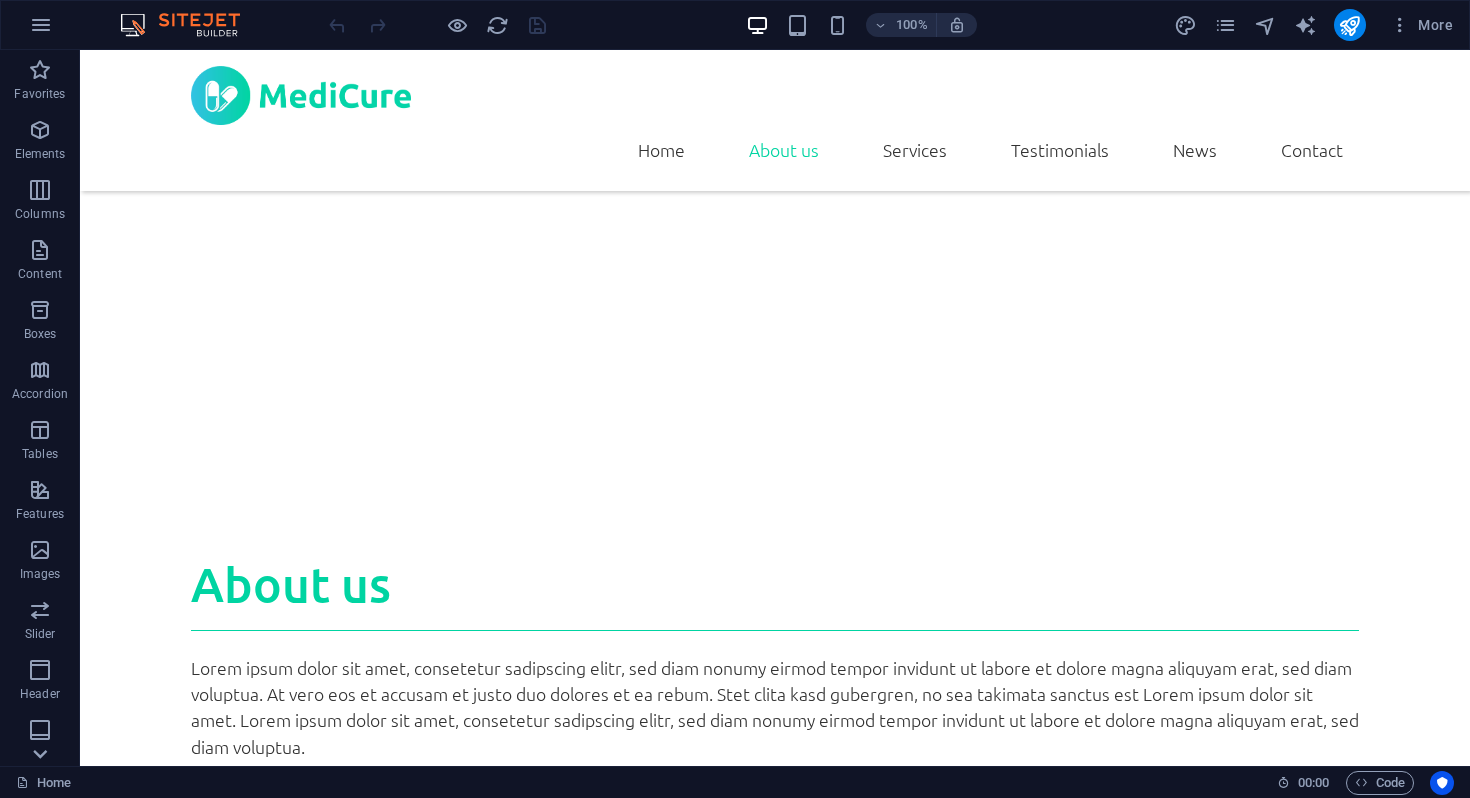 click 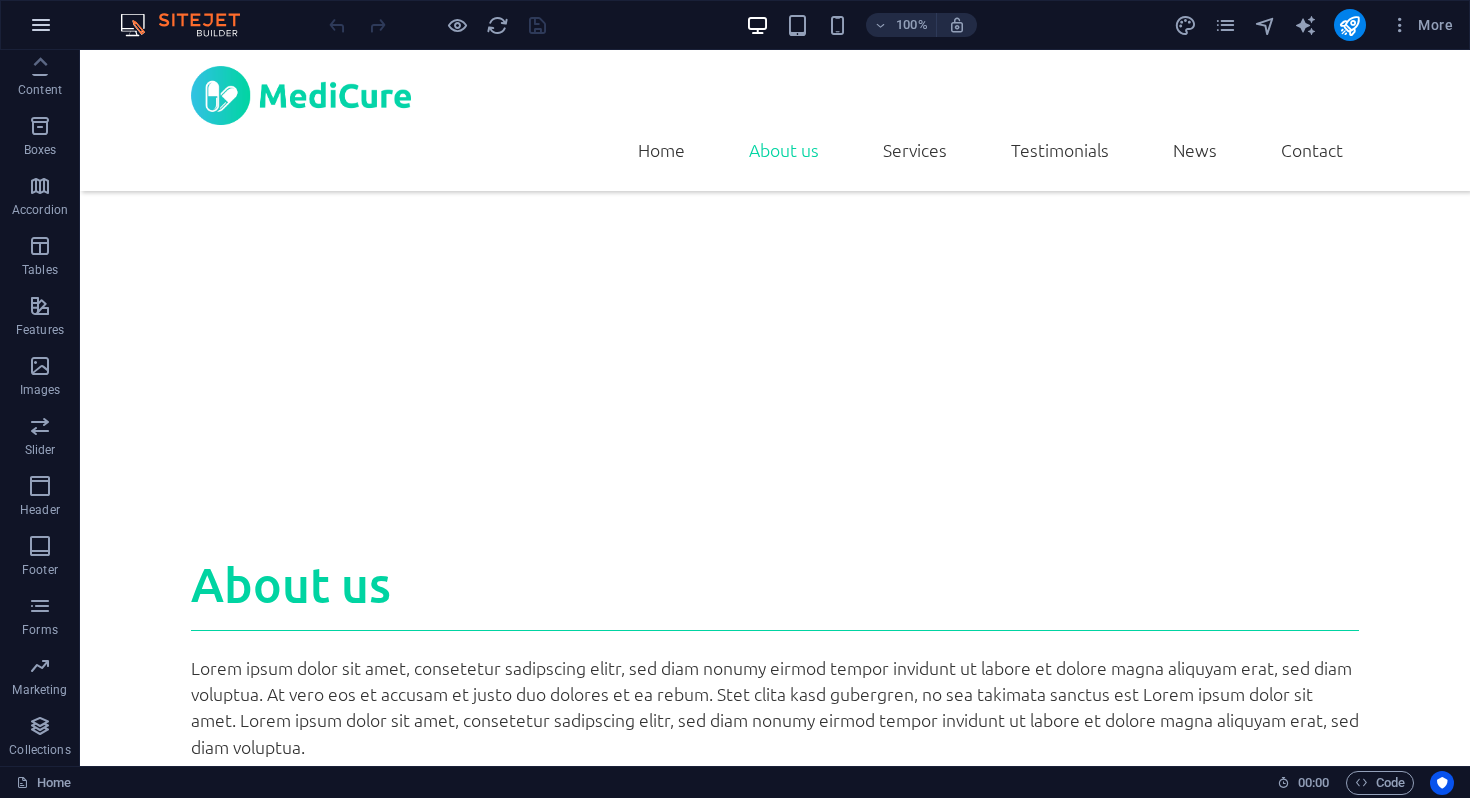 click at bounding box center [41, 25] 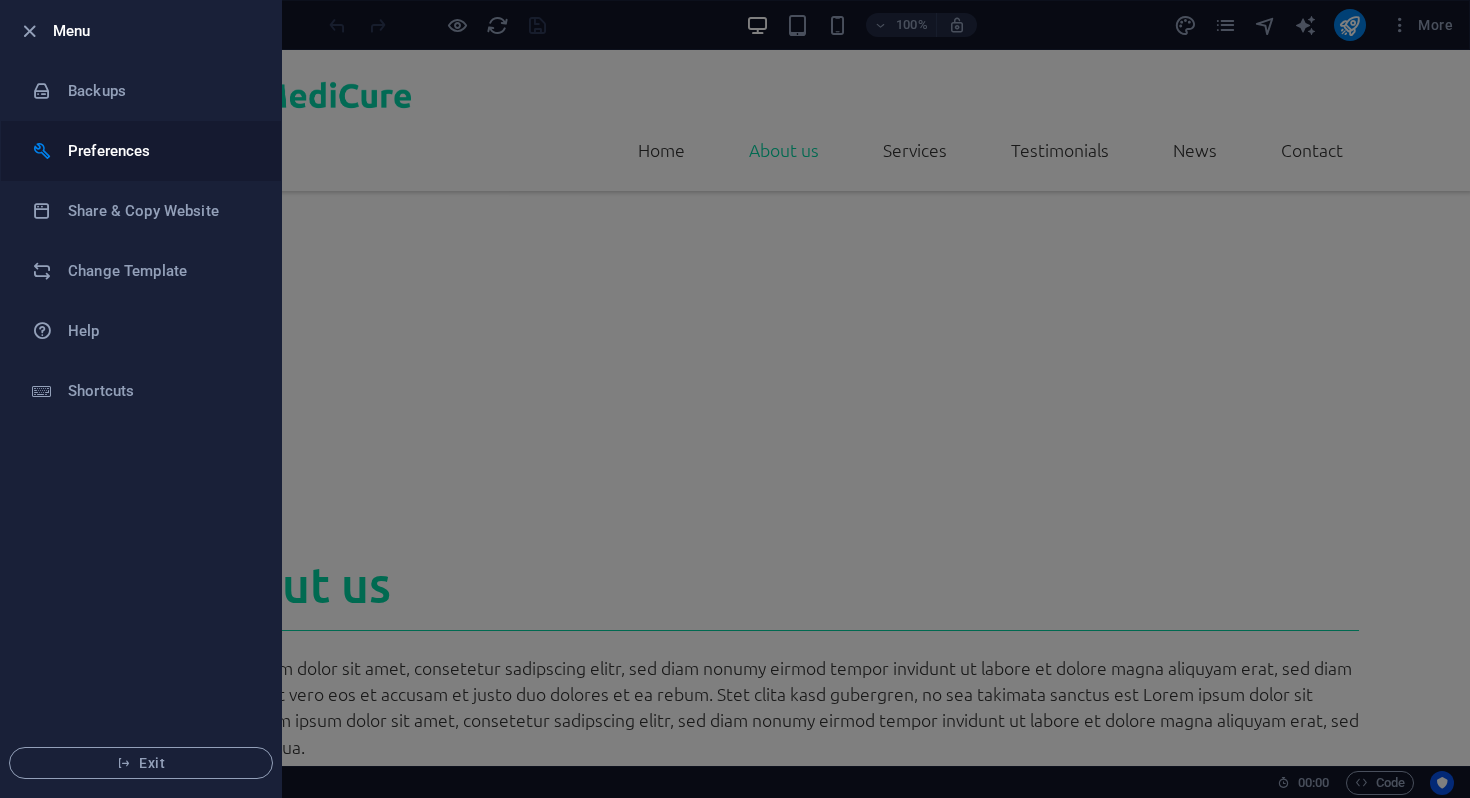 click on "Preferences" at bounding box center [160, 151] 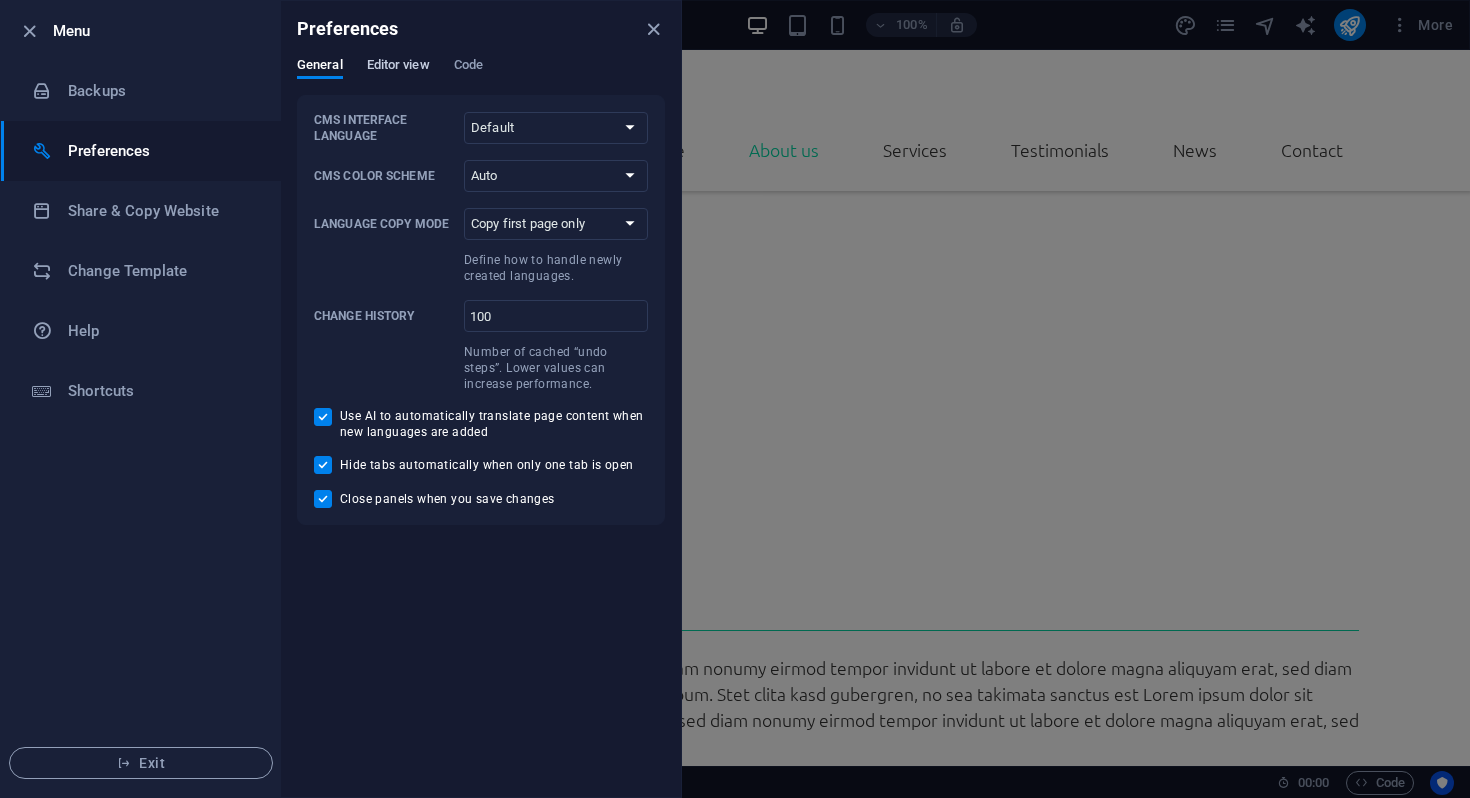 click on "Editor view" at bounding box center (398, 67) 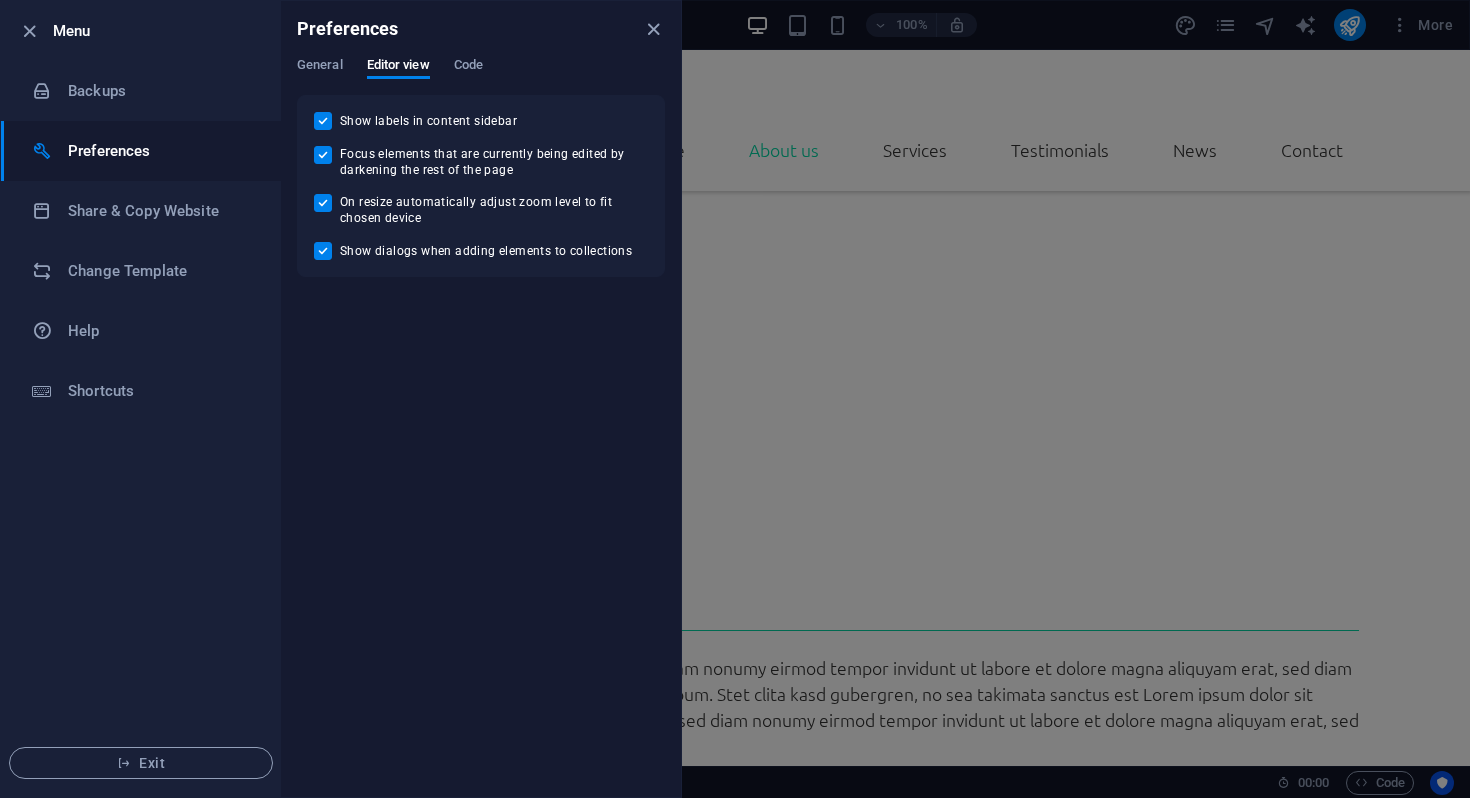 click on "General Editor view Code" at bounding box center [481, 76] 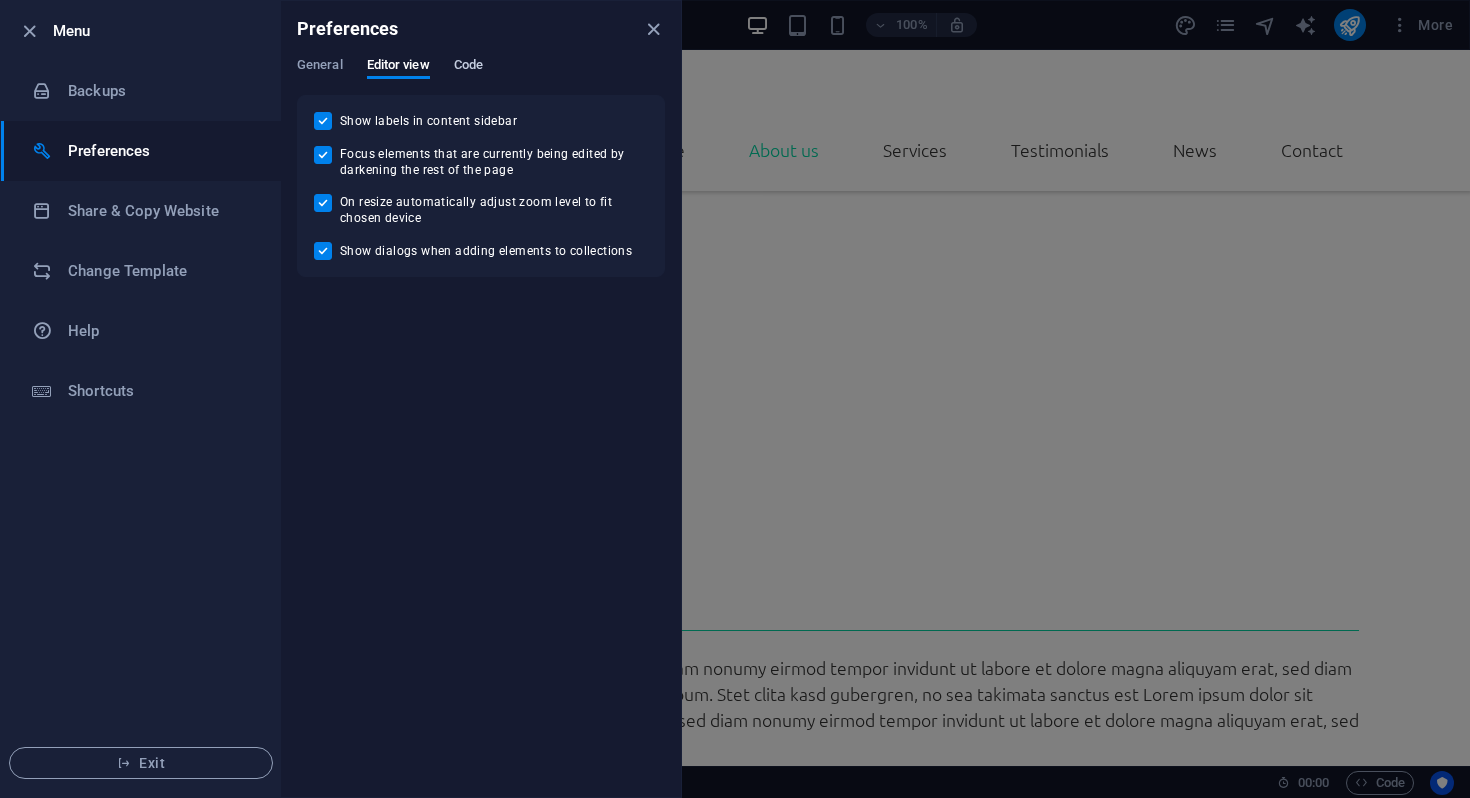 click on "Code" at bounding box center [468, 67] 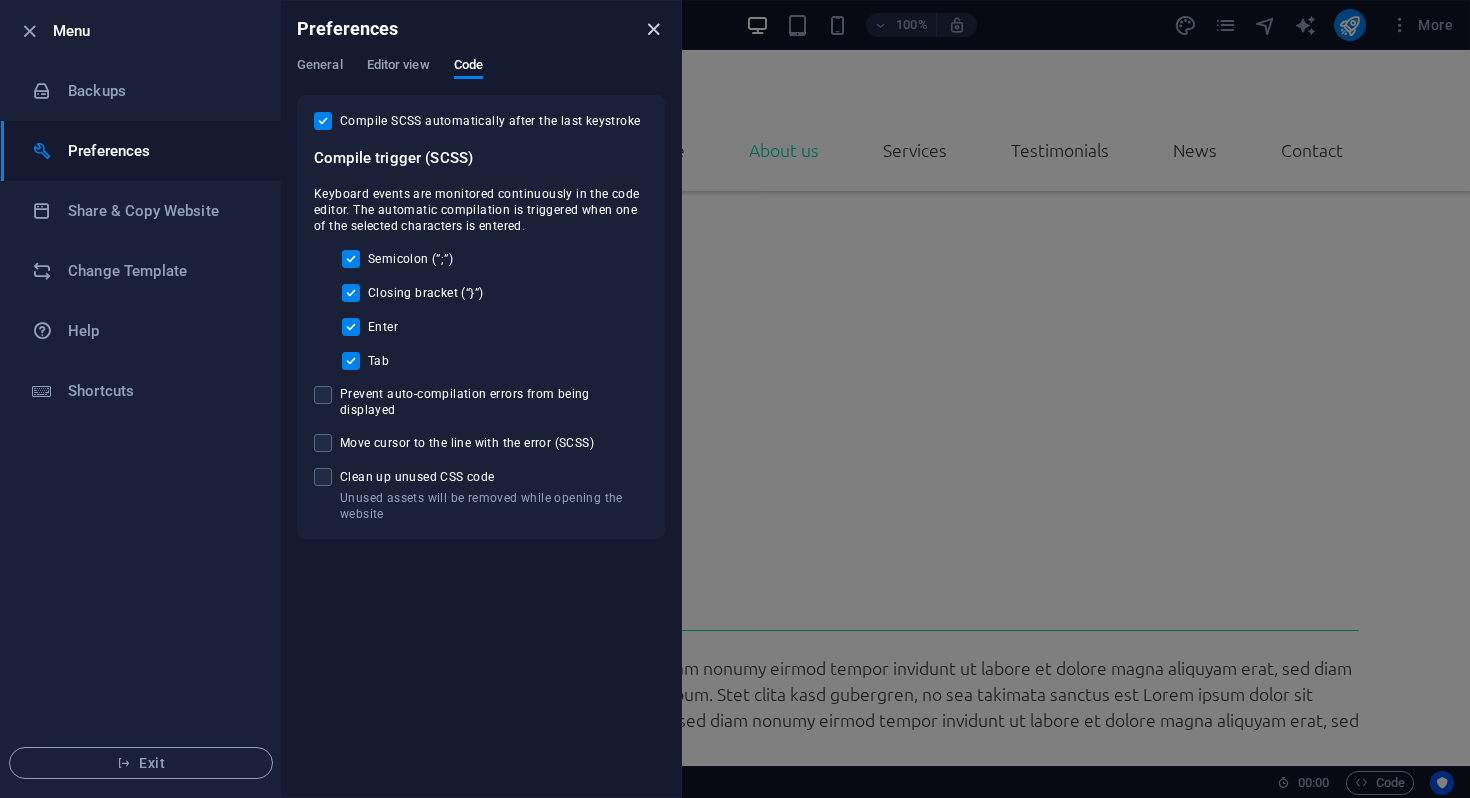 click at bounding box center [653, 29] 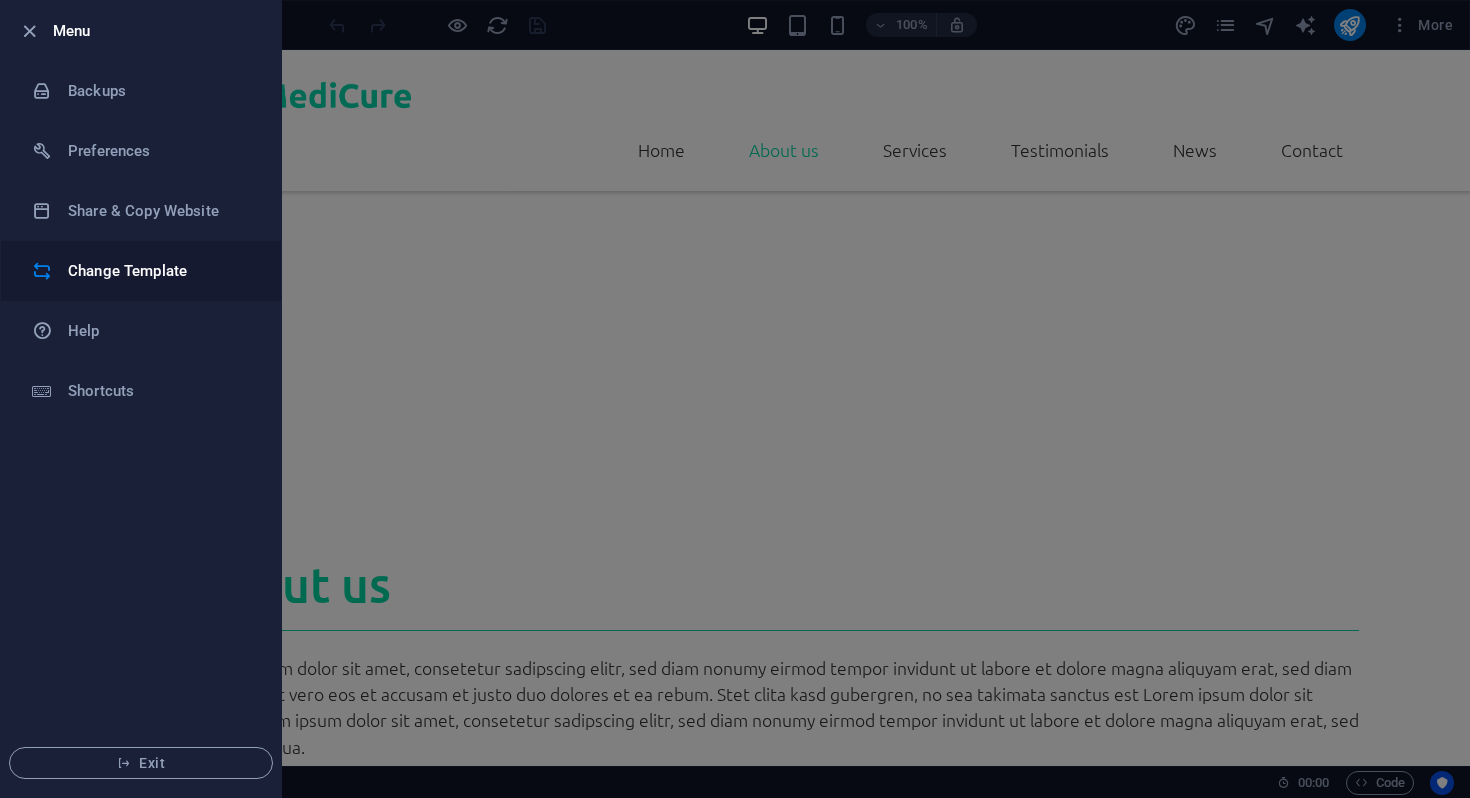 click on "Change Template" at bounding box center [160, 271] 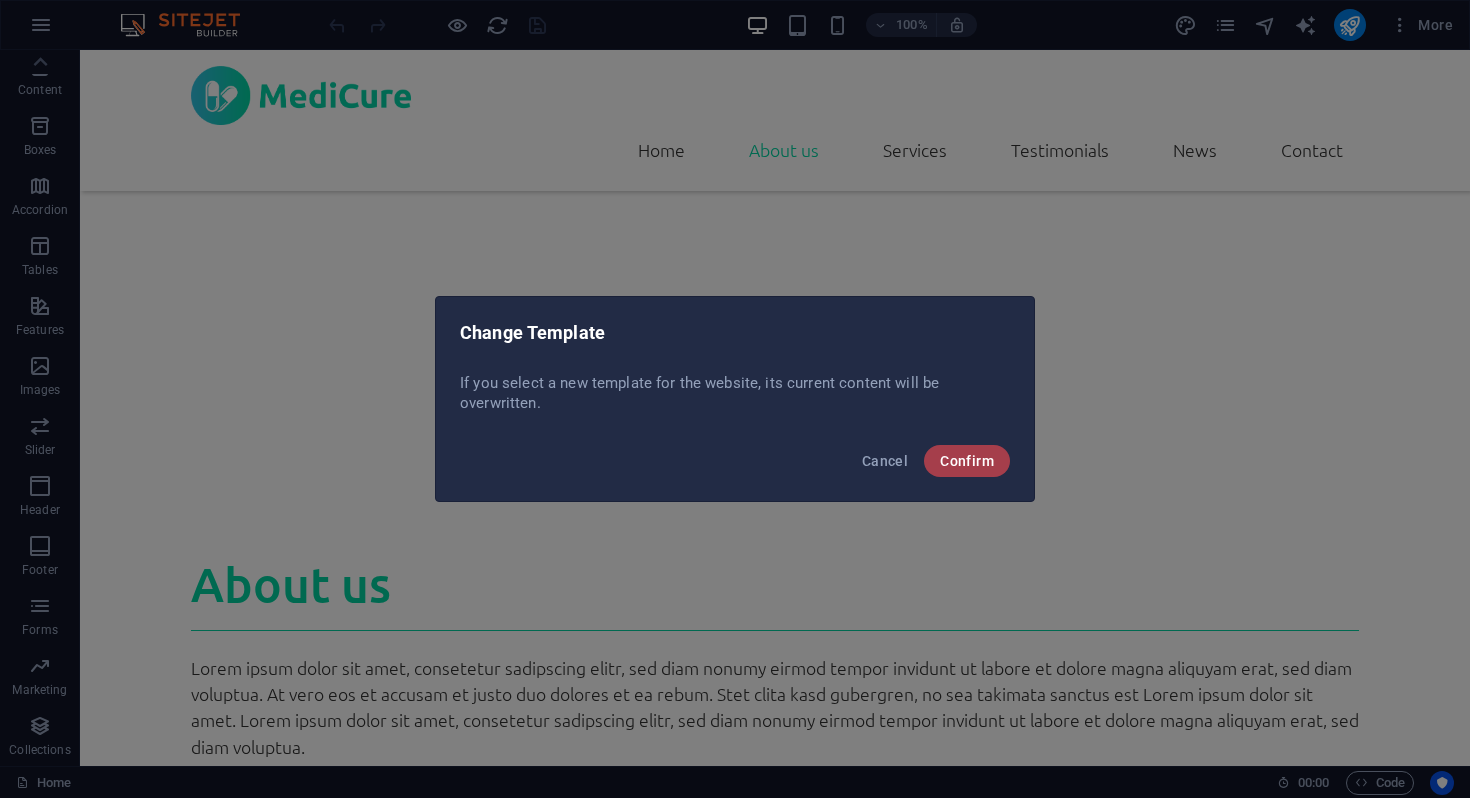 click on "Confirm" at bounding box center [967, 461] 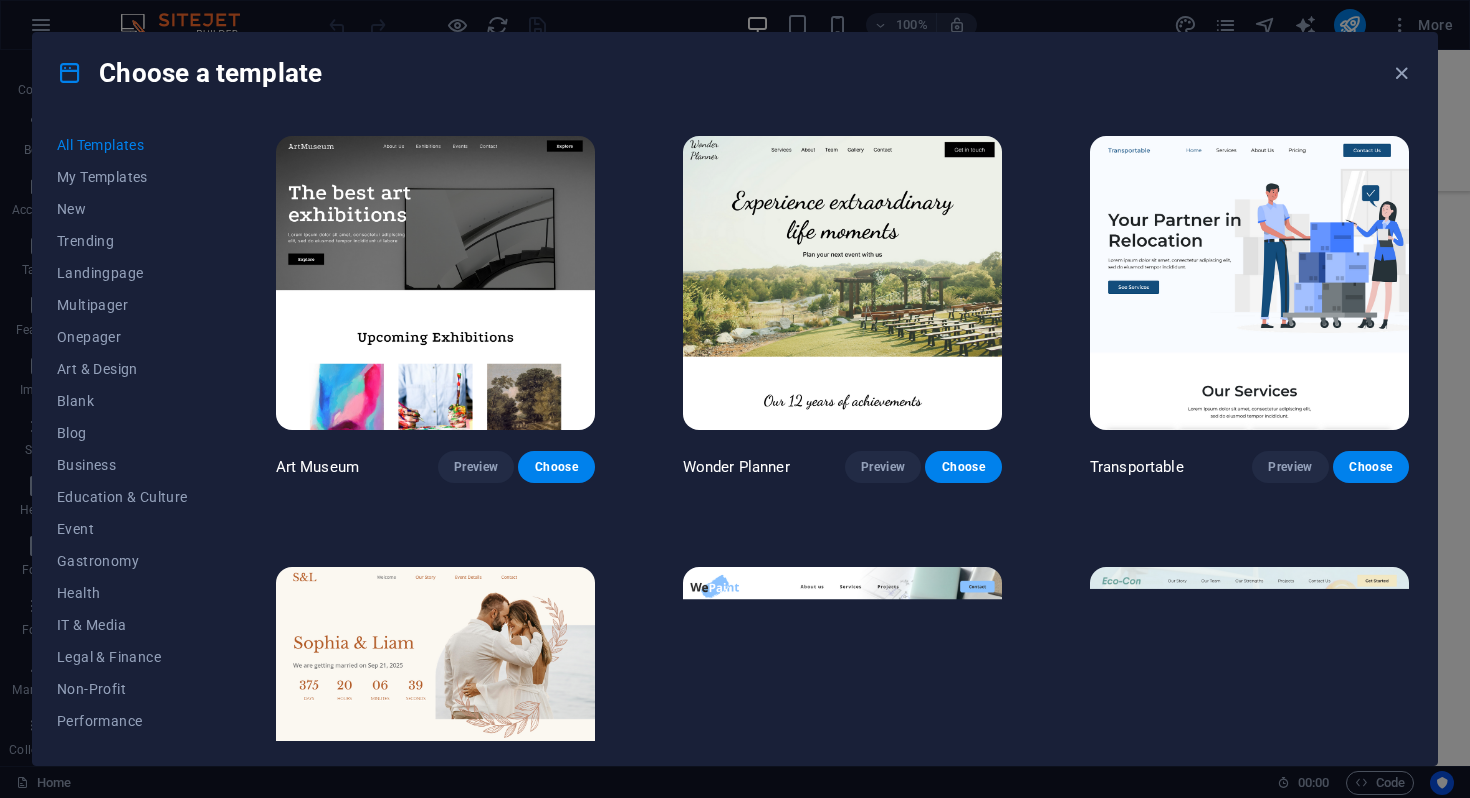 scroll, scrollTop: 330, scrollLeft: 0, axis: vertical 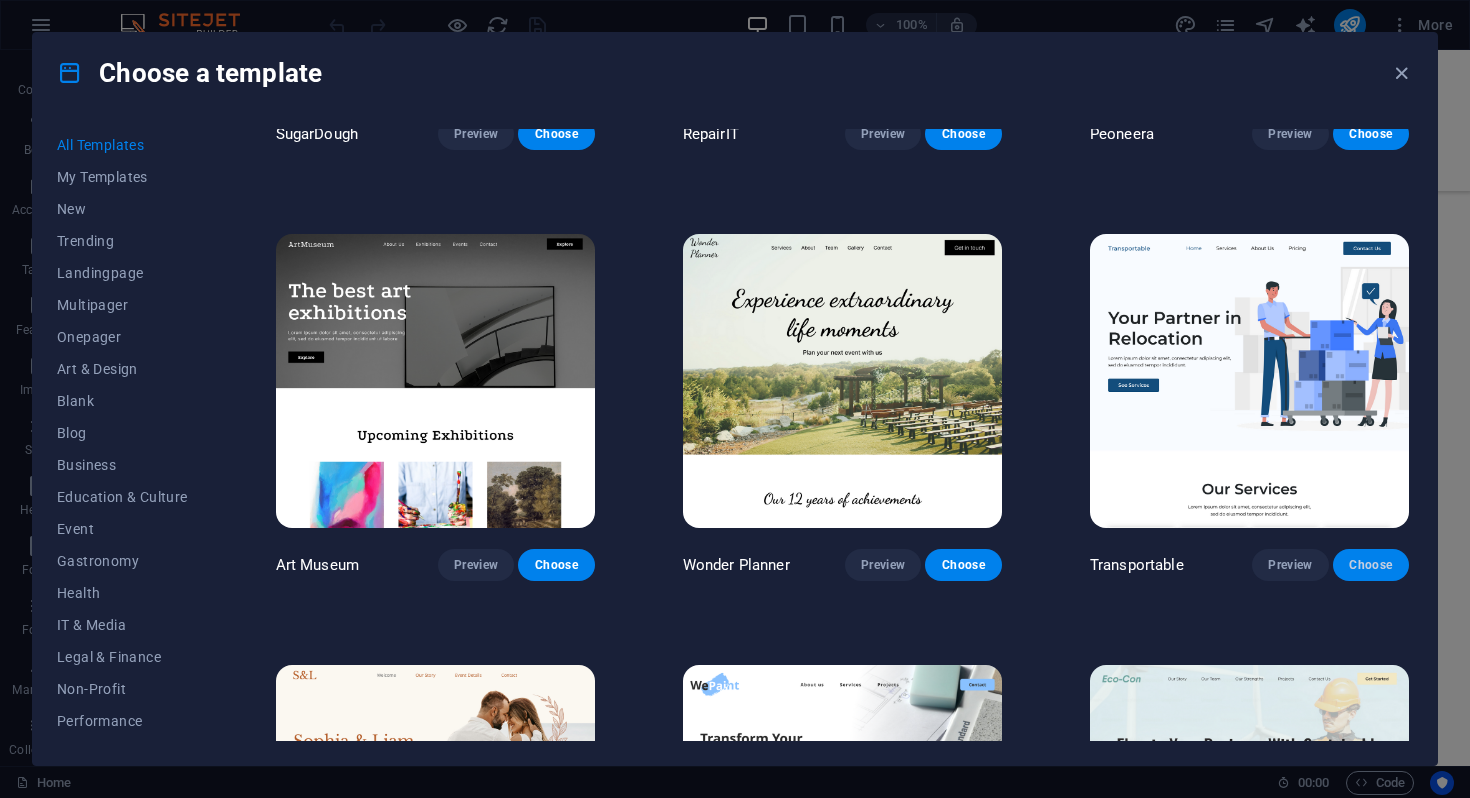 click on "Choose" at bounding box center (1371, 565) 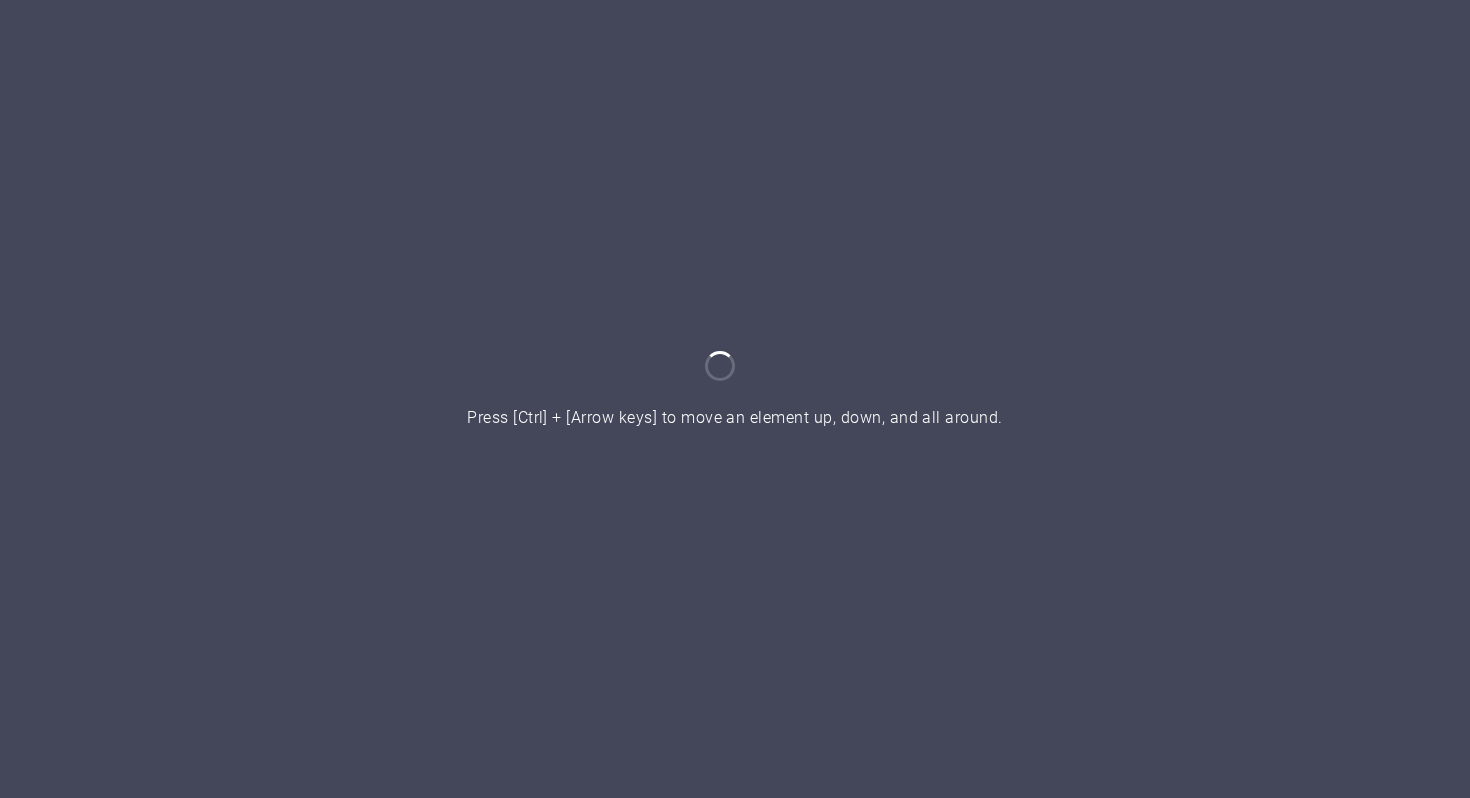 scroll, scrollTop: 0, scrollLeft: 0, axis: both 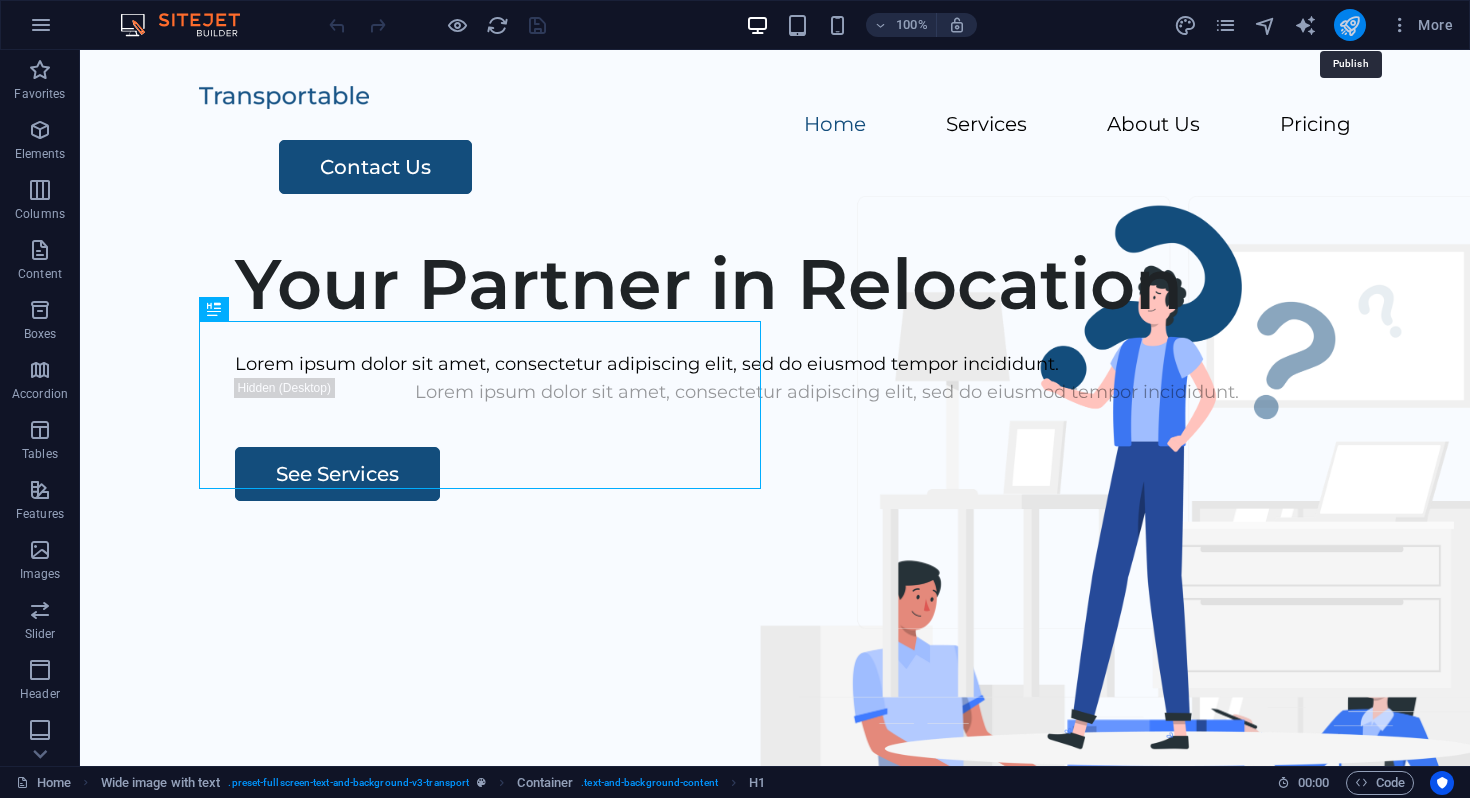 click at bounding box center (1349, 25) 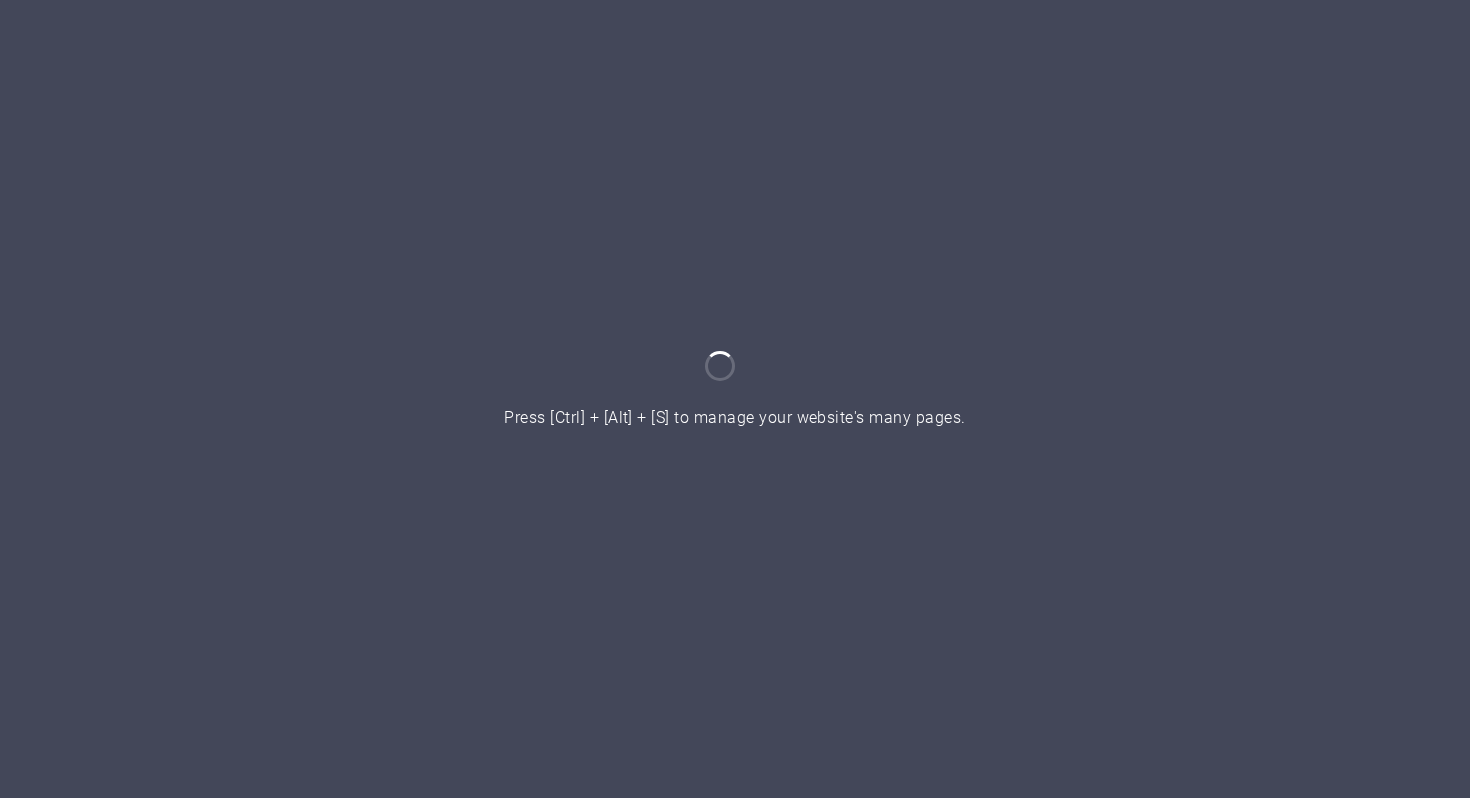 scroll, scrollTop: 0, scrollLeft: 0, axis: both 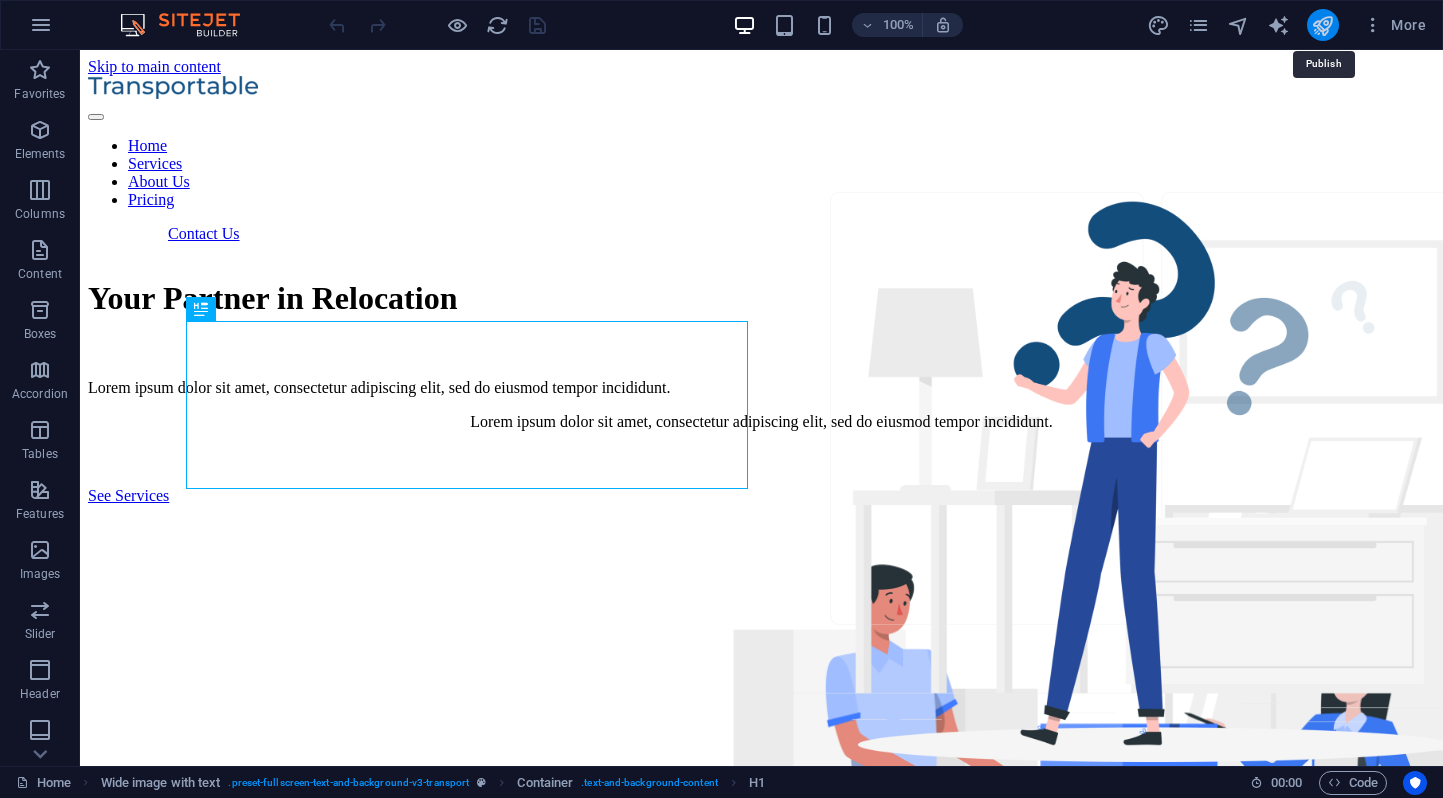 click at bounding box center (1322, 25) 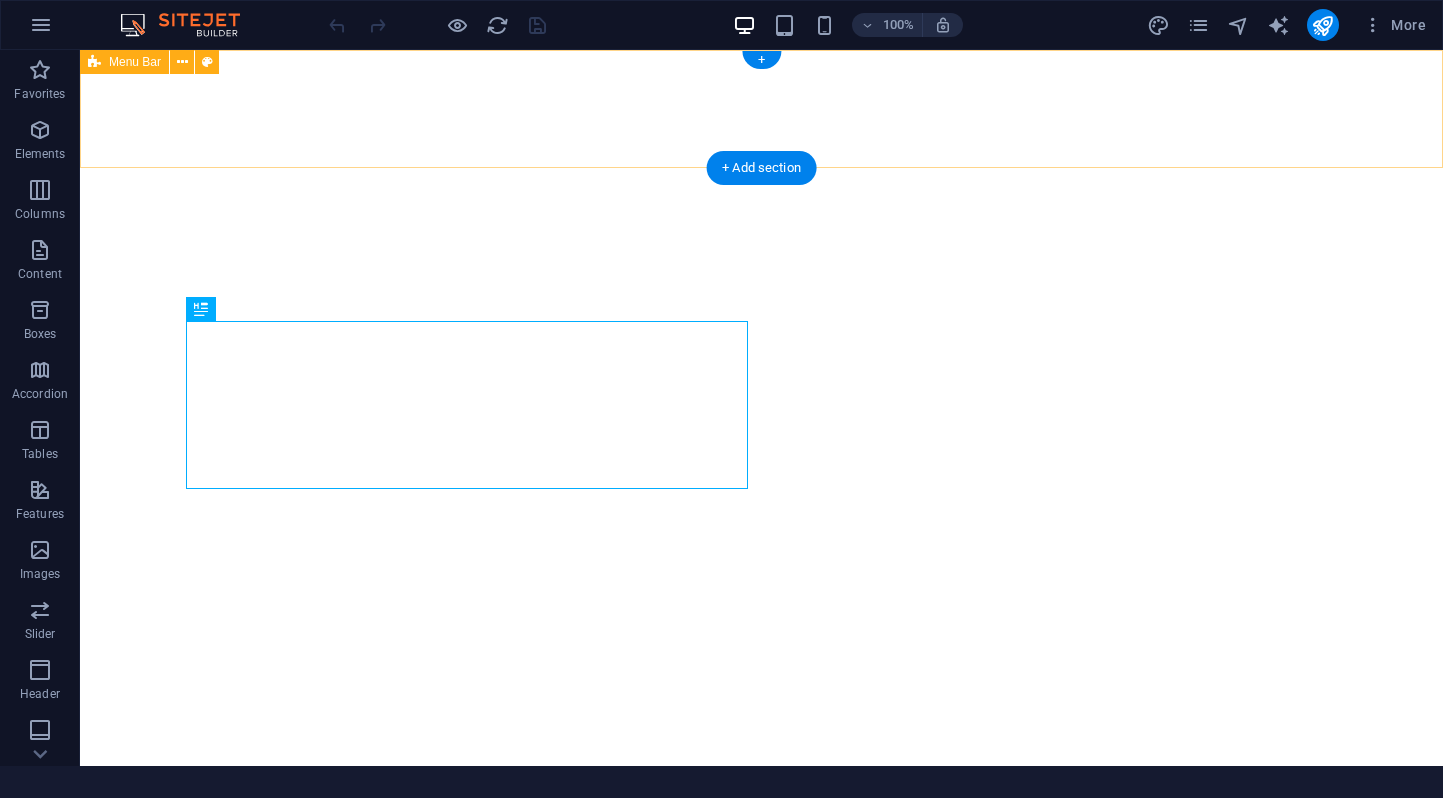 scroll, scrollTop: 0, scrollLeft: 0, axis: both 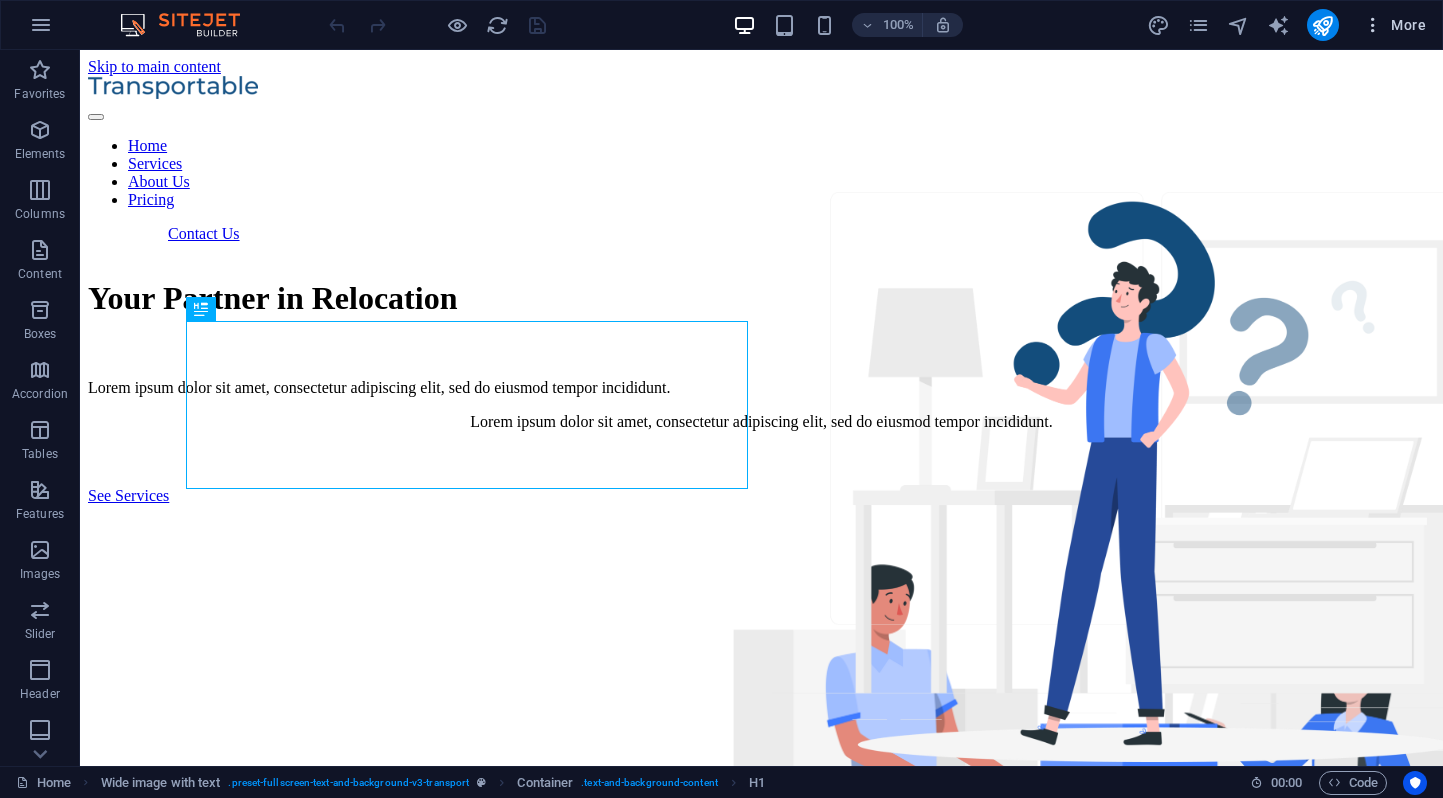 click at bounding box center (1373, 25) 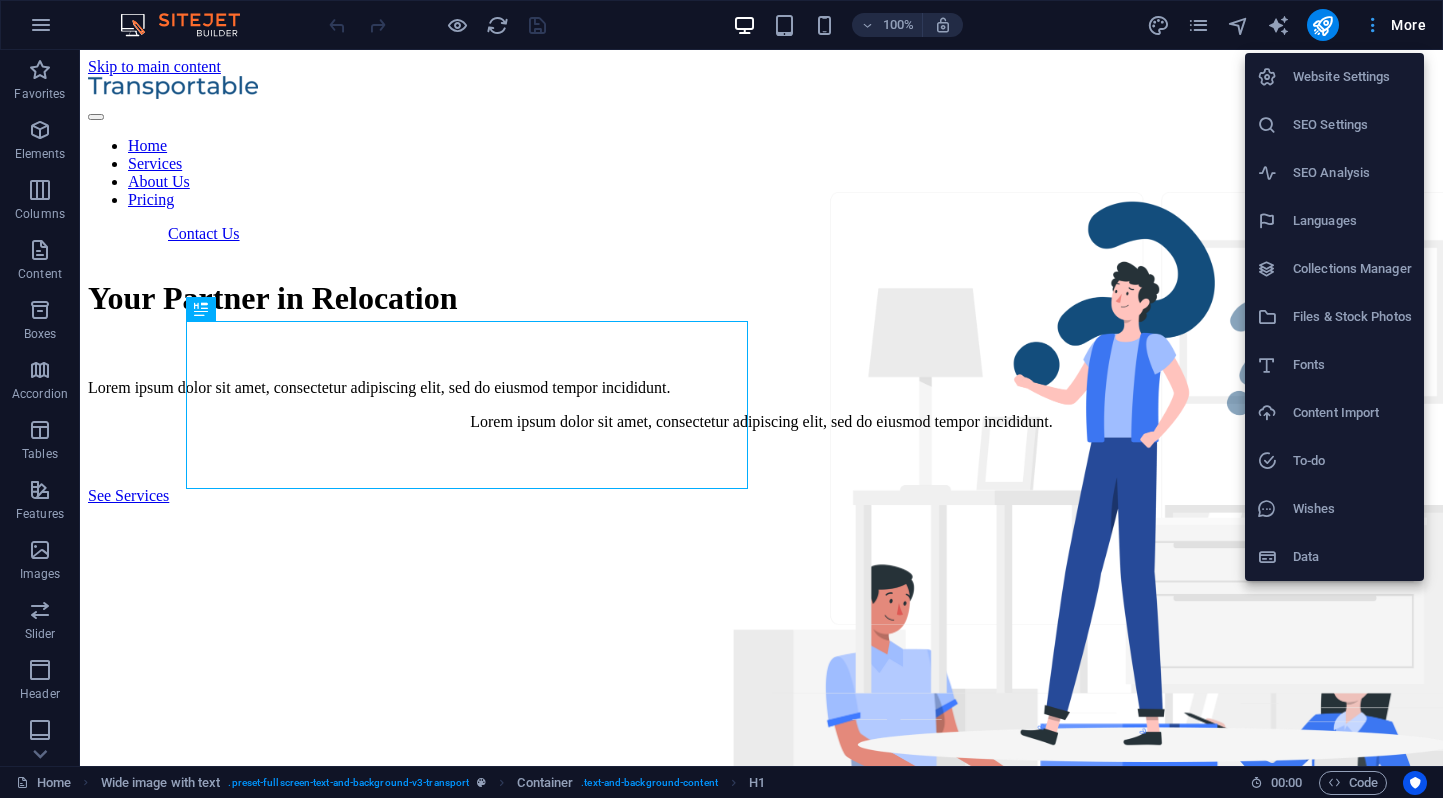 click at bounding box center (721, 399) 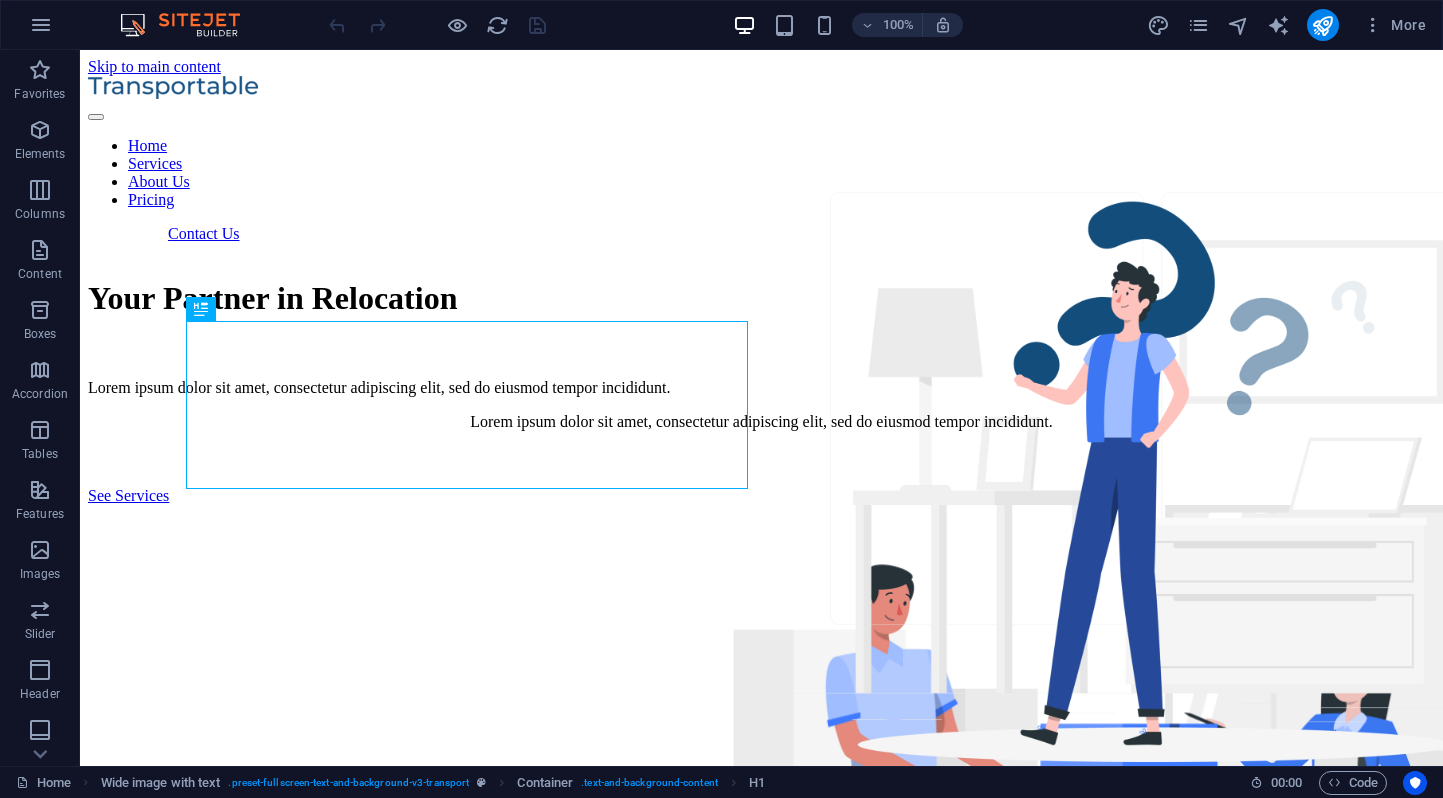 click at bounding box center (1322, 25) 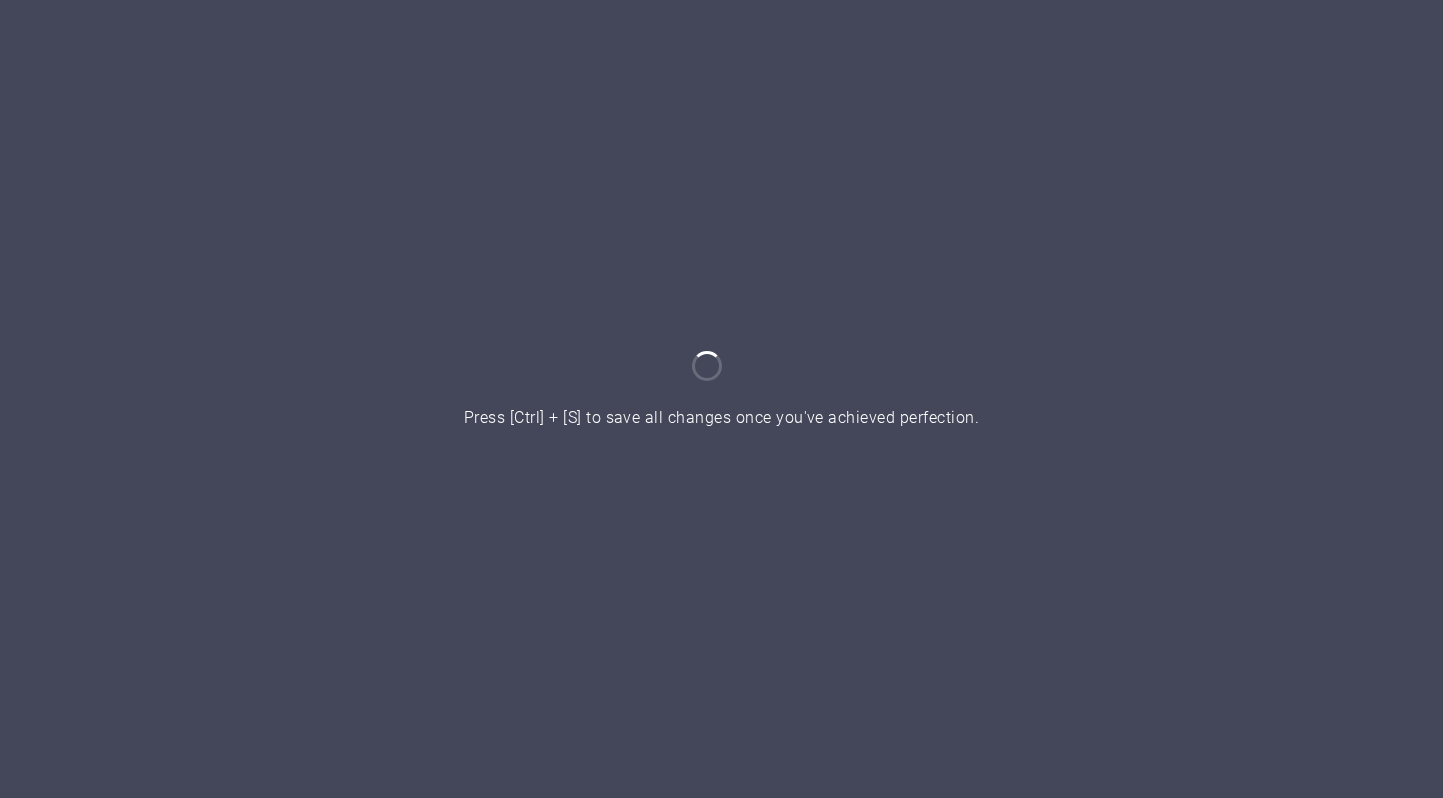 scroll, scrollTop: 0, scrollLeft: 0, axis: both 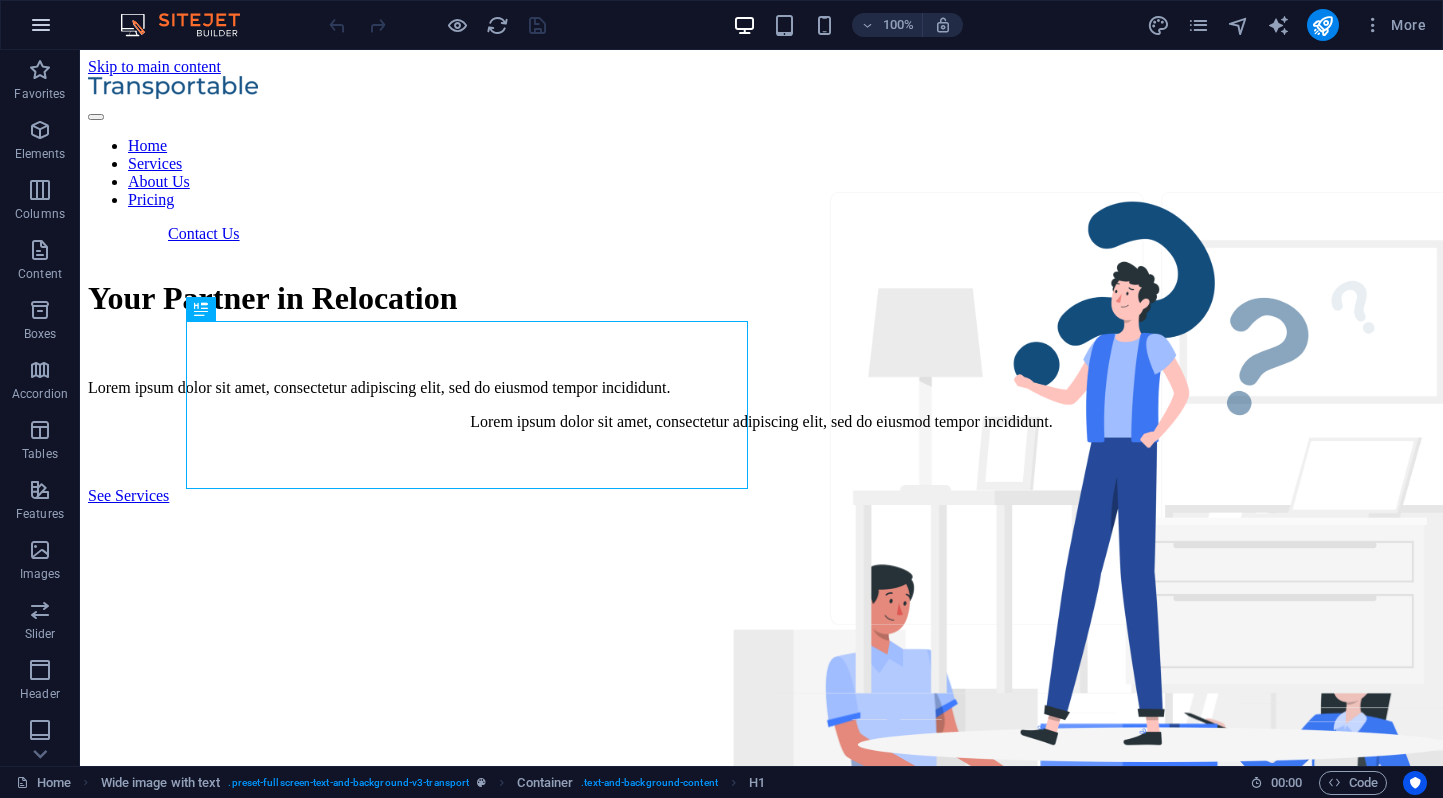 click at bounding box center (41, 25) 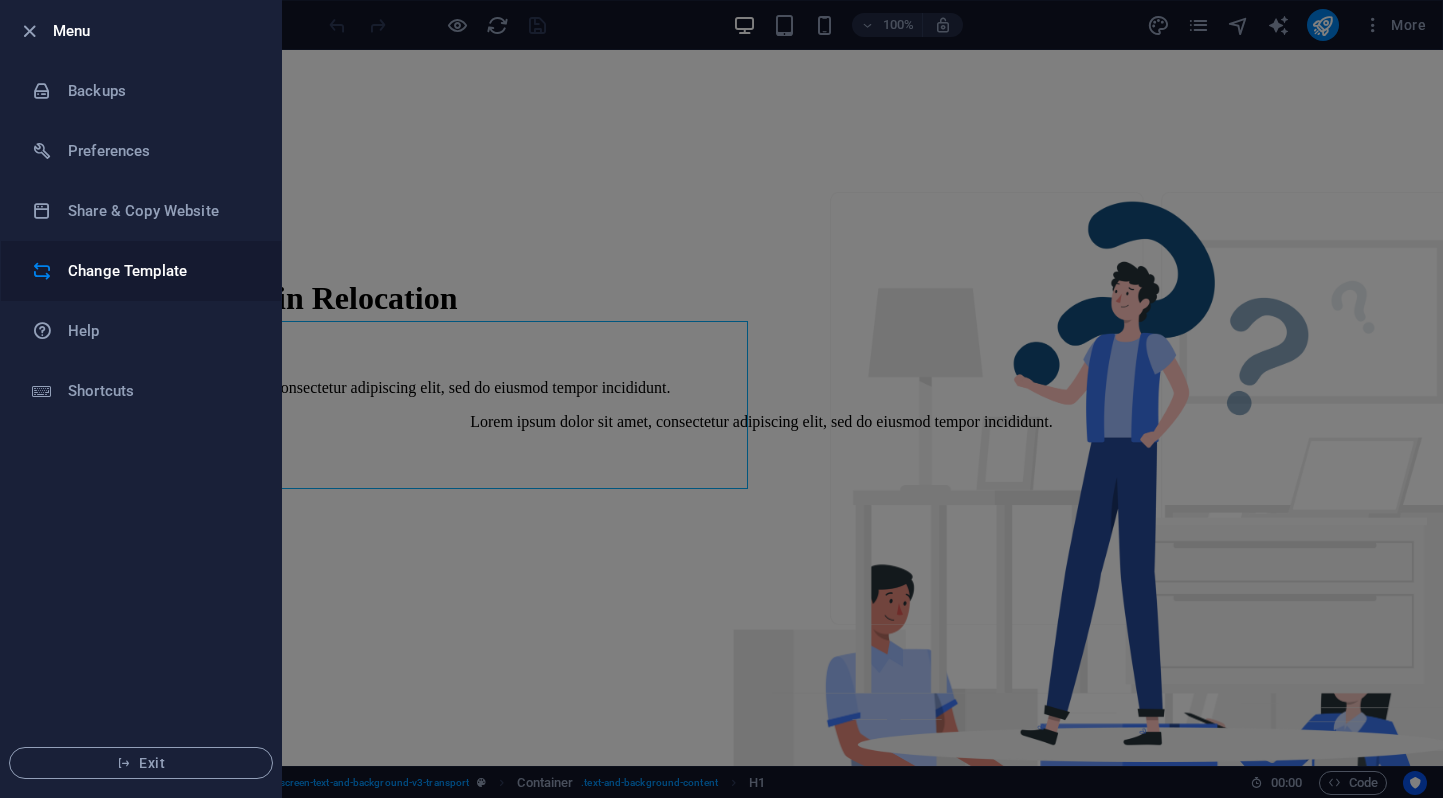 click on "Change Template" at bounding box center (141, 271) 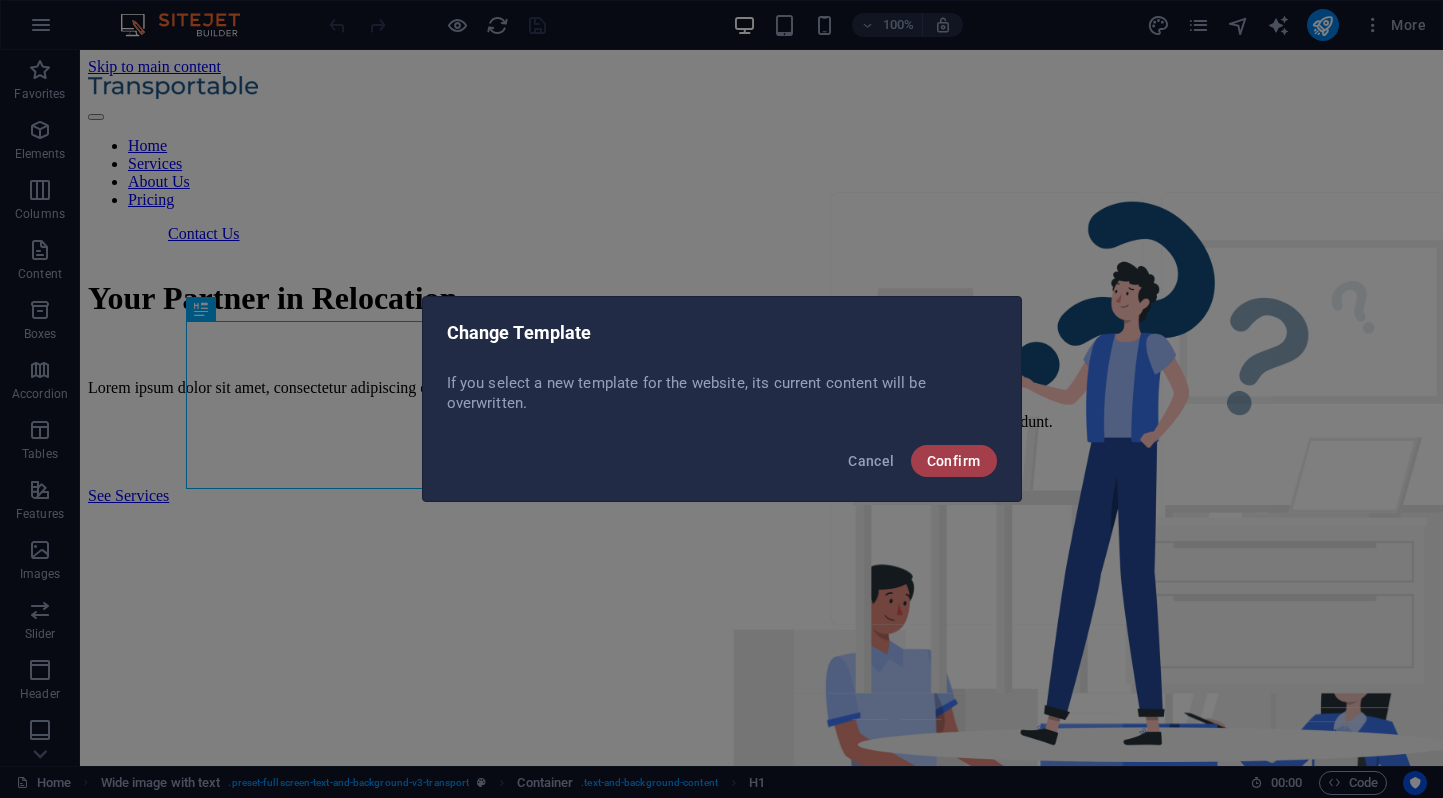 click on "Confirm" at bounding box center [954, 461] 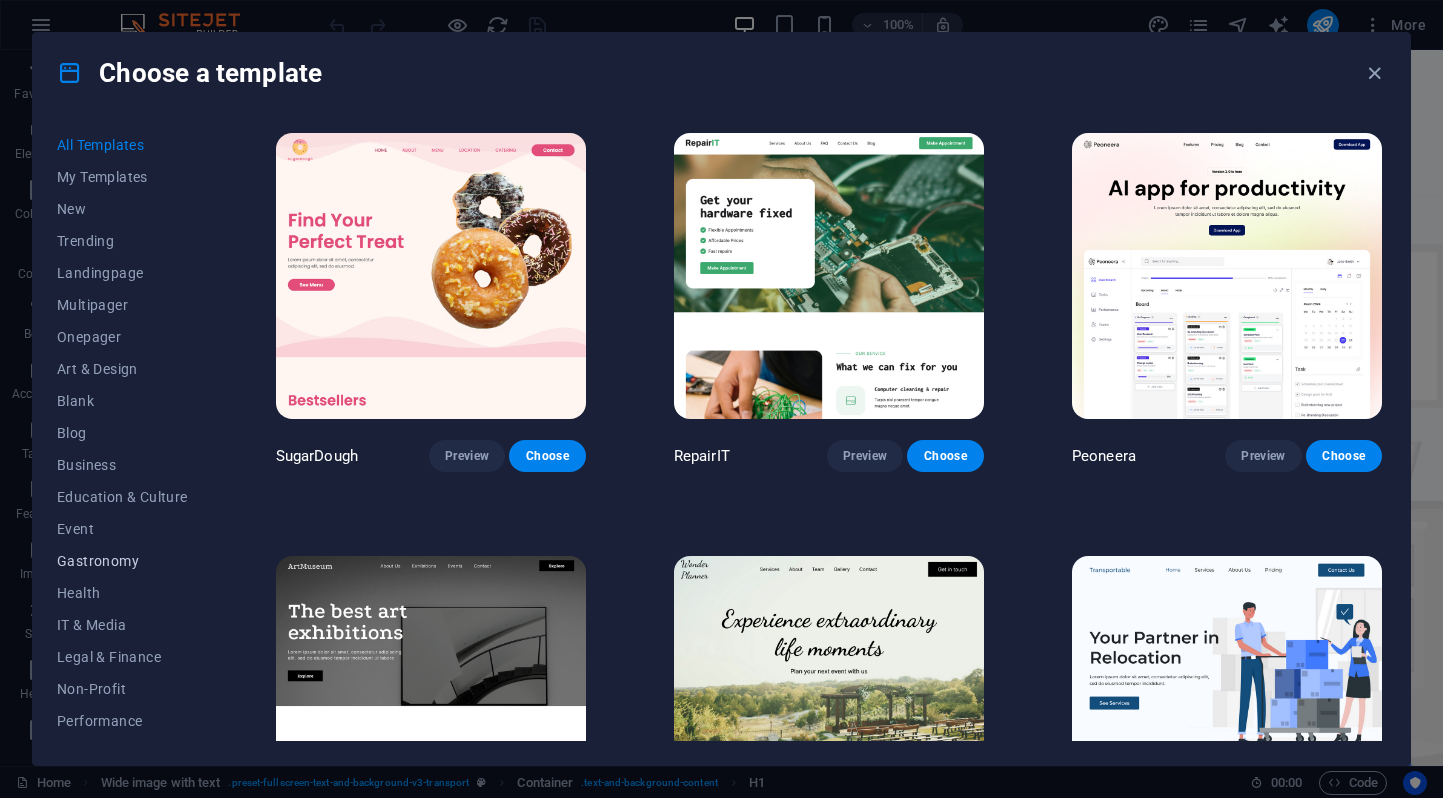 click on "Gastronomy" at bounding box center (122, 561) 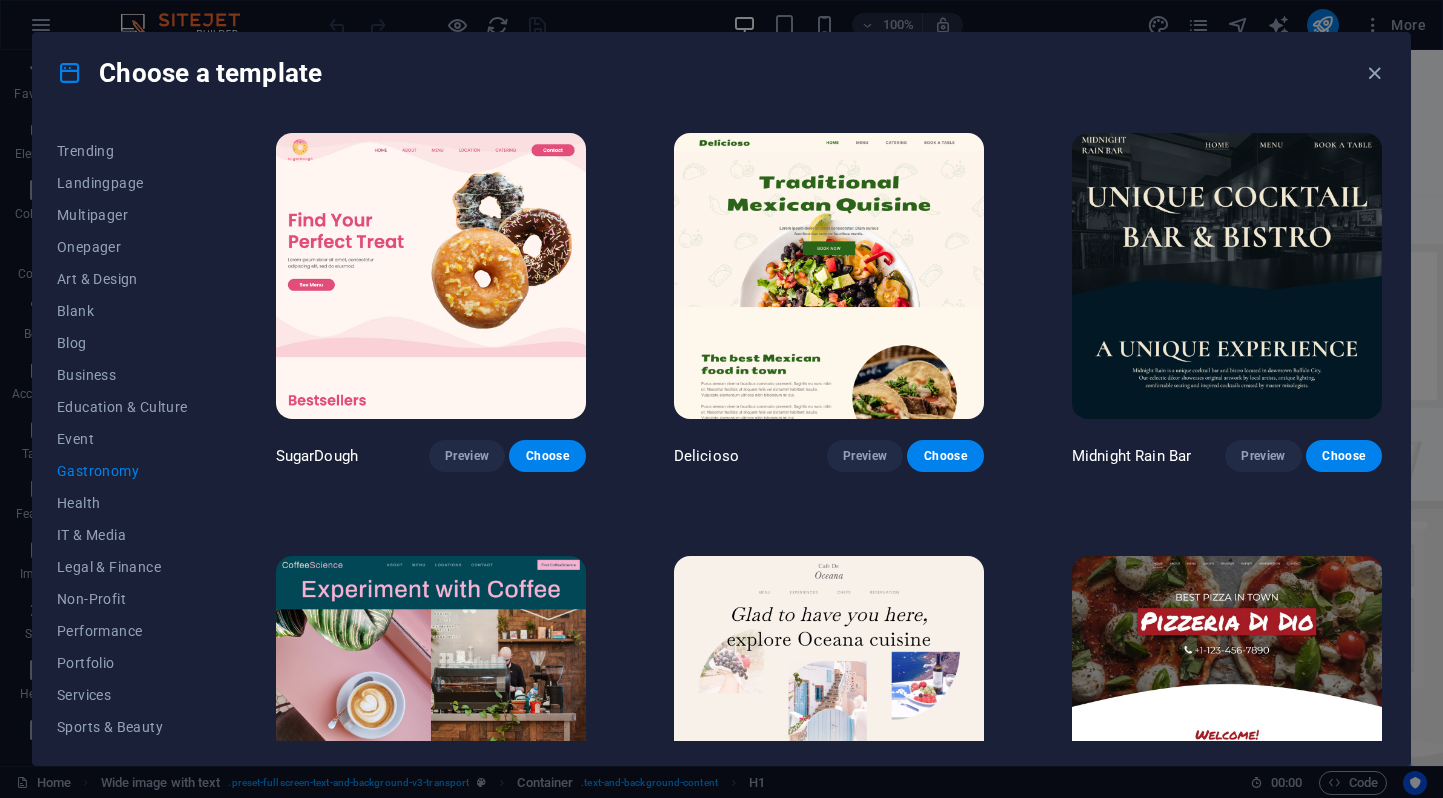 scroll, scrollTop: 188, scrollLeft: 0, axis: vertical 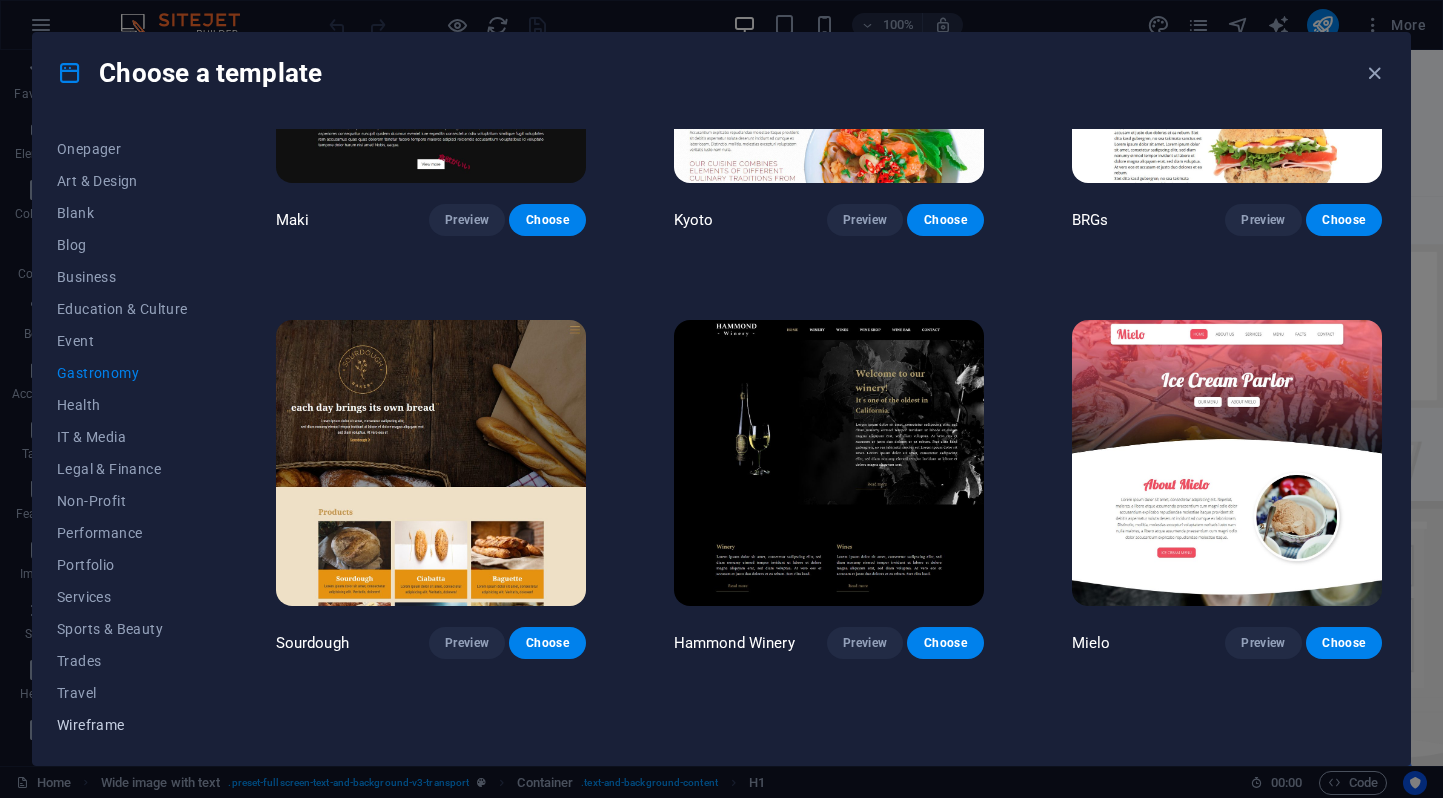 click on "Wireframe" at bounding box center [122, 725] 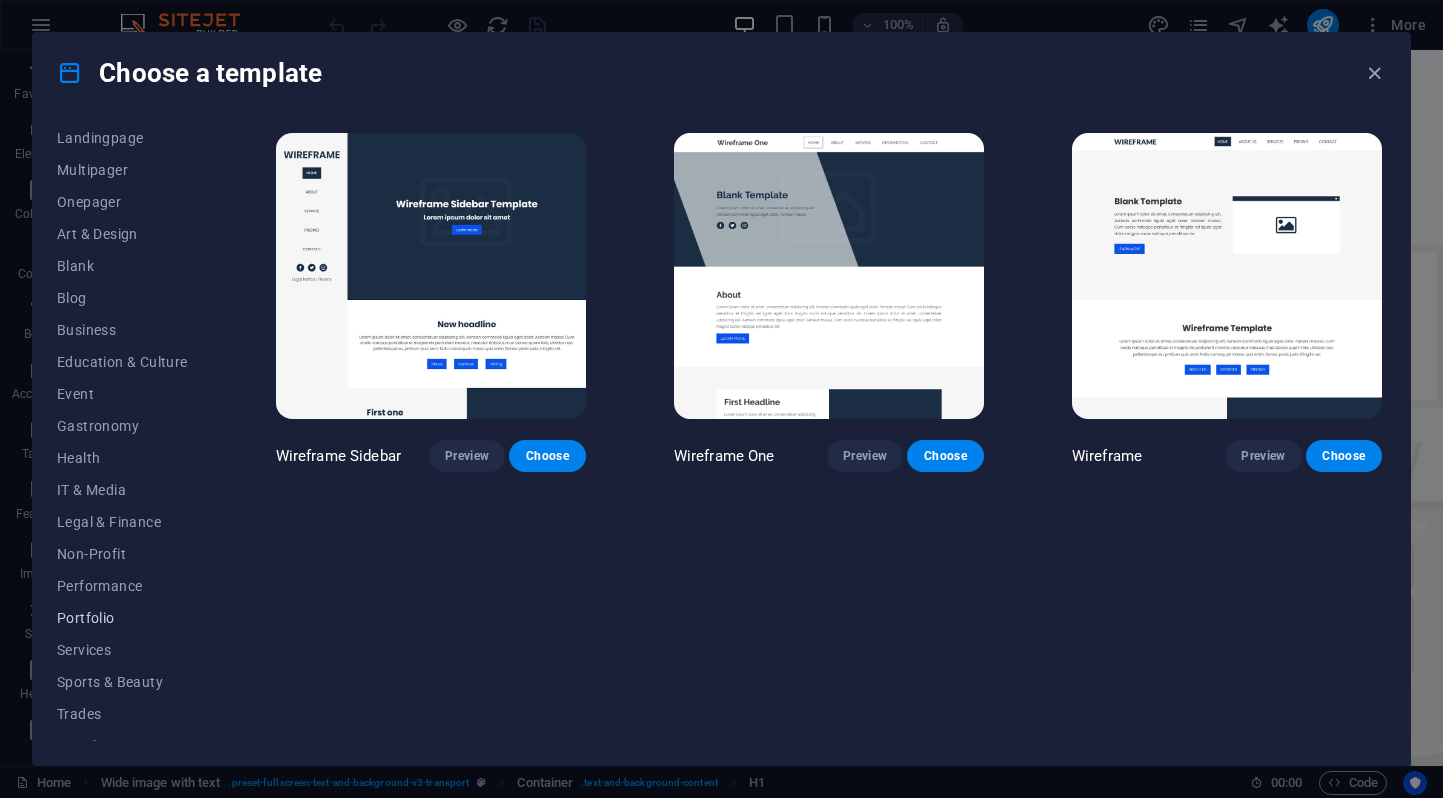 scroll, scrollTop: 134, scrollLeft: 0, axis: vertical 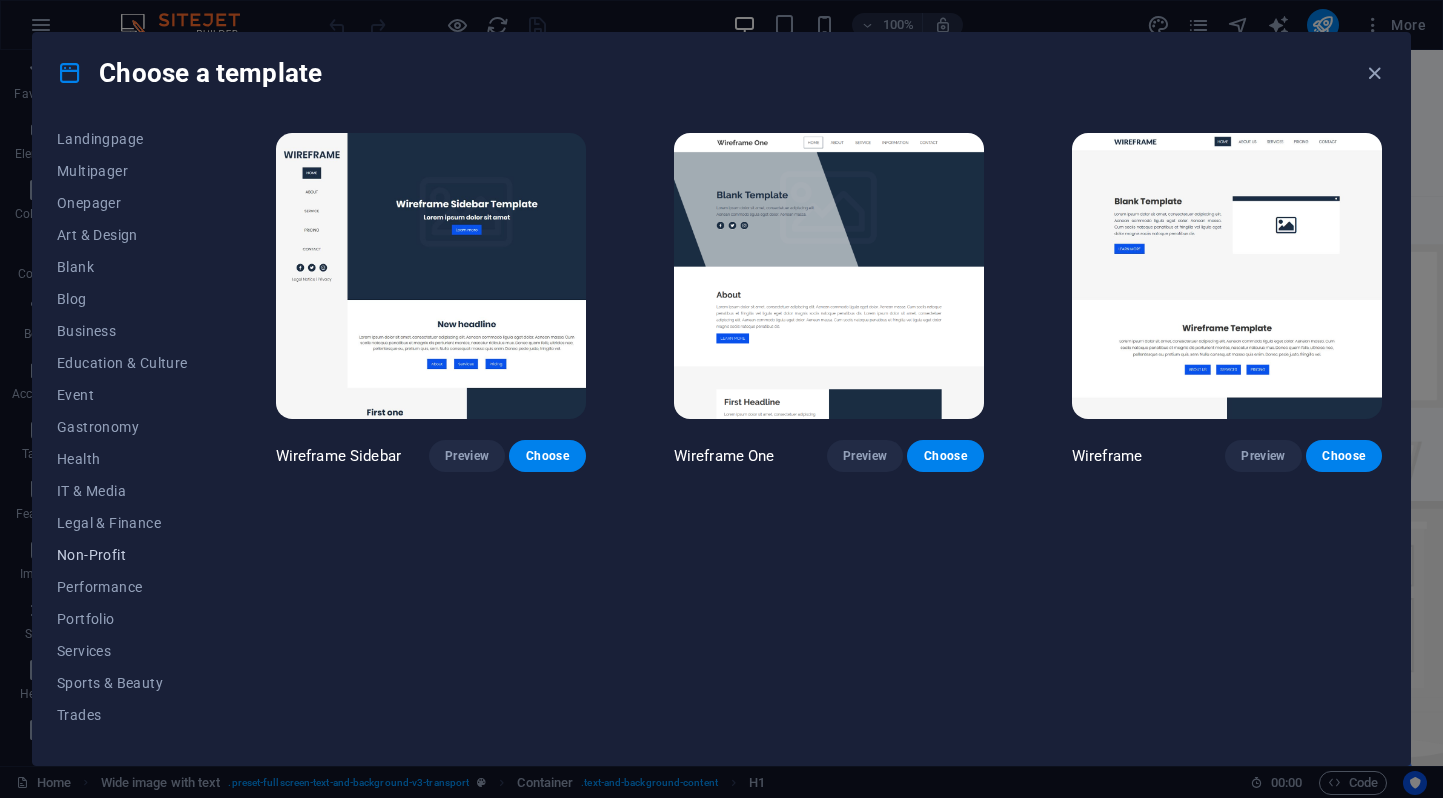 click on "Non-Profit" at bounding box center (122, 555) 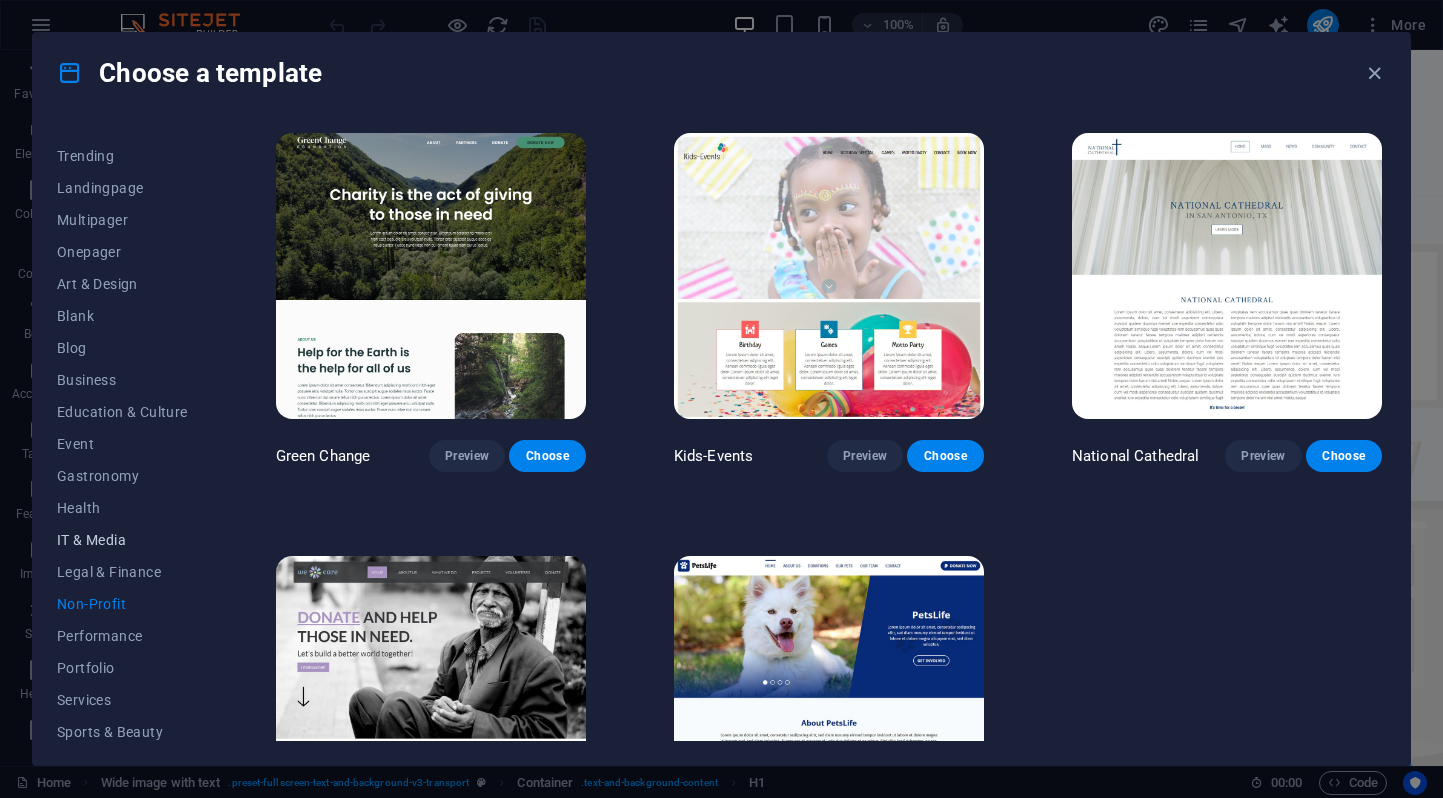 click on "IT & Media" at bounding box center (122, 540) 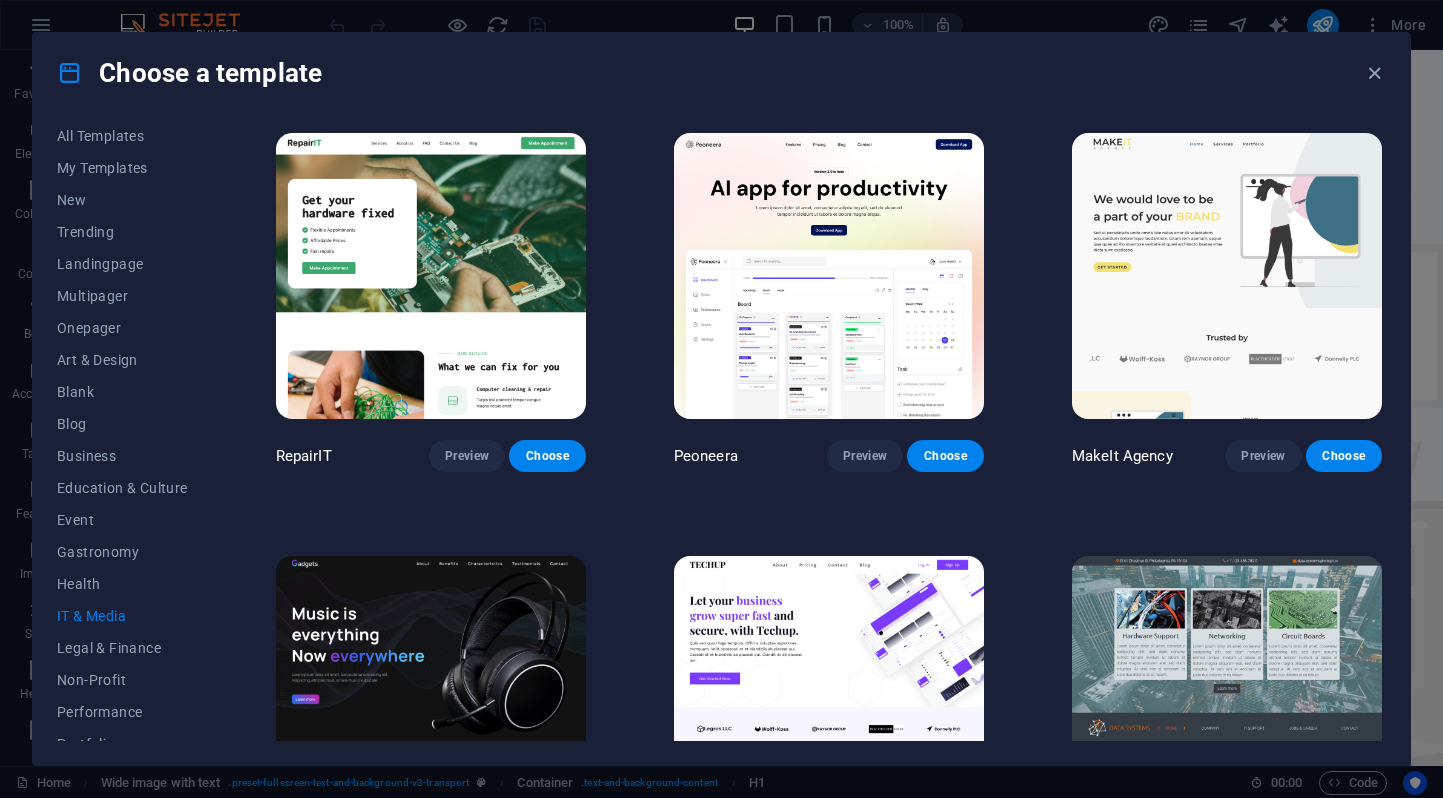 scroll, scrollTop: 4, scrollLeft: 0, axis: vertical 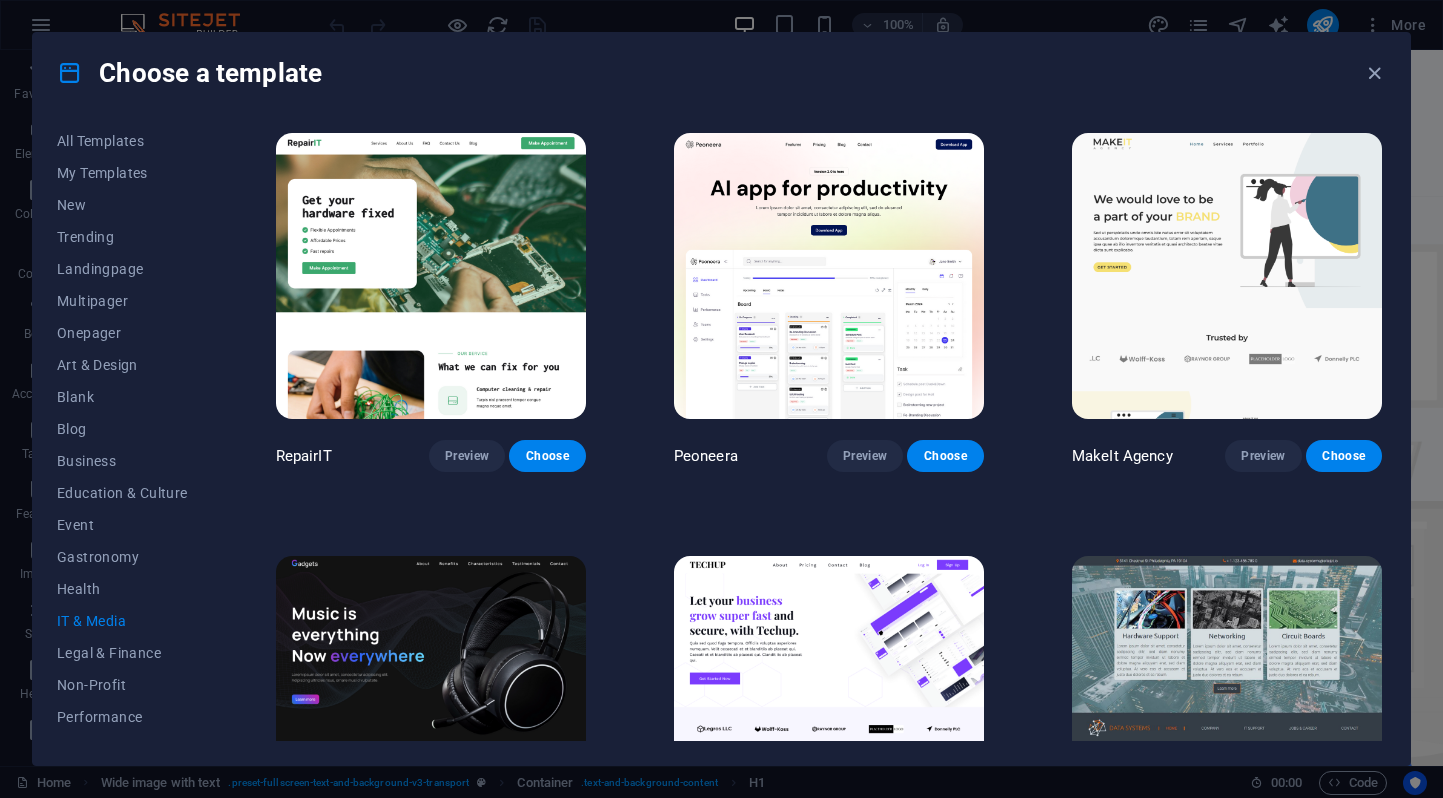 click on "Gastronomy" at bounding box center [122, 557] 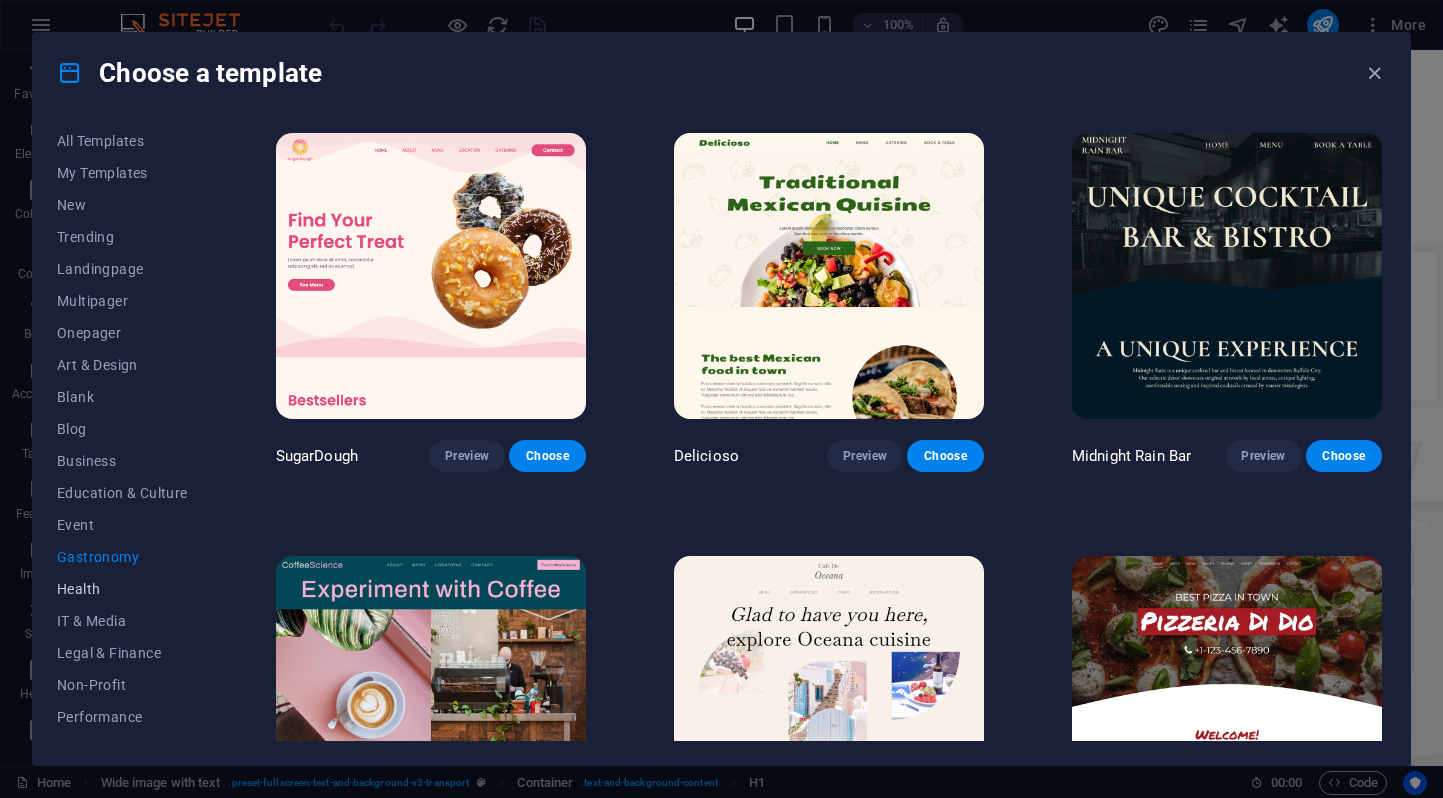 click on "Health" at bounding box center [122, 589] 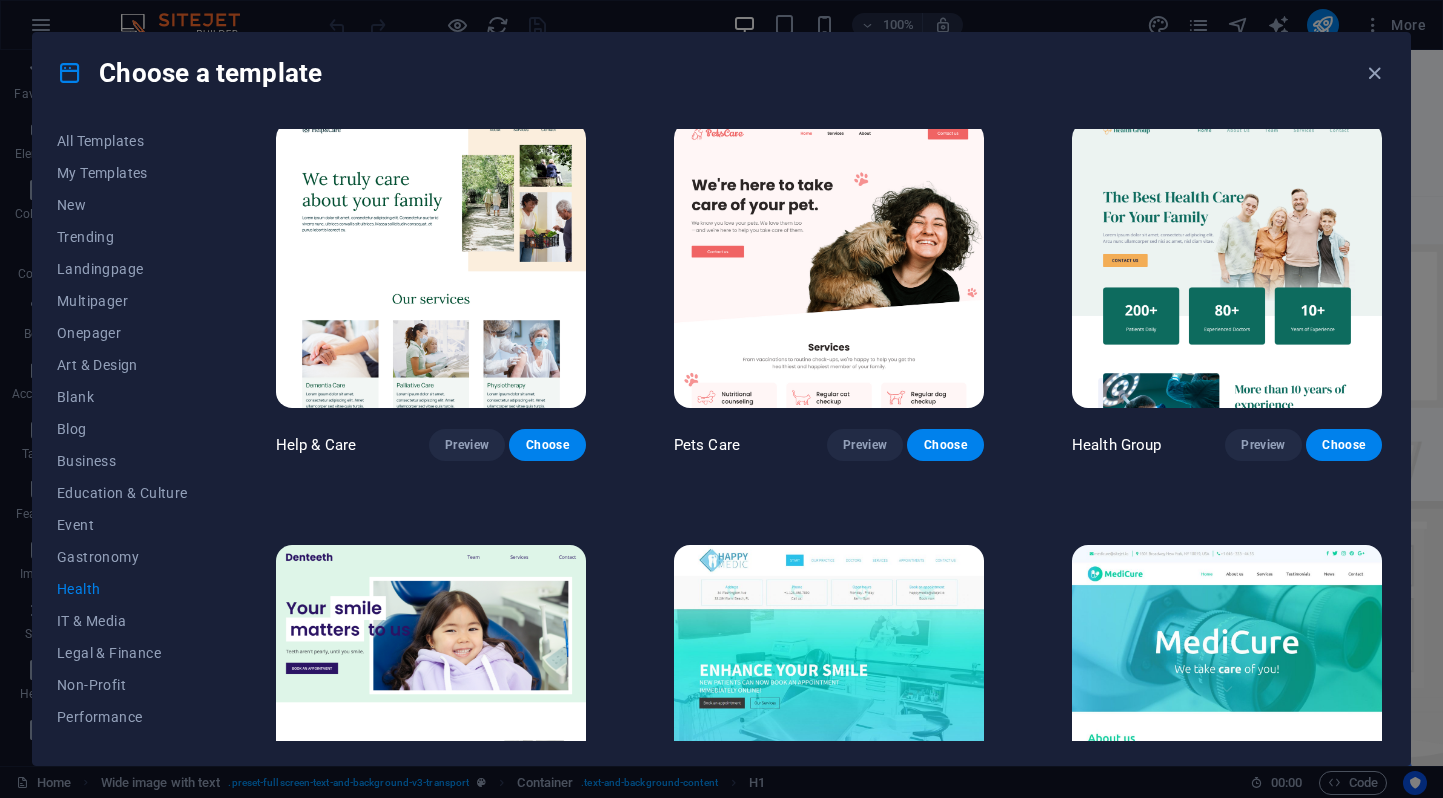 scroll, scrollTop: 0, scrollLeft: 0, axis: both 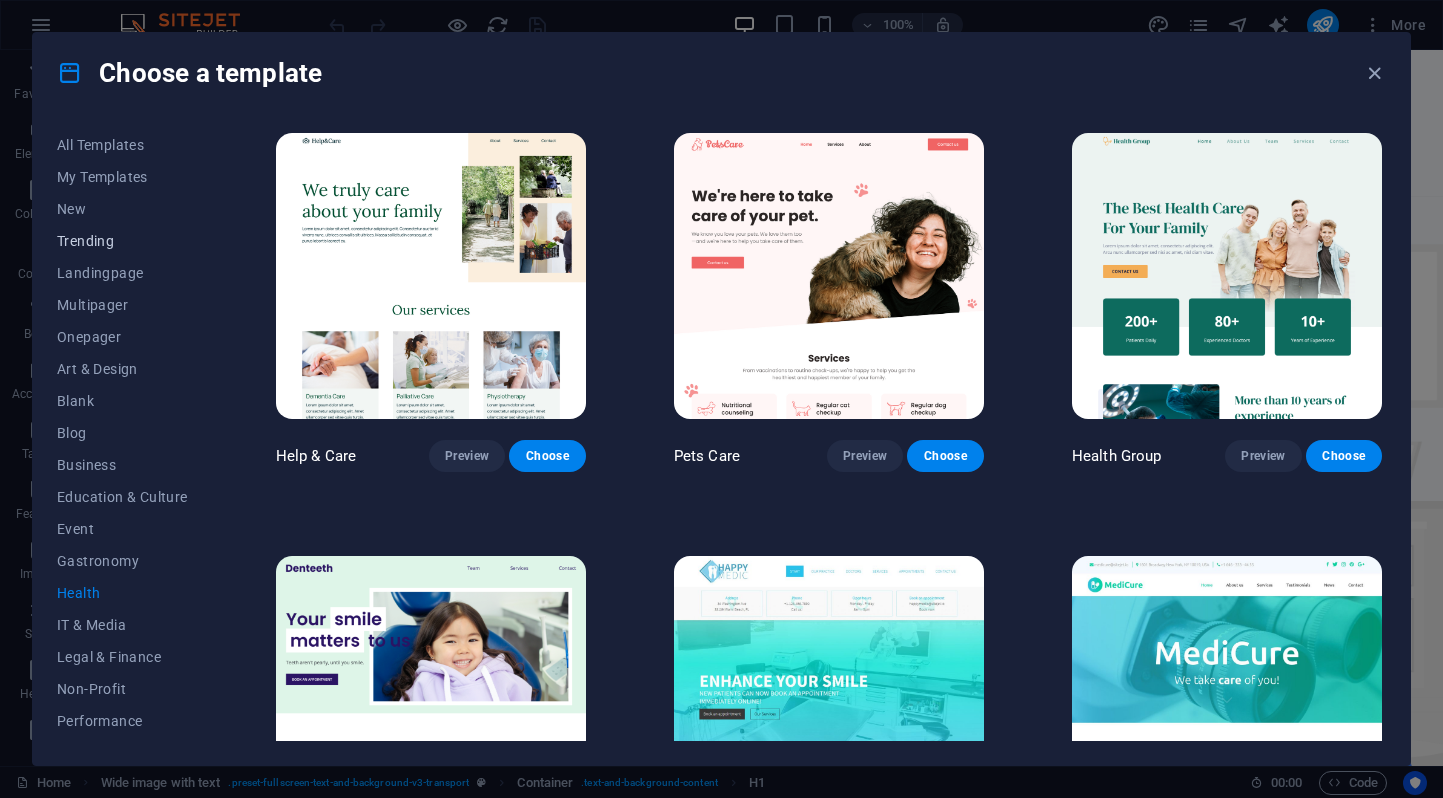 click on "Trending" at bounding box center [122, 241] 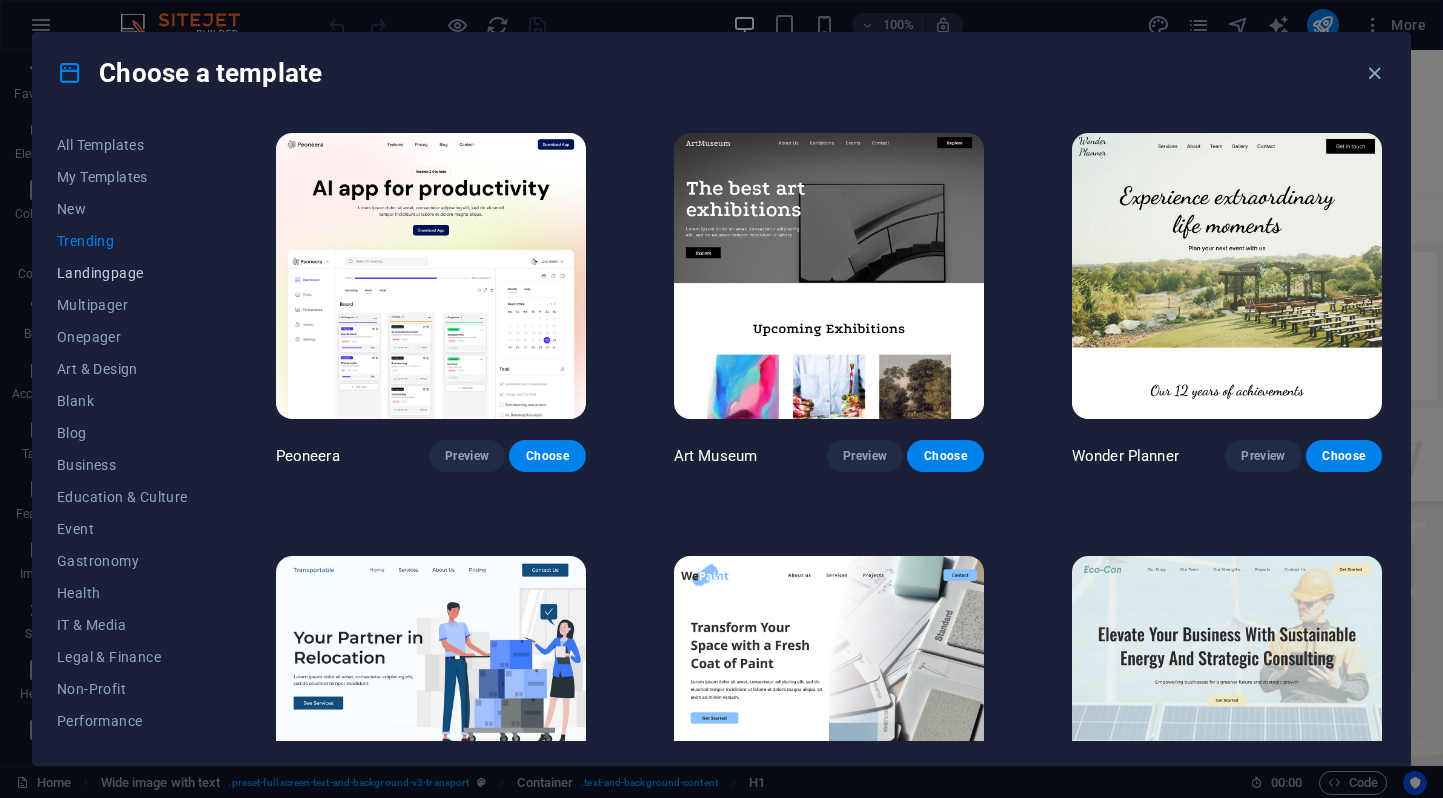 click on "Landingpage" at bounding box center [122, 273] 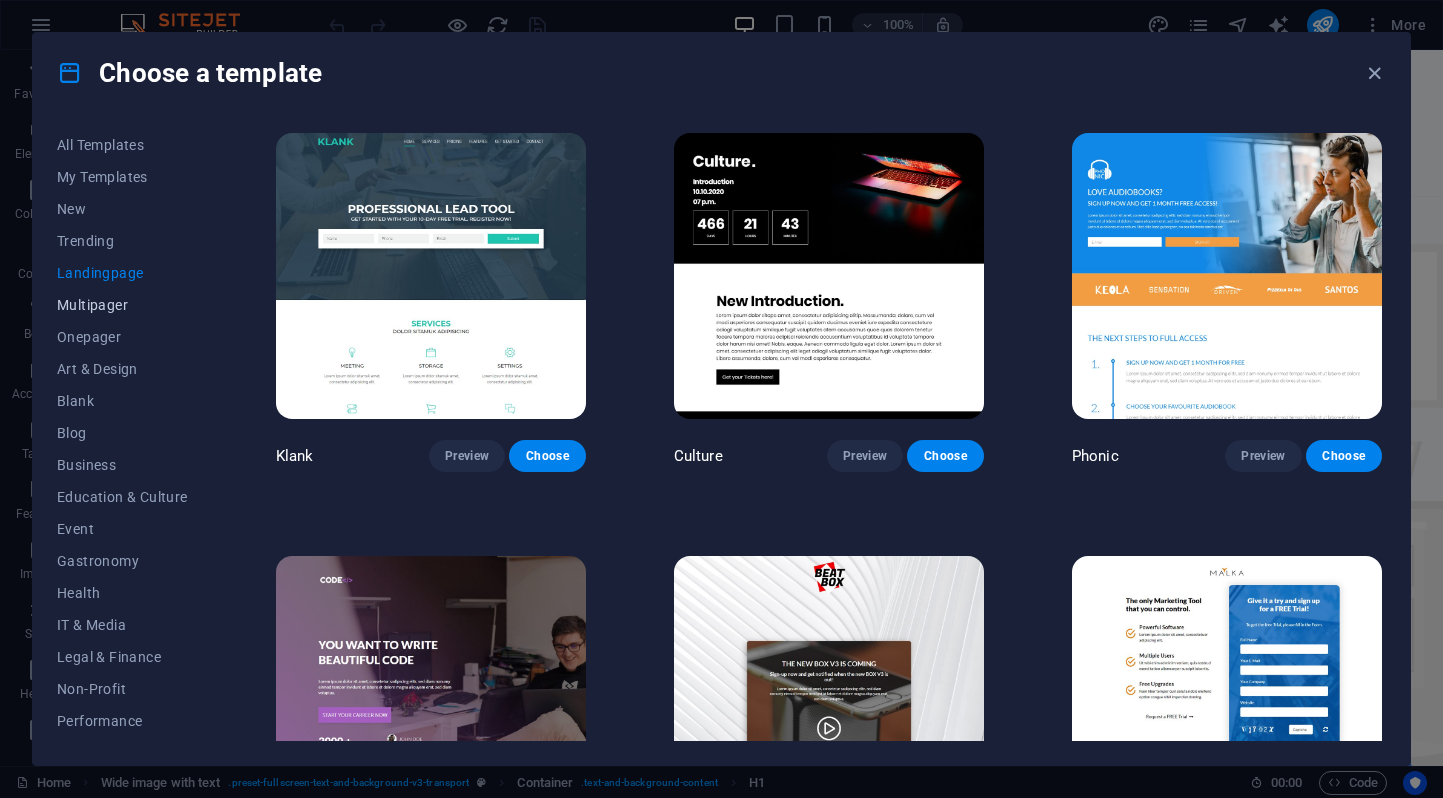 click on "Multipager" at bounding box center (122, 305) 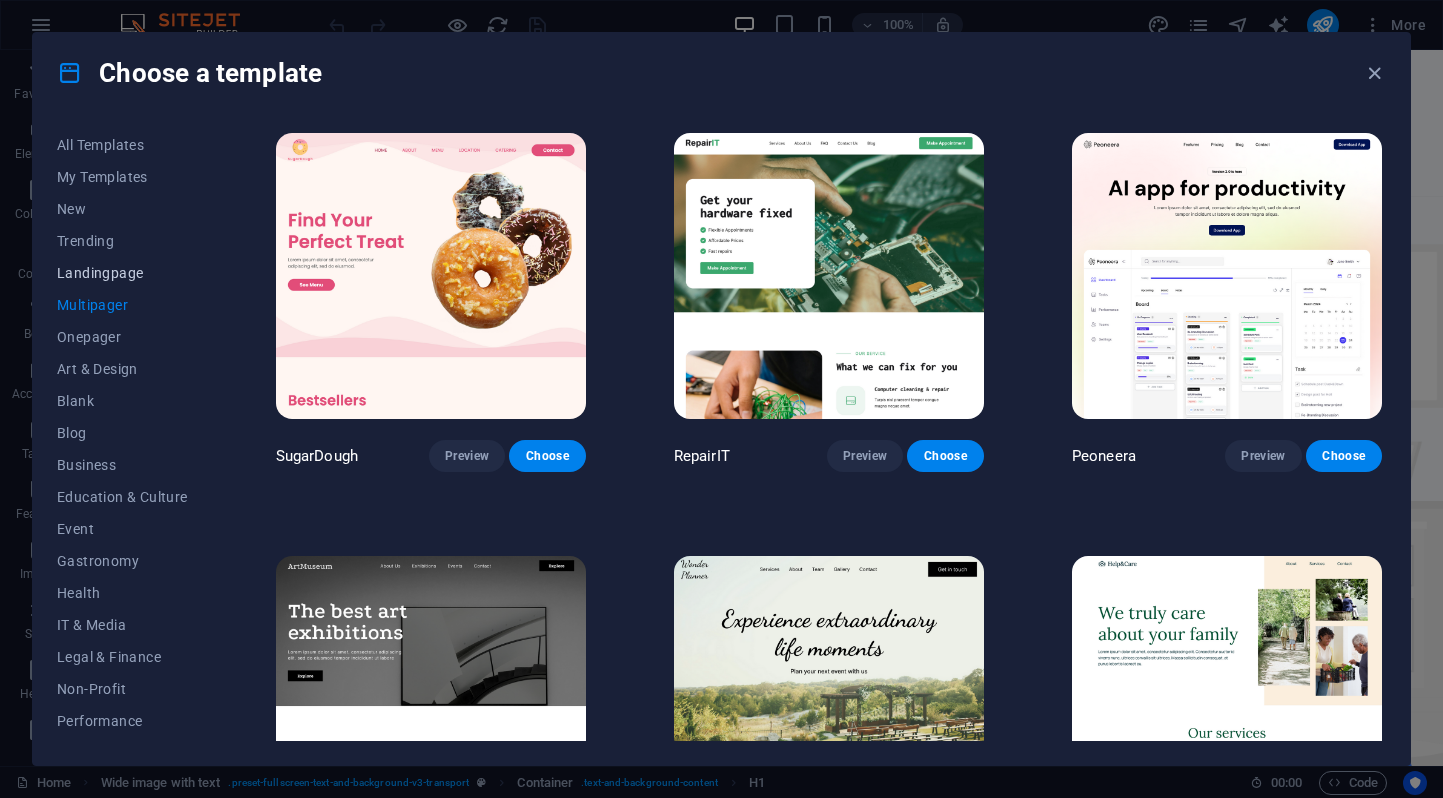 click on "Landingpage" at bounding box center [122, 273] 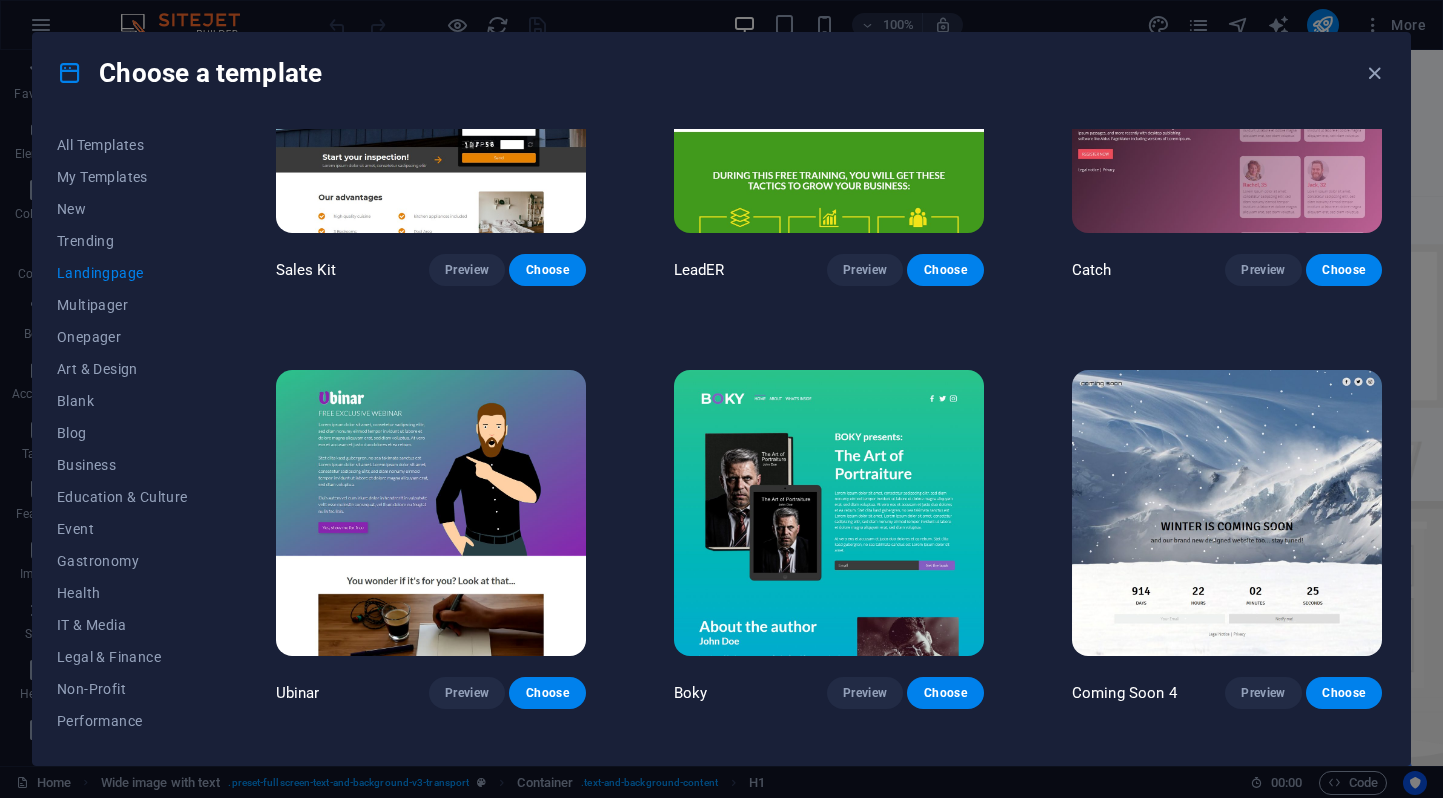 scroll, scrollTop: 2680, scrollLeft: 0, axis: vertical 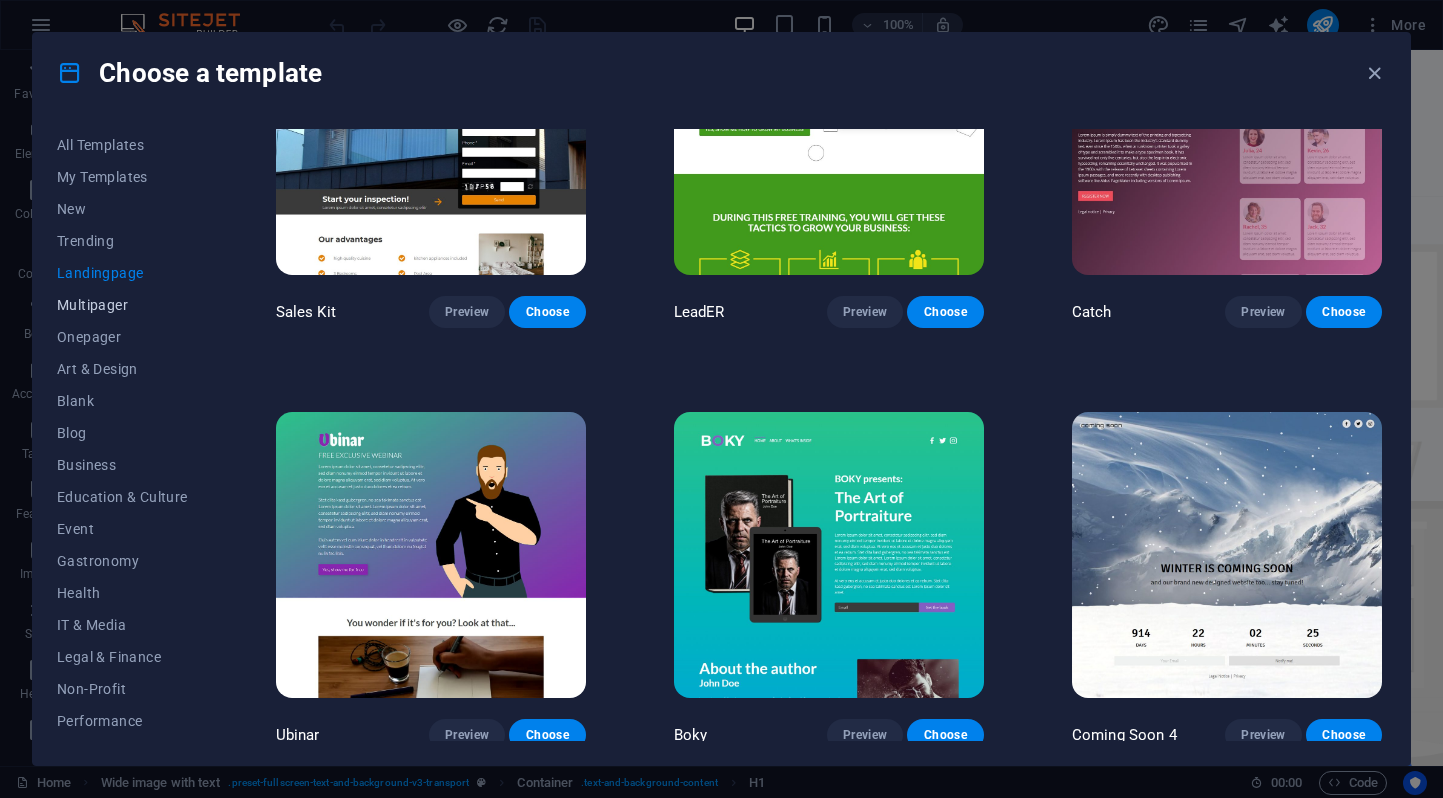 click on "Multipager" at bounding box center [122, 305] 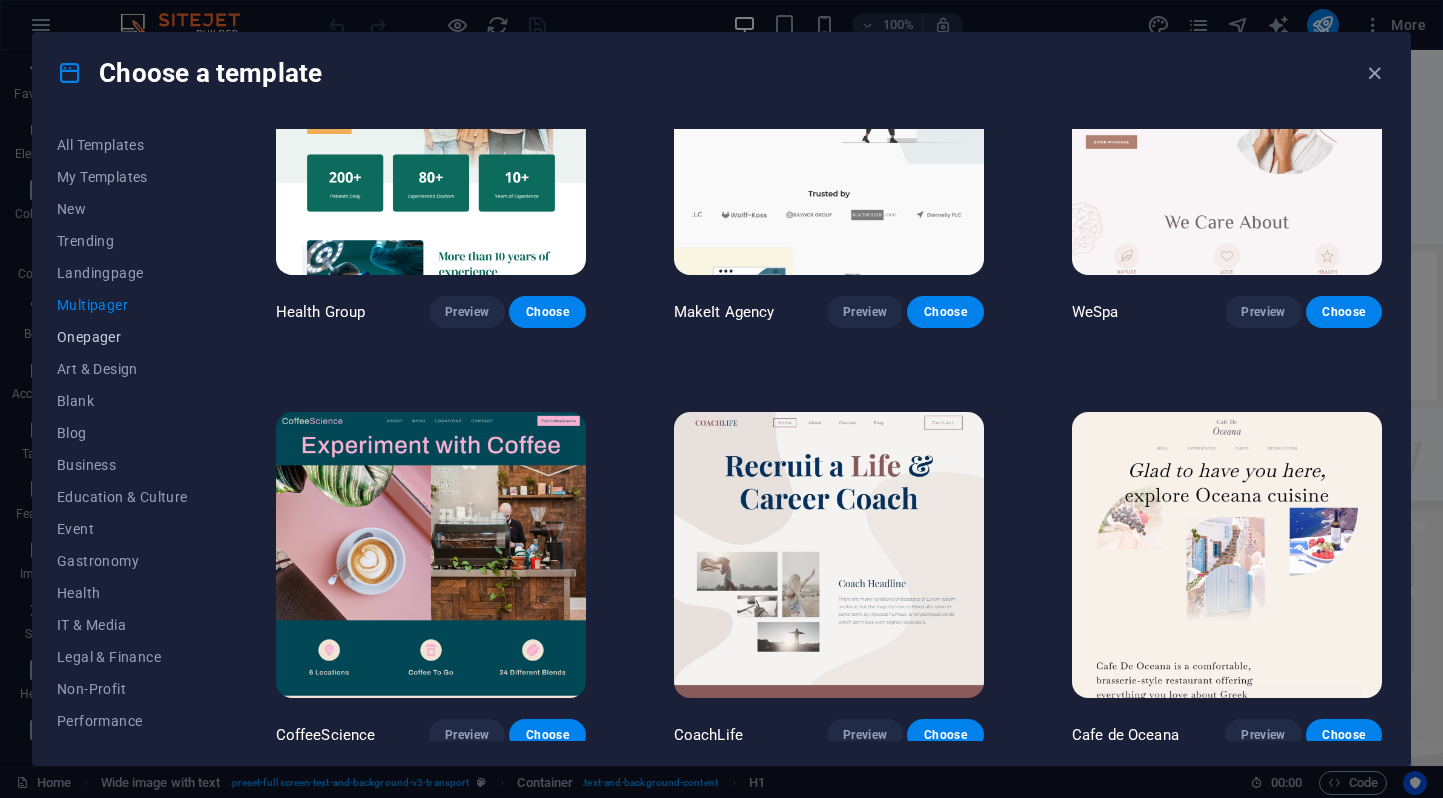 click on "Onepager" at bounding box center (122, 337) 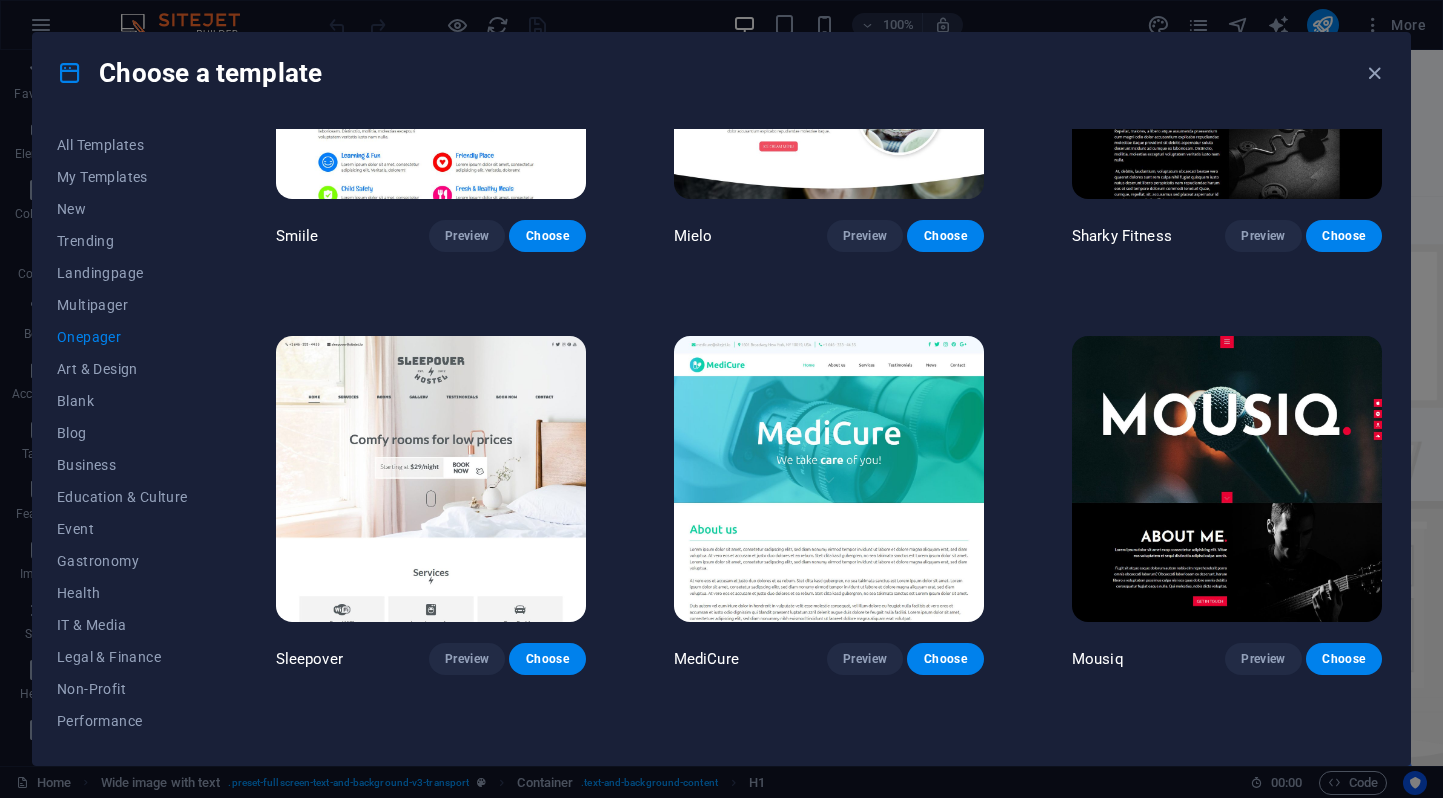 scroll, scrollTop: 5814, scrollLeft: 0, axis: vertical 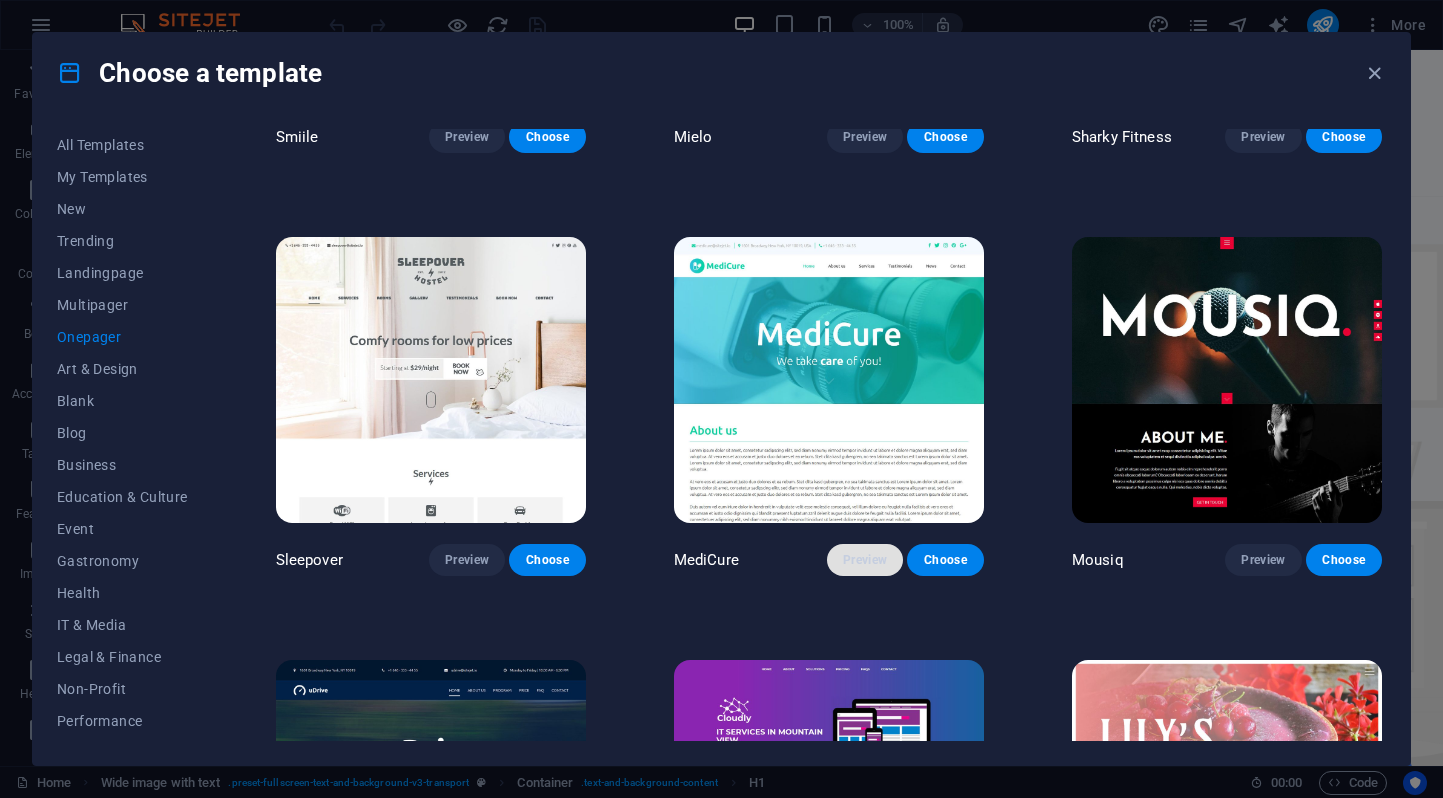 click on "Preview" at bounding box center [865, 560] 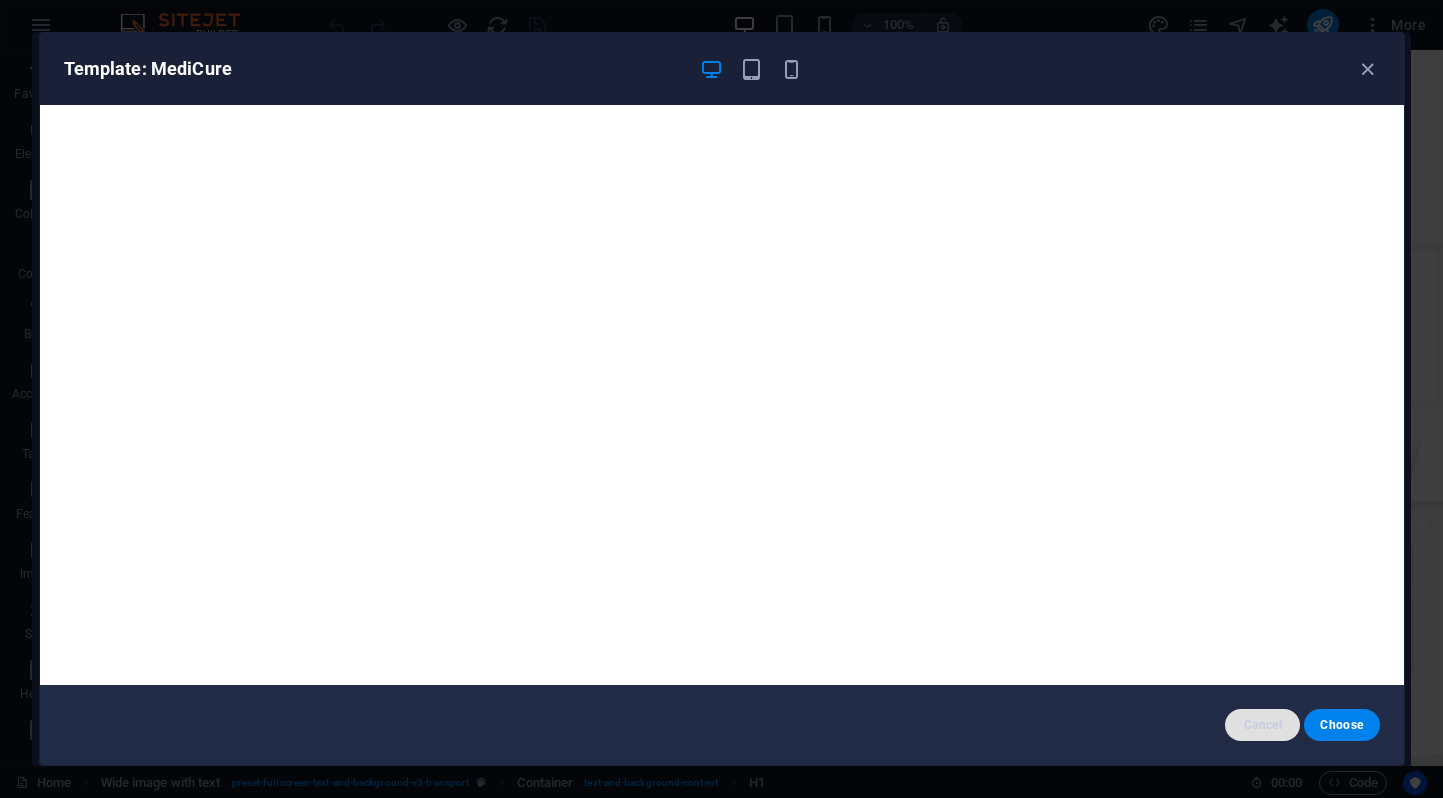 click on "Cancel" at bounding box center (1262, 725) 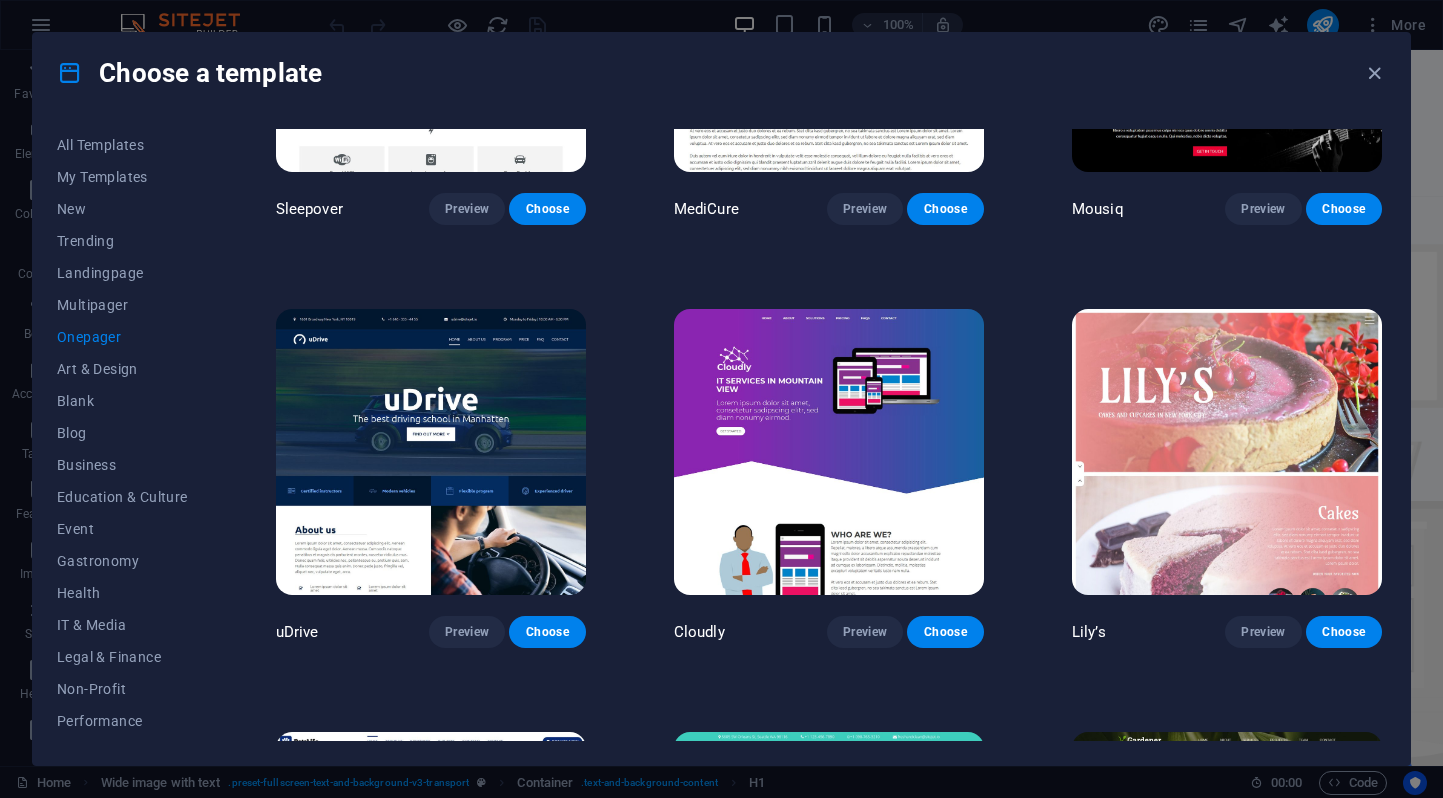 scroll, scrollTop: 6168, scrollLeft: 0, axis: vertical 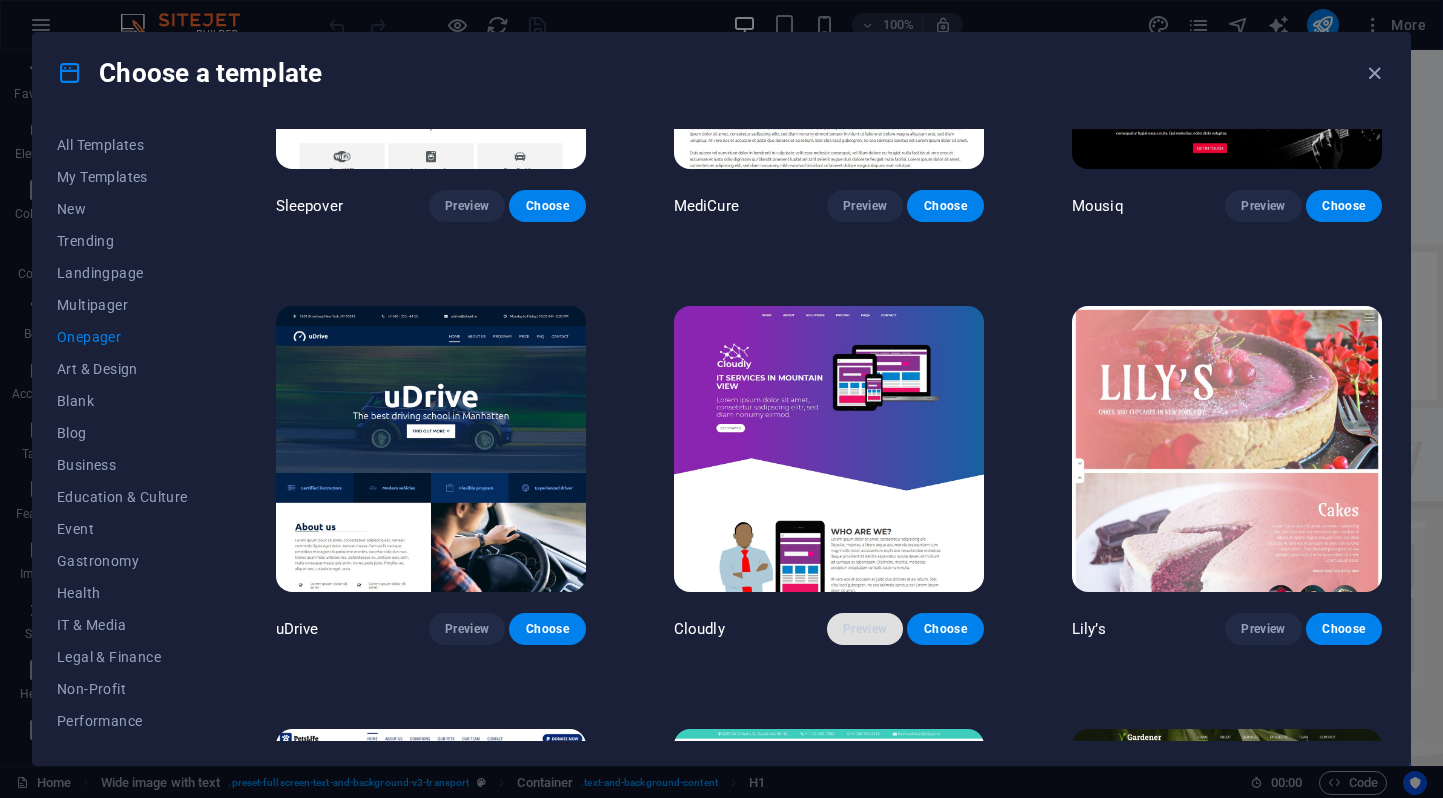 click on "Preview" at bounding box center (865, 629) 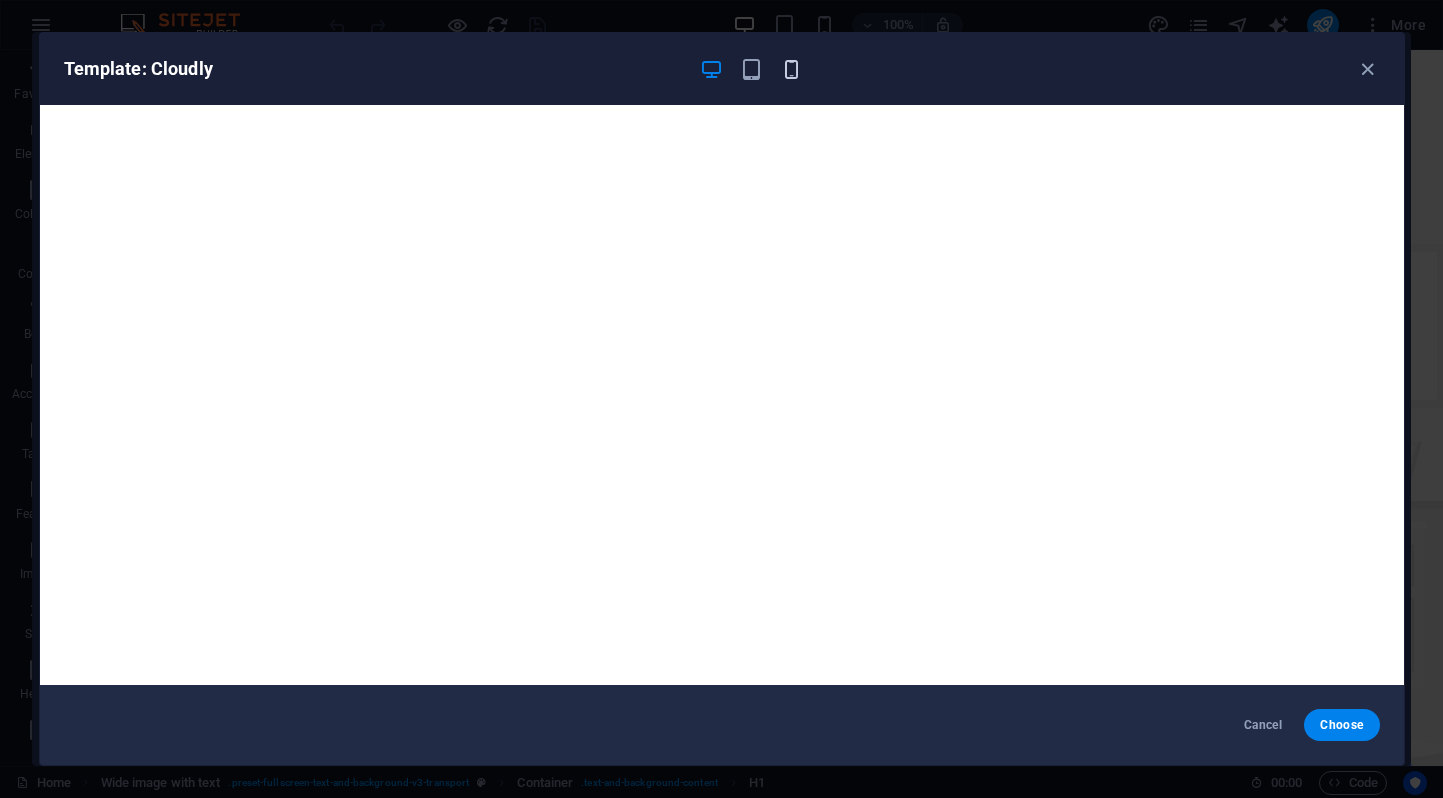 click at bounding box center [791, 69] 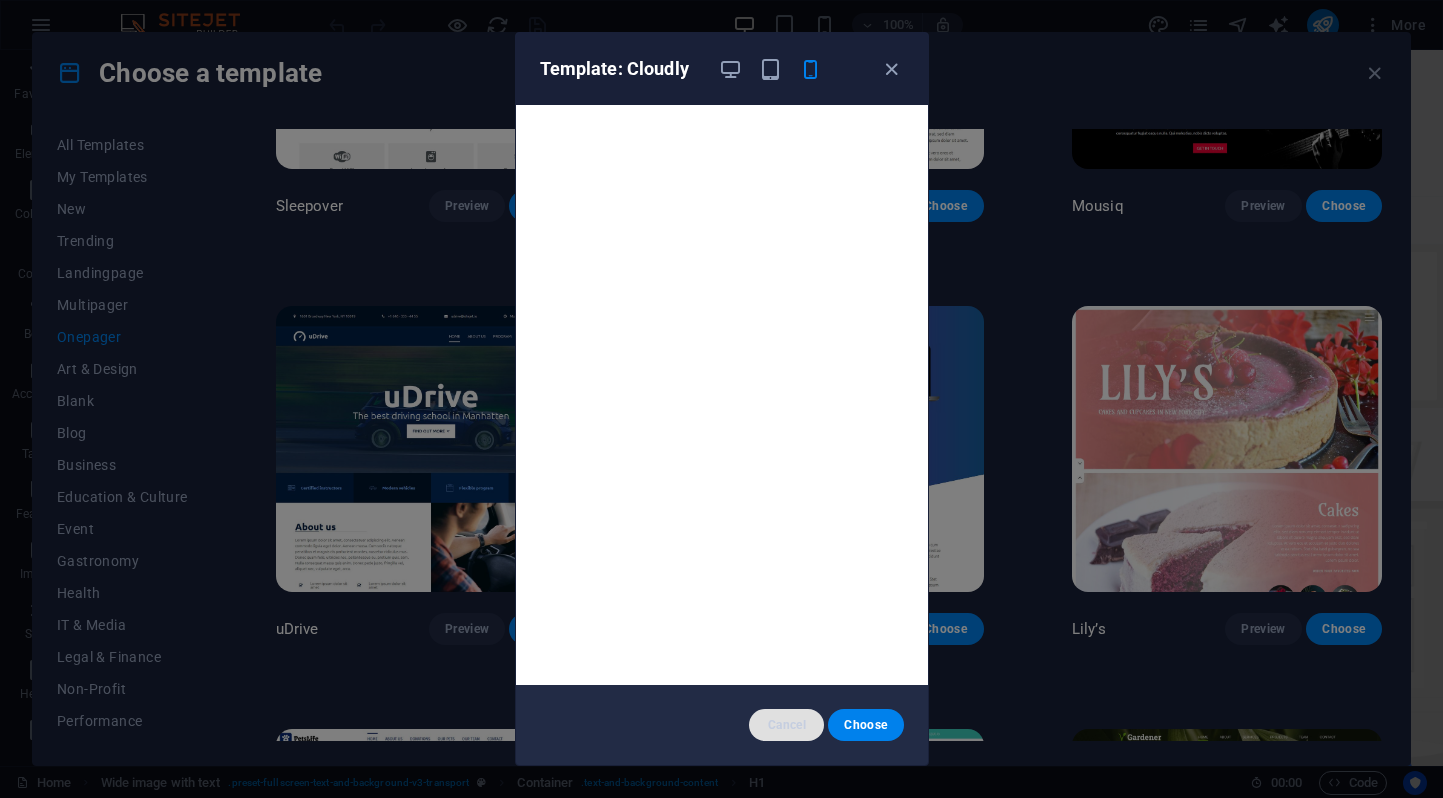 click on "Cancel" at bounding box center [786, 725] 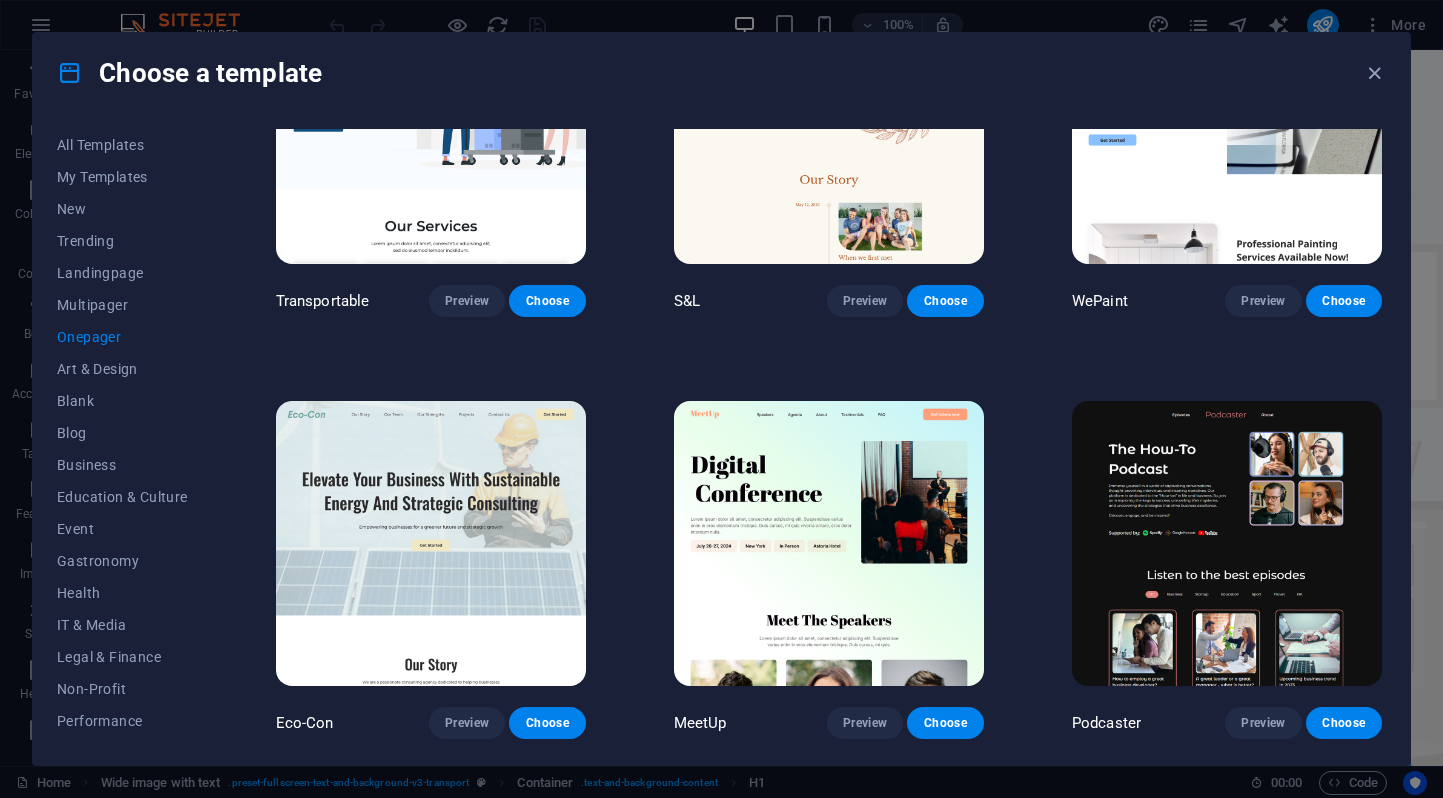 scroll, scrollTop: 0, scrollLeft: 0, axis: both 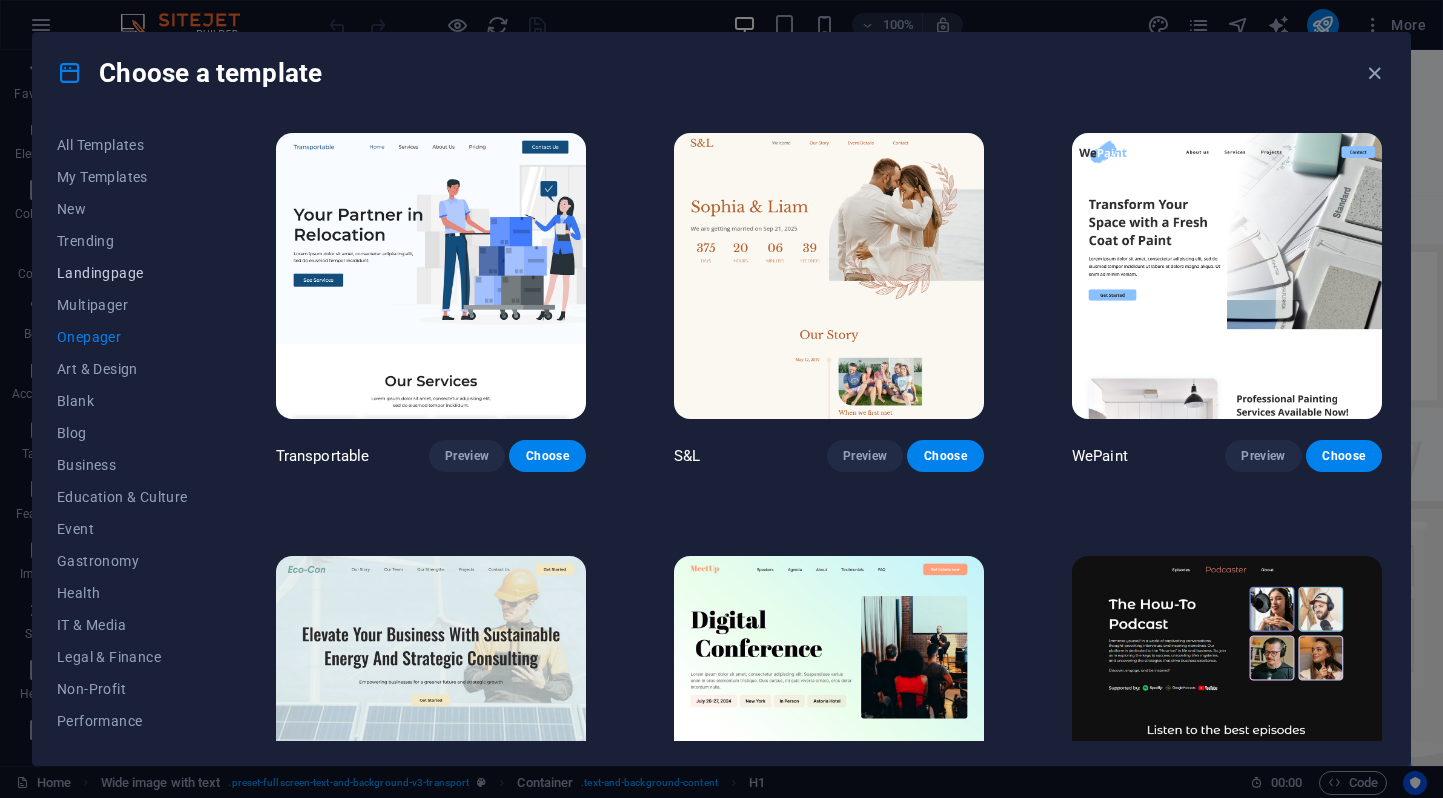 click on "Landingpage" at bounding box center [122, 273] 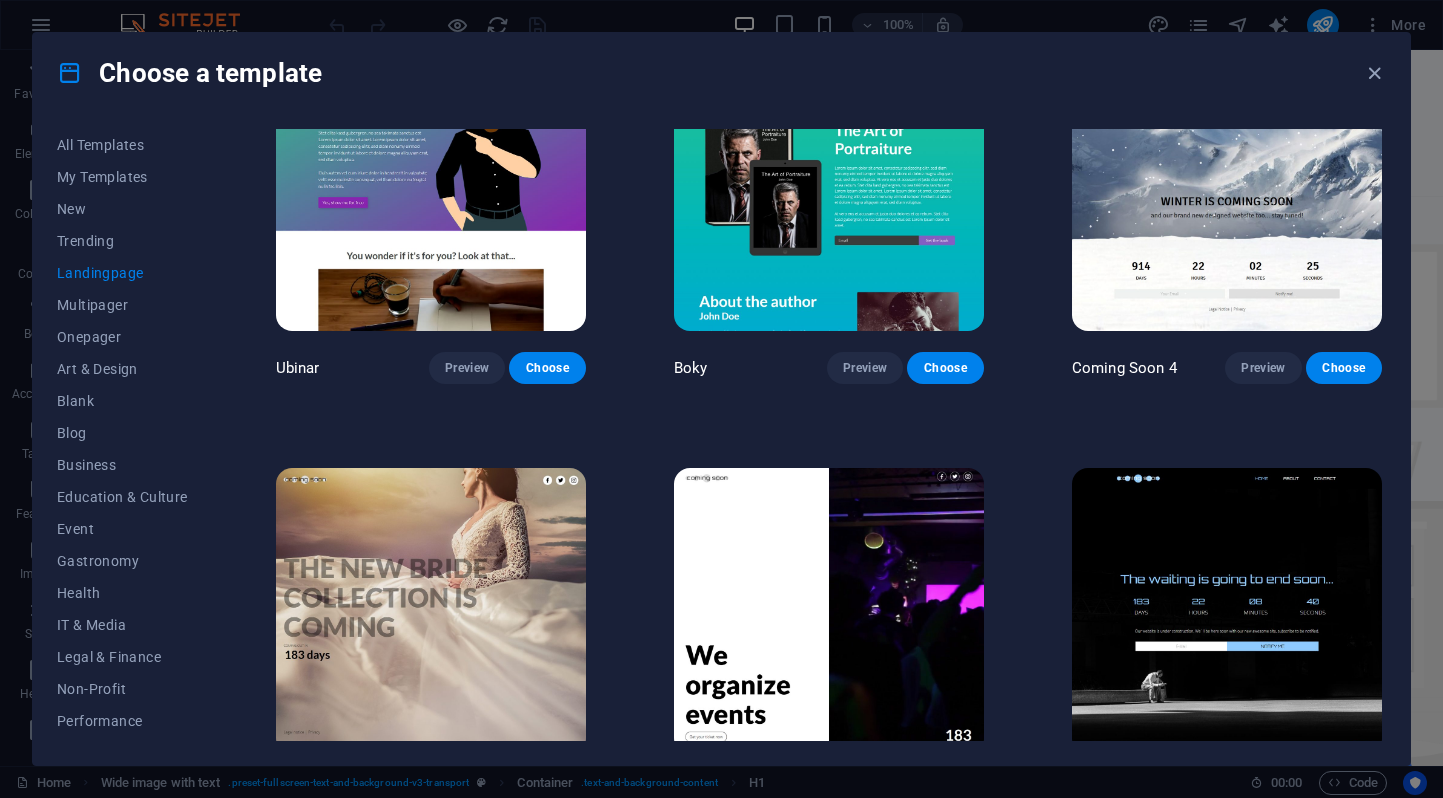 scroll, scrollTop: 2921, scrollLeft: 0, axis: vertical 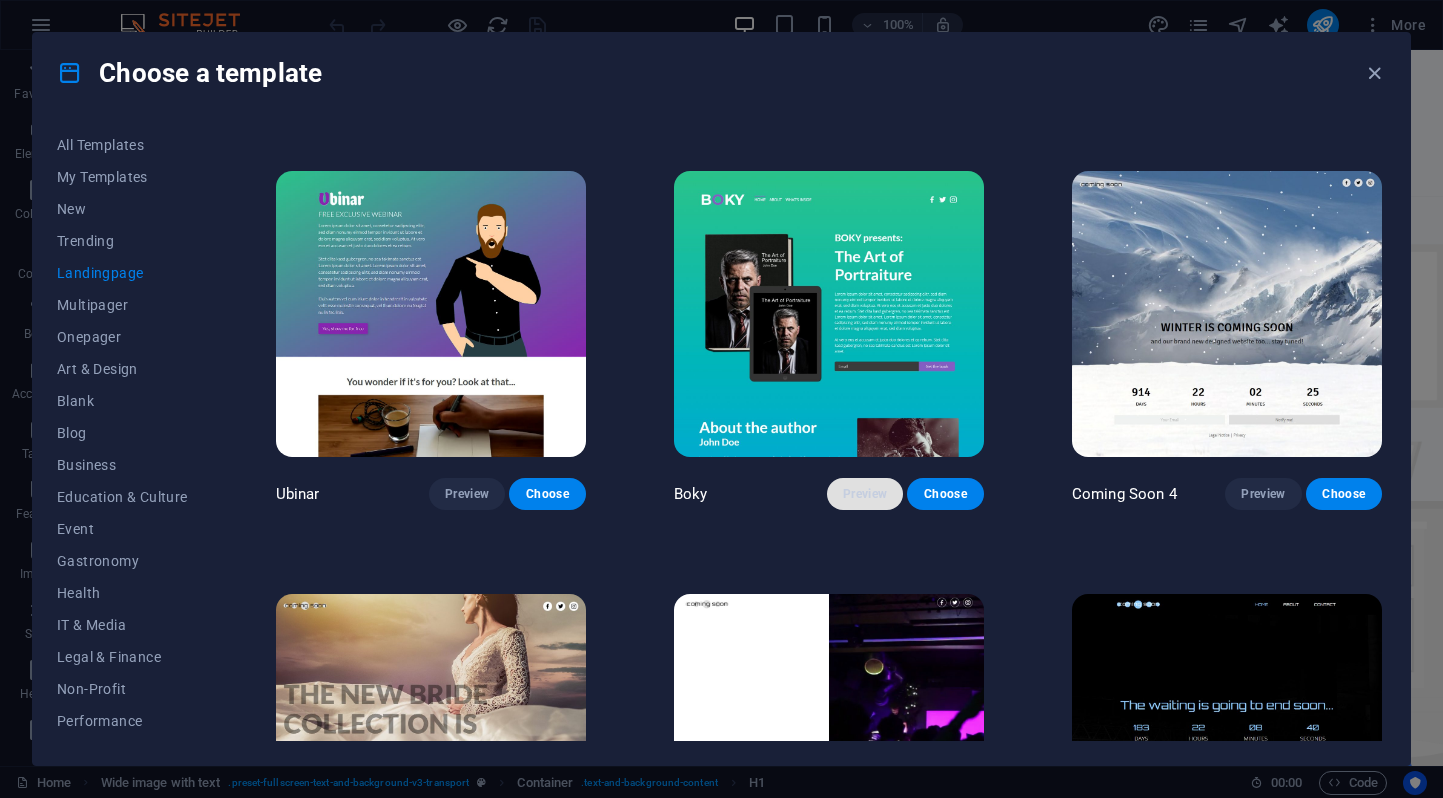 click on "Preview" at bounding box center [865, 494] 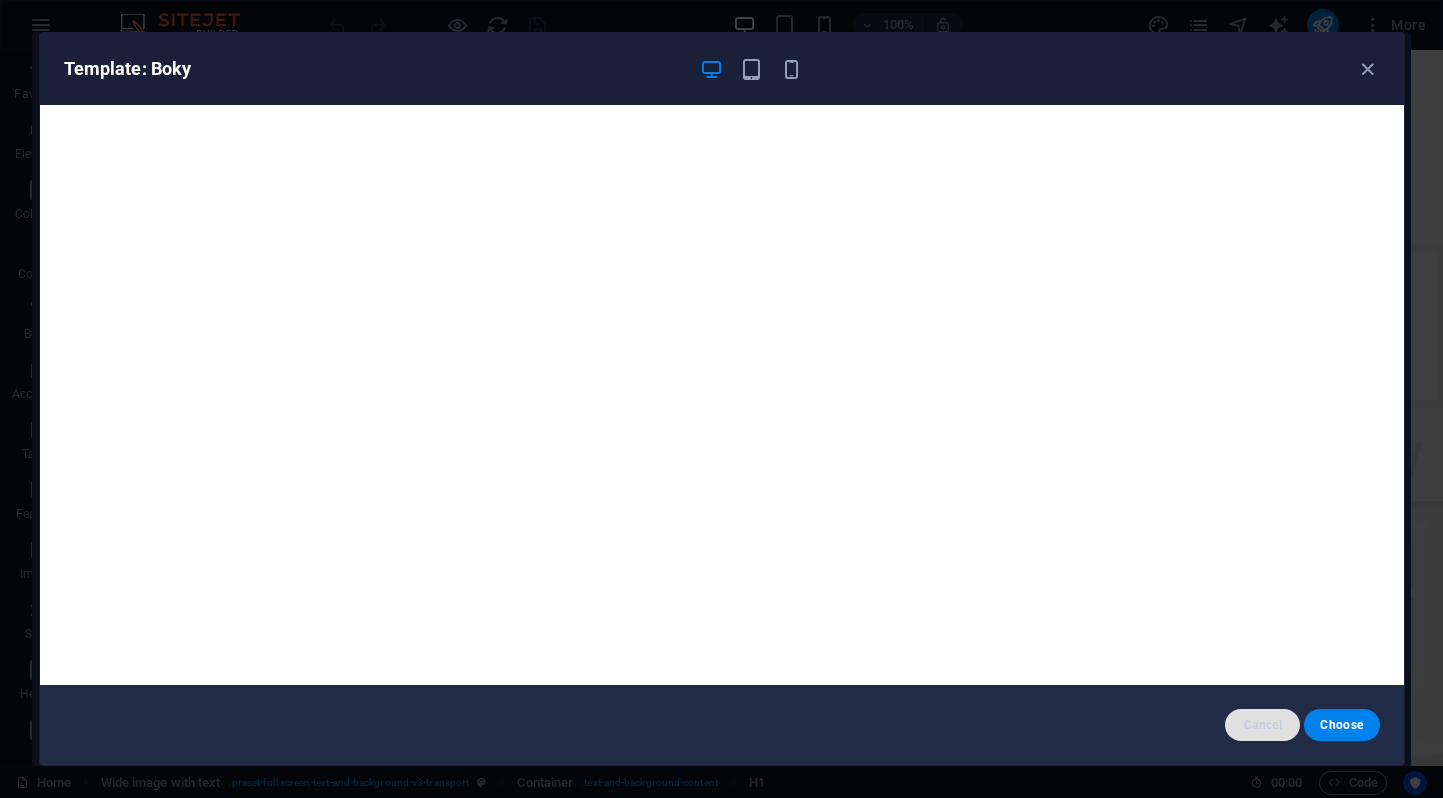 click on "Cancel" at bounding box center [1262, 725] 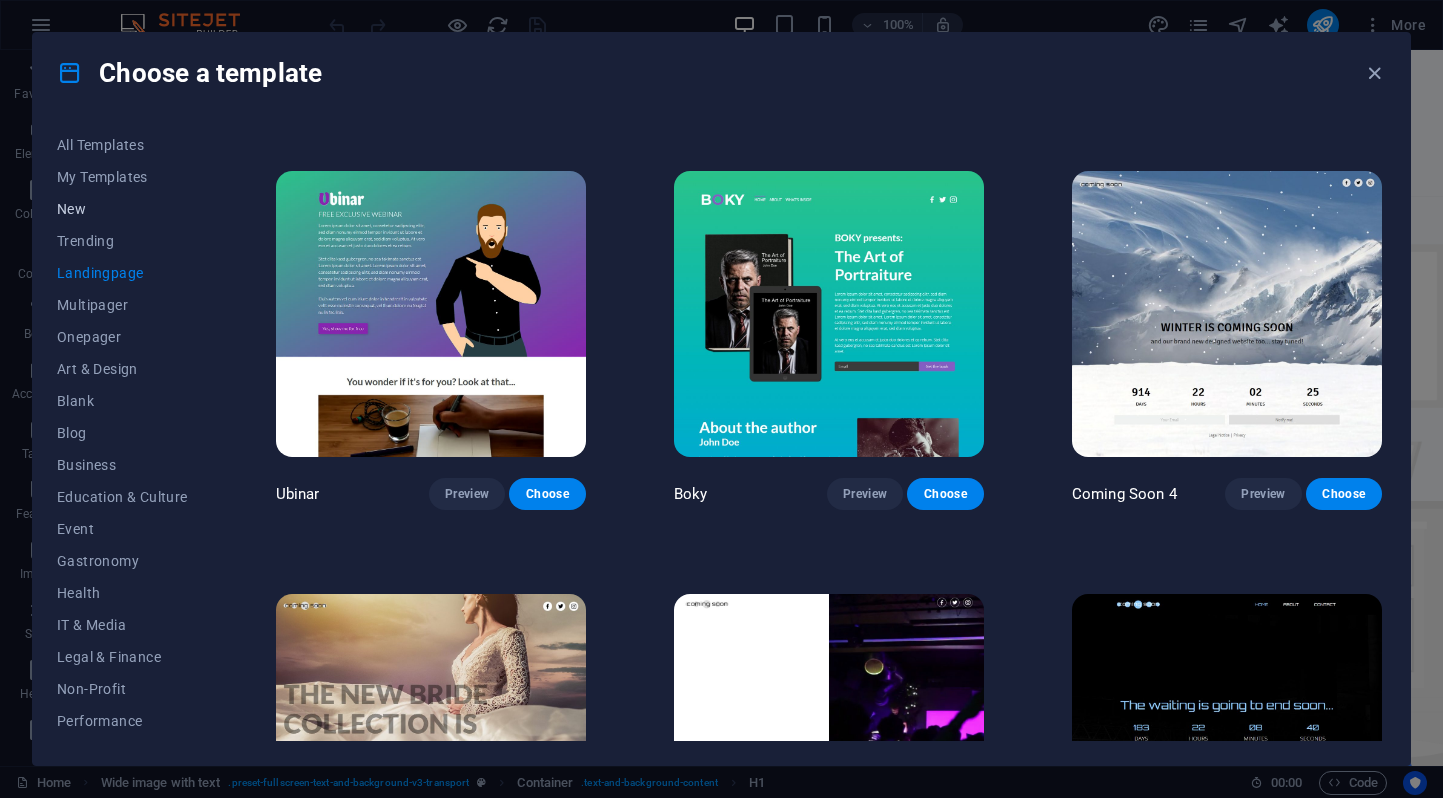 click on "New" at bounding box center (122, 209) 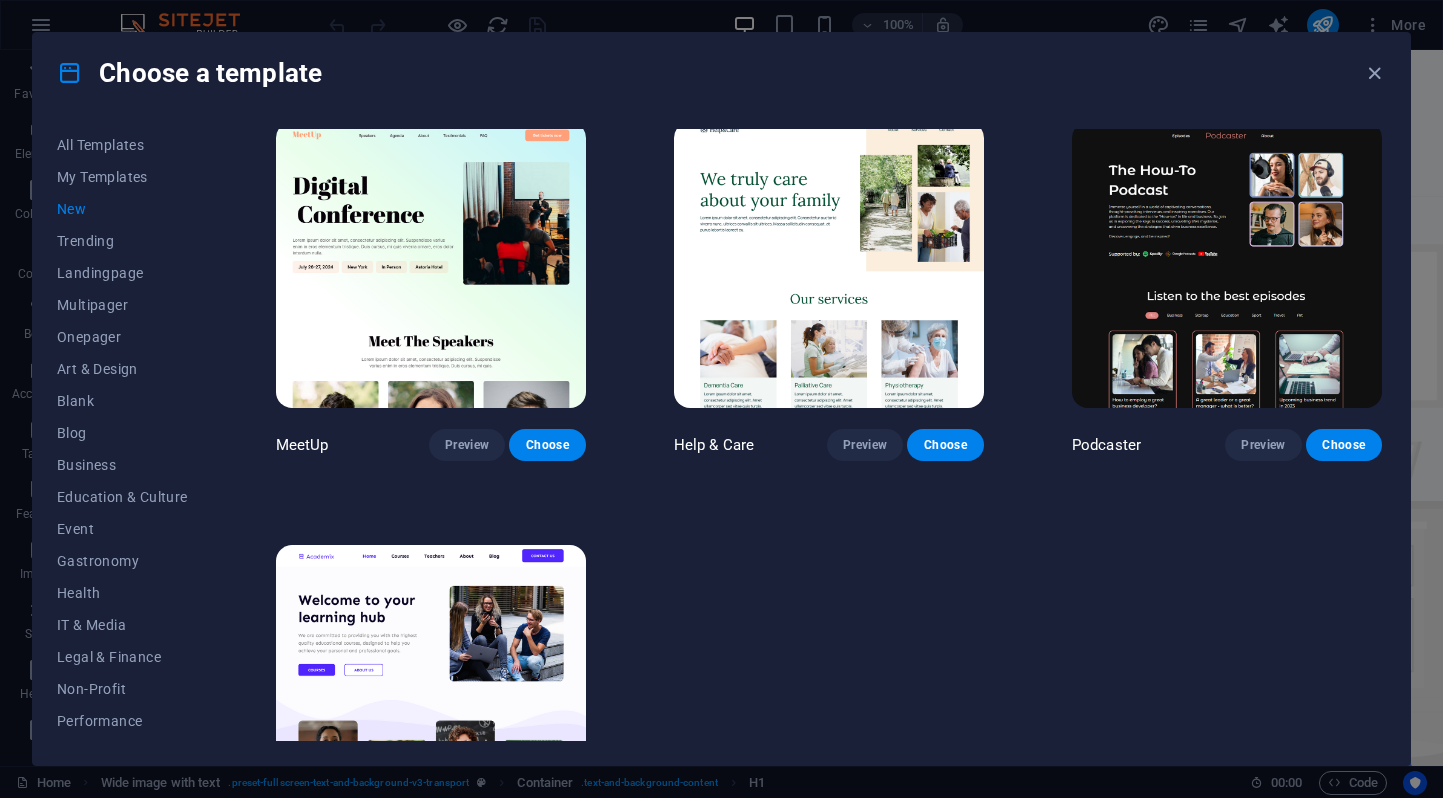 scroll, scrollTop: 1408, scrollLeft: 0, axis: vertical 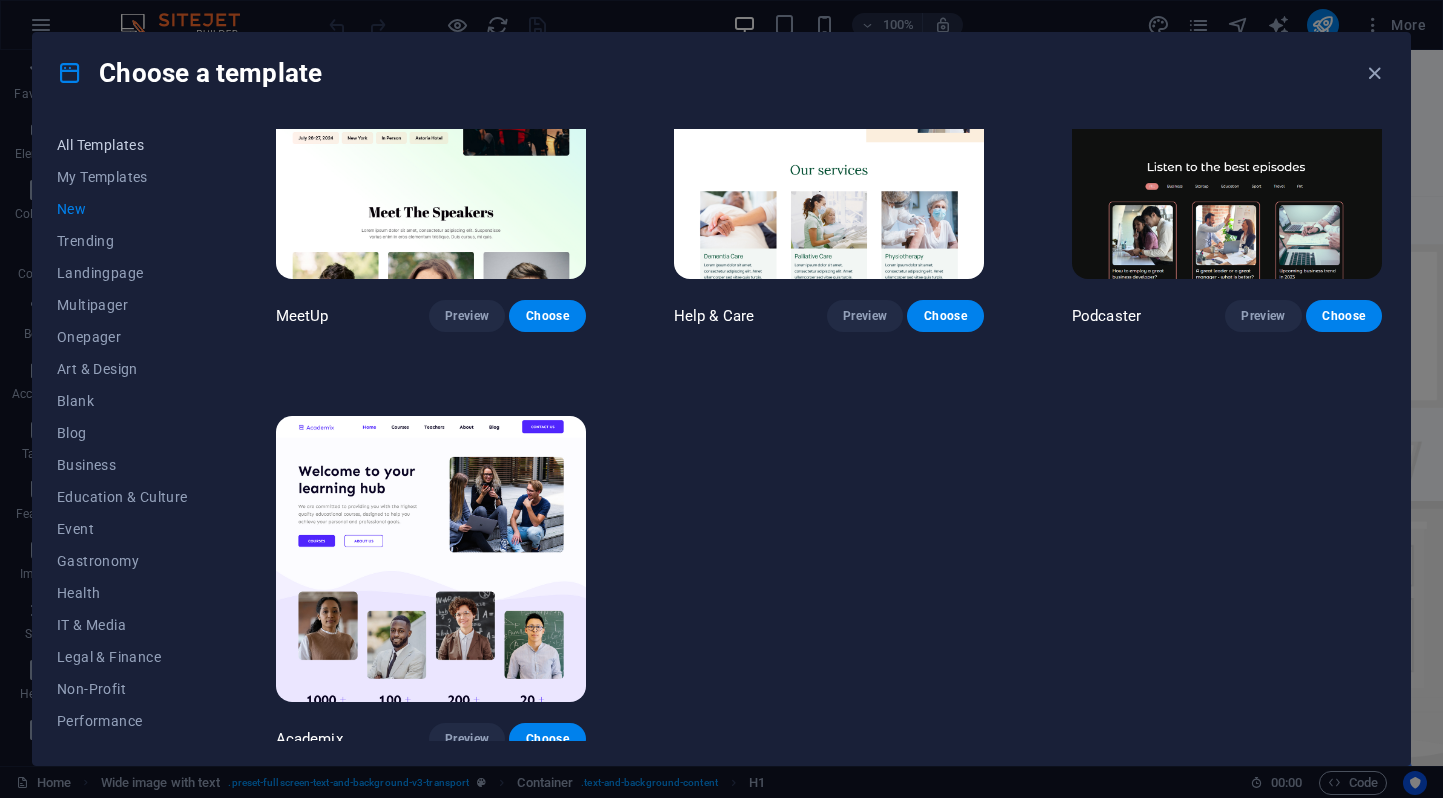 click on "All Templates" at bounding box center (122, 145) 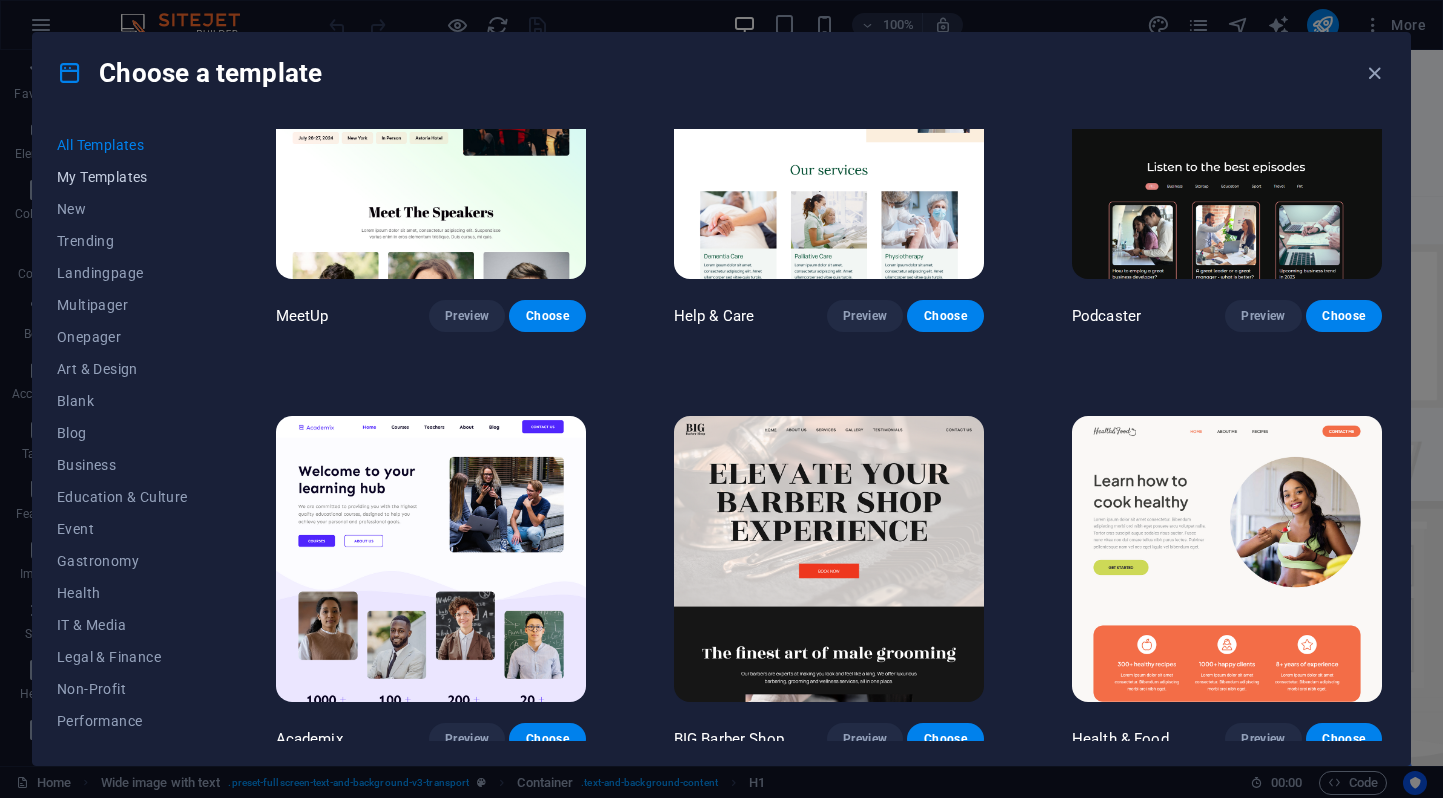 click on "My Templates" at bounding box center [122, 177] 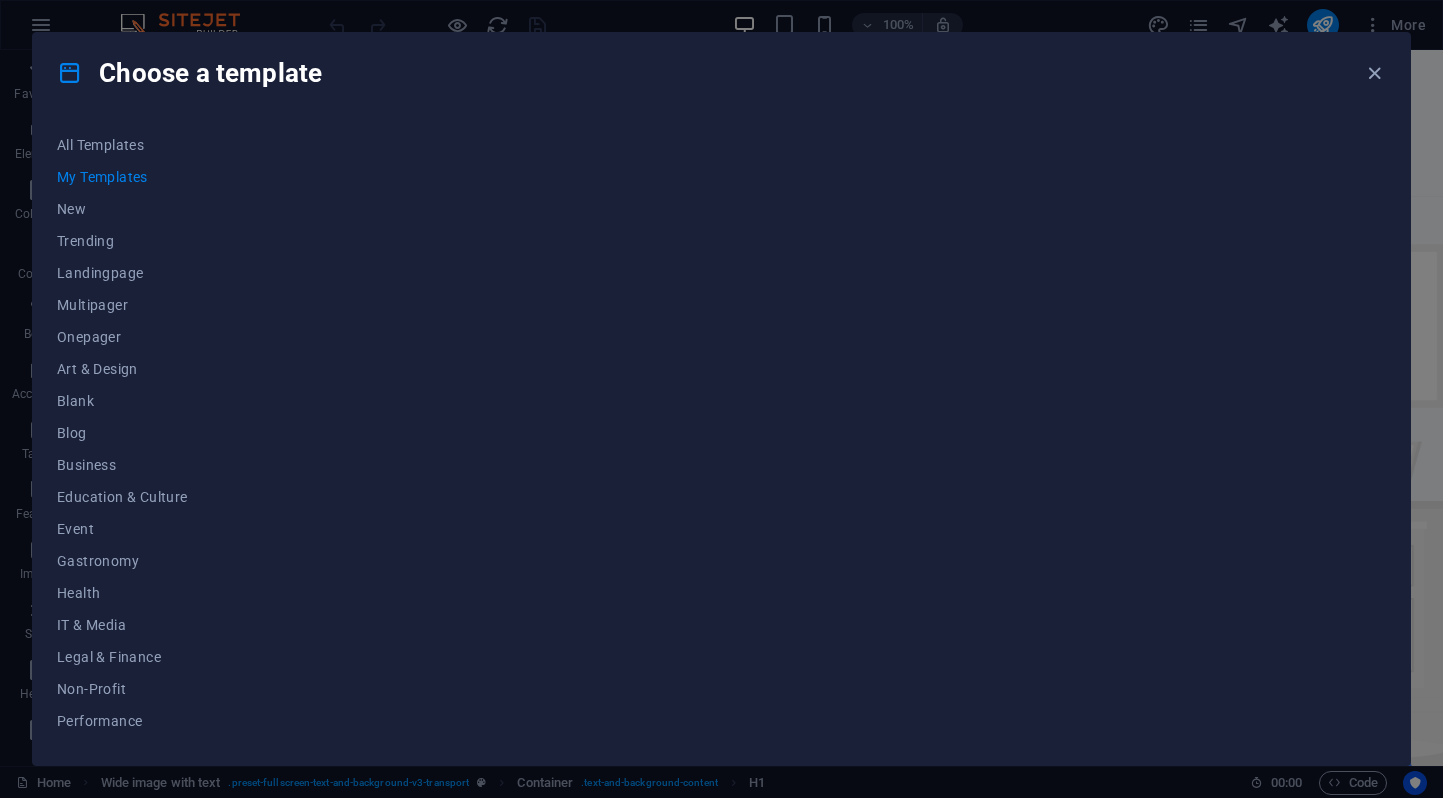 scroll, scrollTop: 0, scrollLeft: 0, axis: both 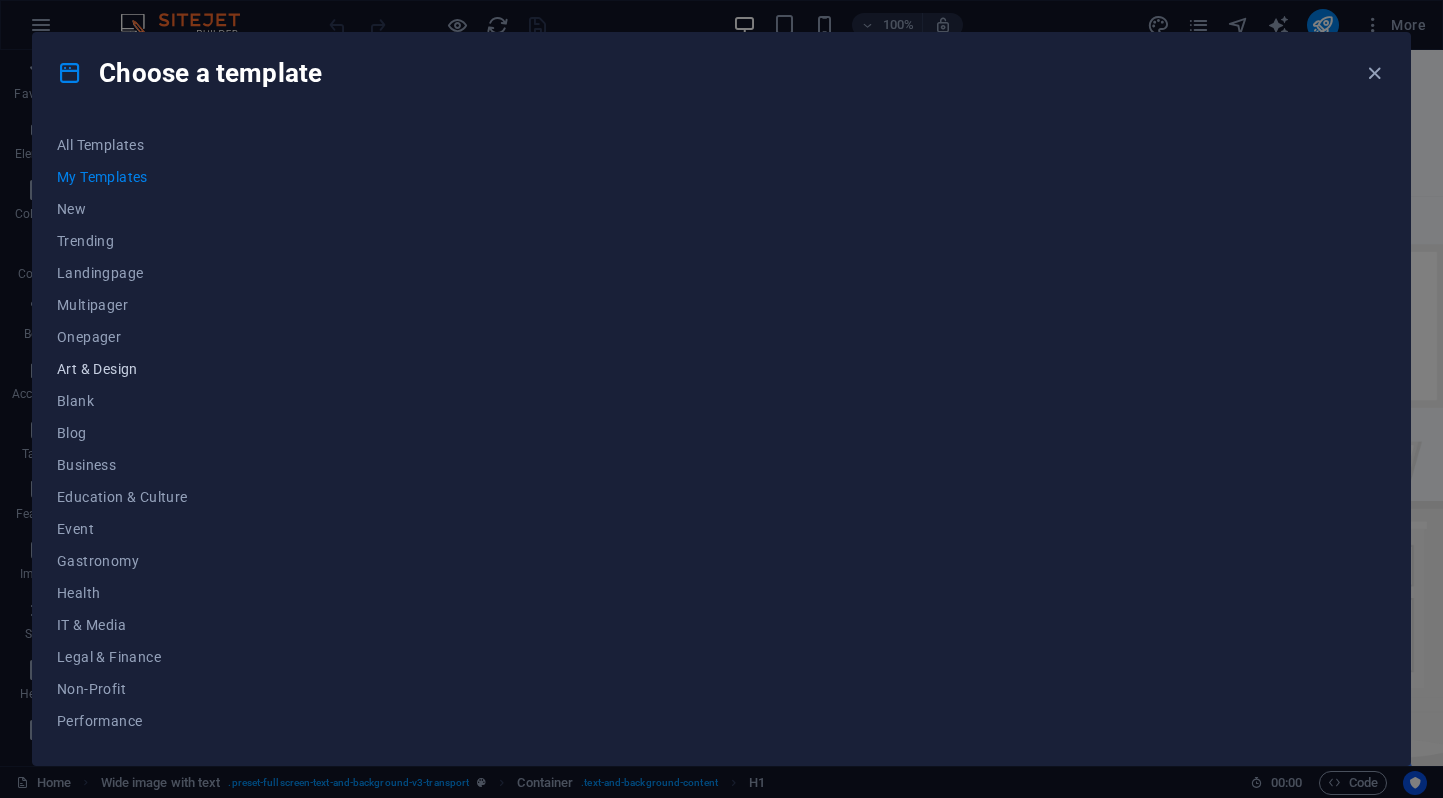 click on "Art & Design" at bounding box center (122, 369) 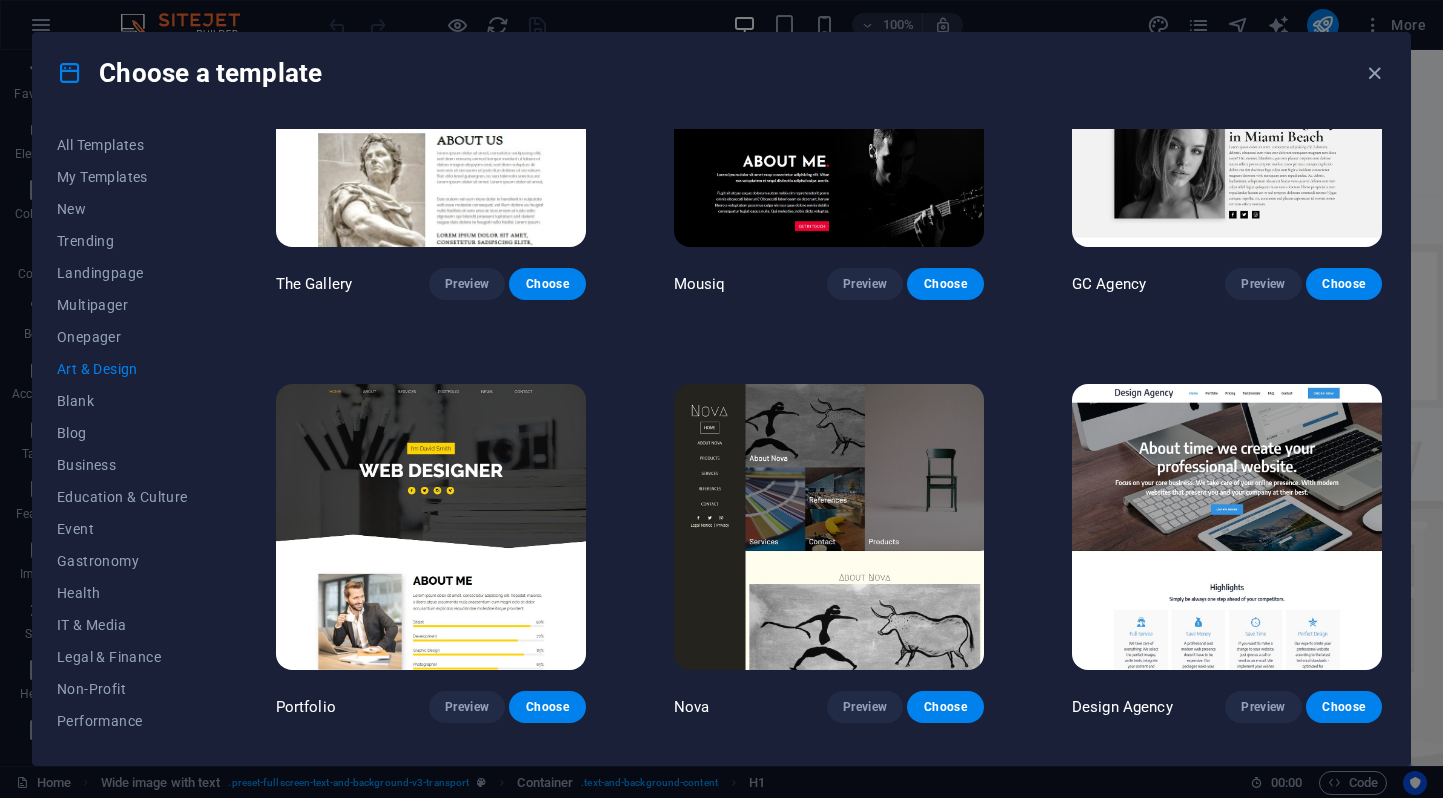 scroll, scrollTop: 758, scrollLeft: 0, axis: vertical 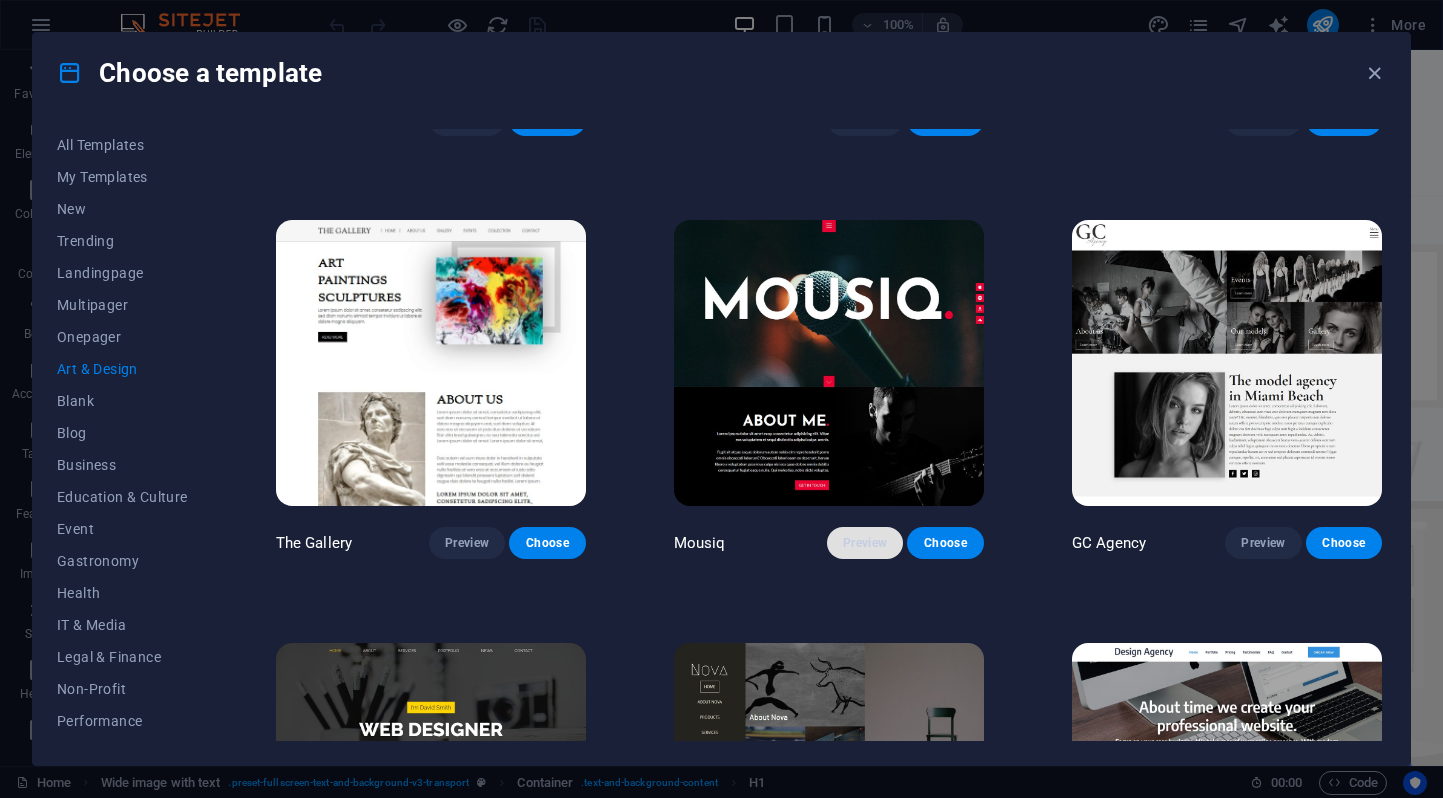 click on "Preview" at bounding box center (865, 543) 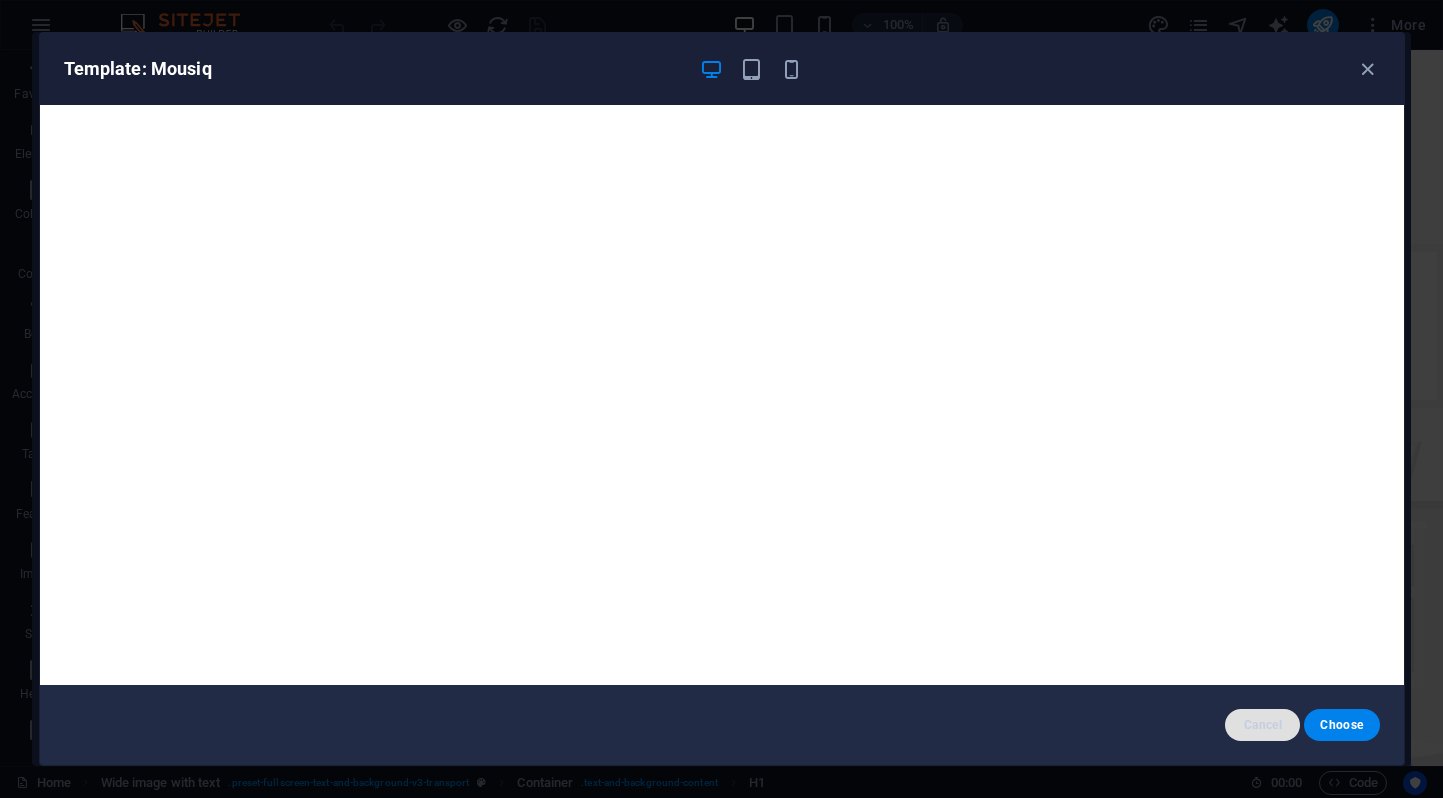 click on "Cancel" at bounding box center [1262, 725] 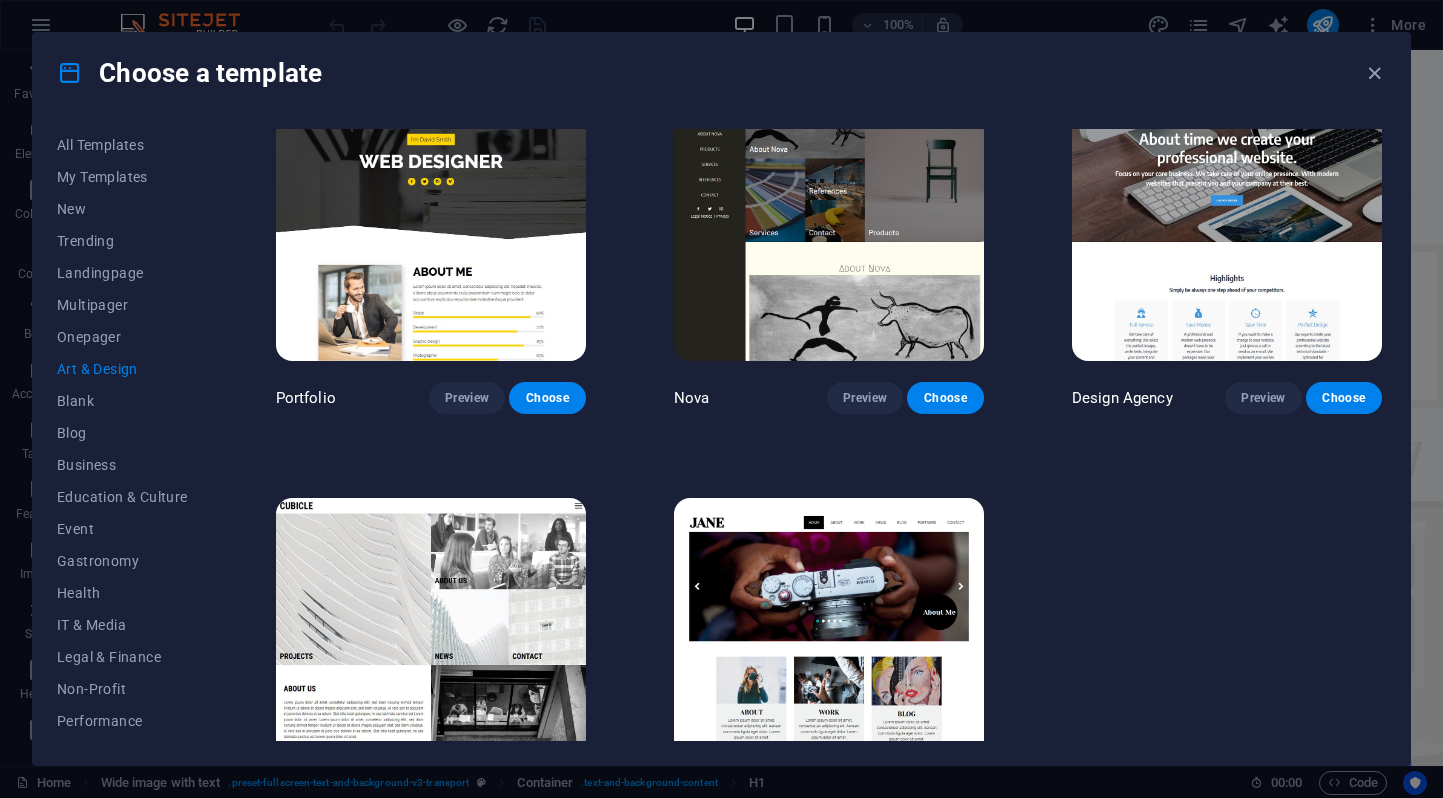 scroll, scrollTop: 1408, scrollLeft: 0, axis: vertical 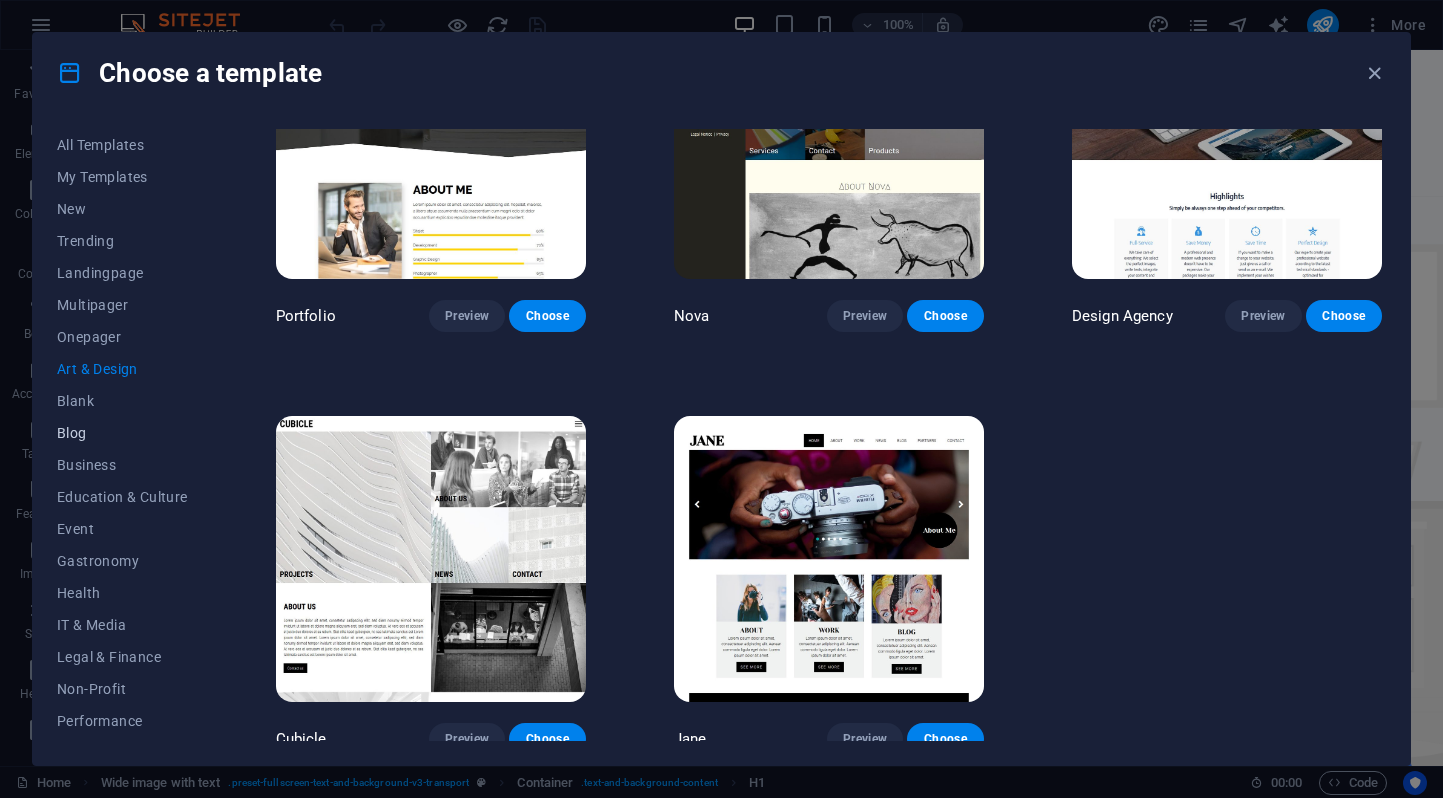 click on "Blog" at bounding box center (122, 433) 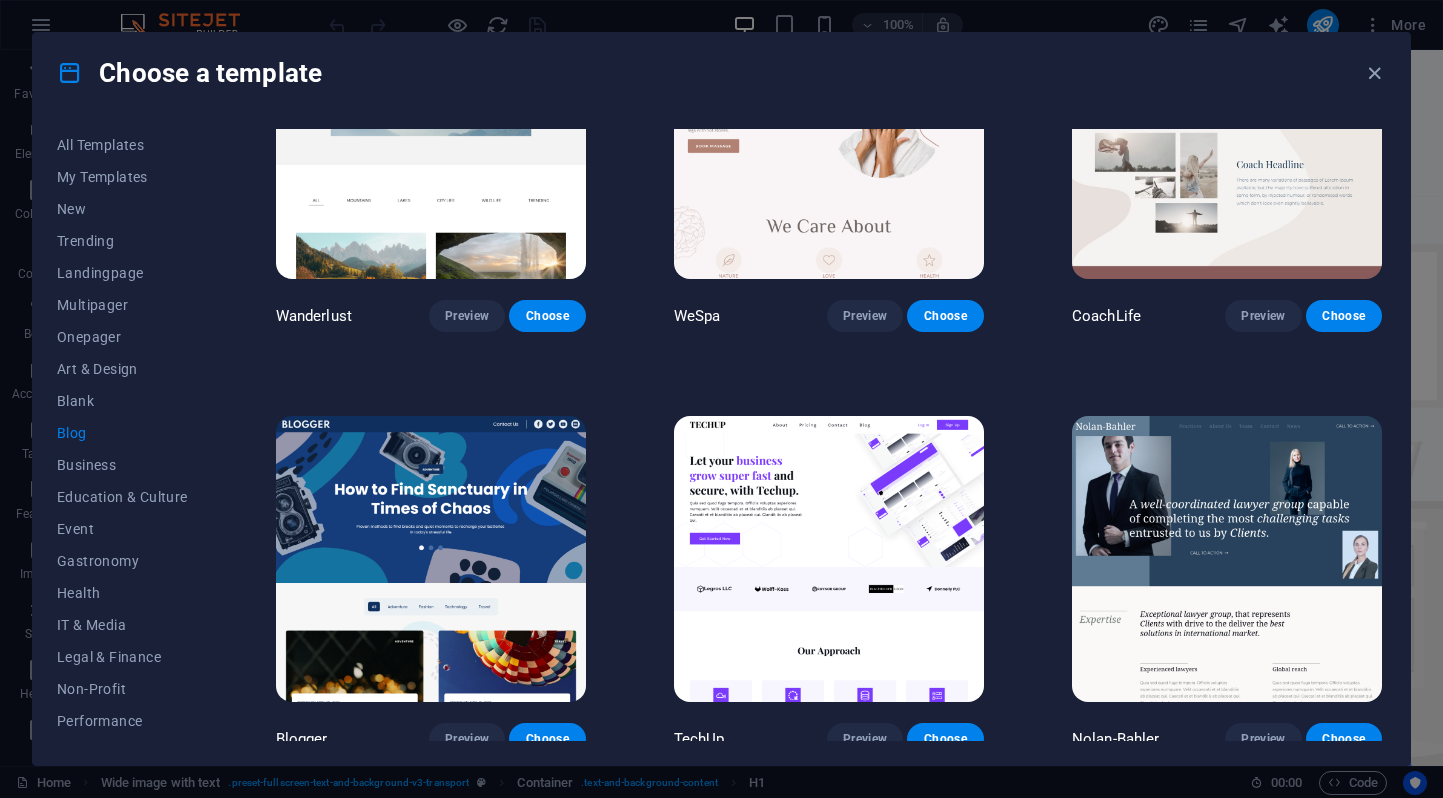 scroll, scrollTop: 2668, scrollLeft: 0, axis: vertical 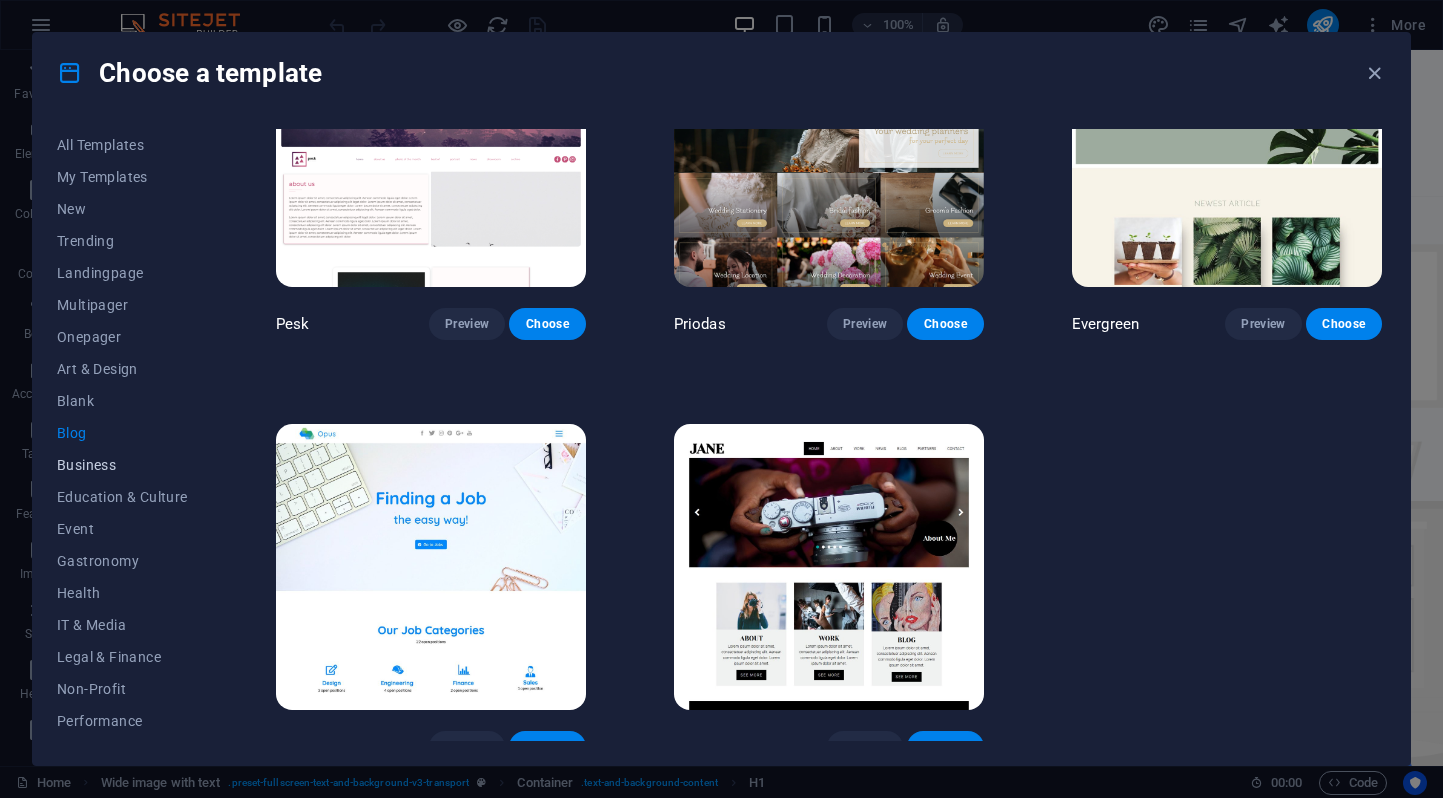 click on "Business" at bounding box center [122, 465] 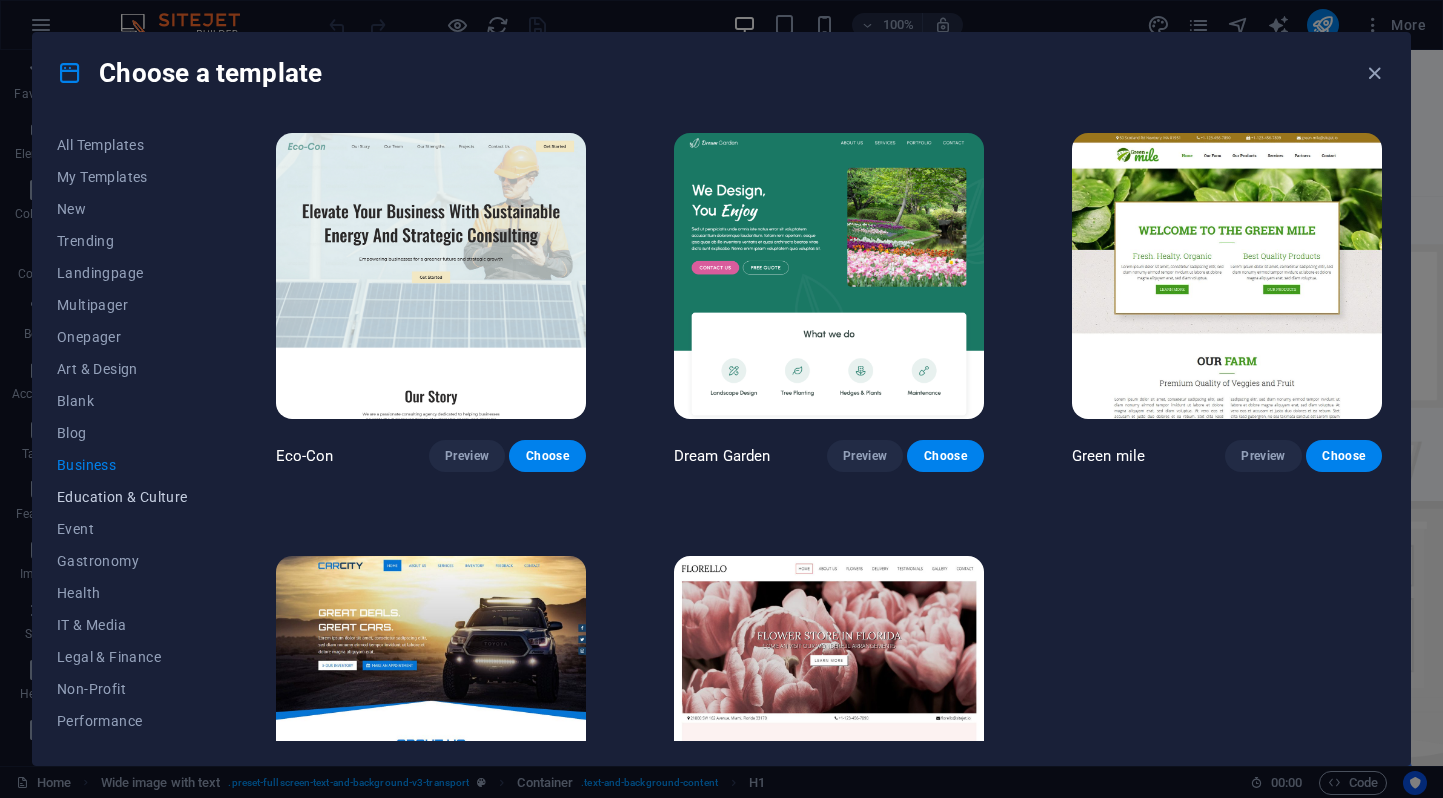 click on "Education & Culture" at bounding box center (122, 497) 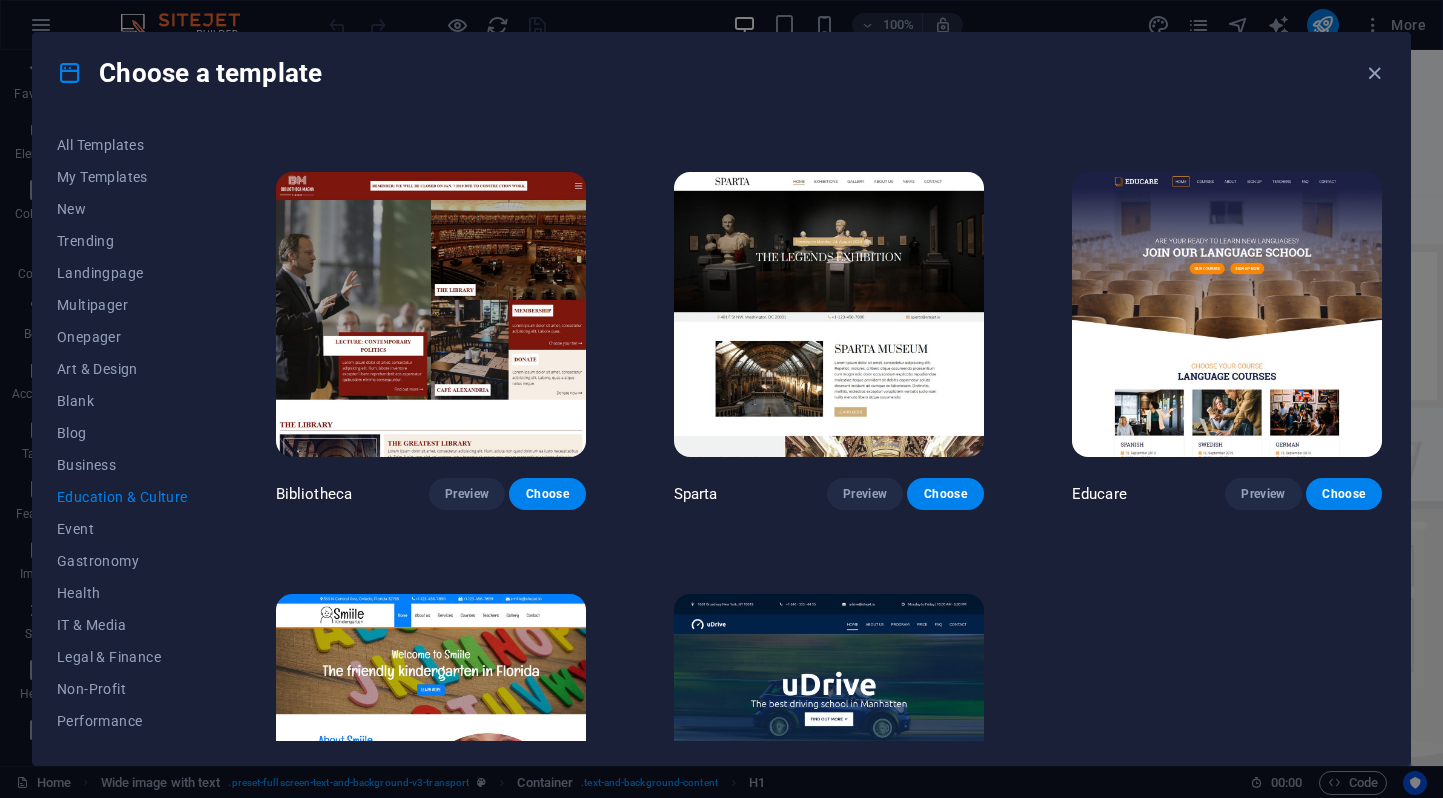 scroll, scrollTop: 568, scrollLeft: 0, axis: vertical 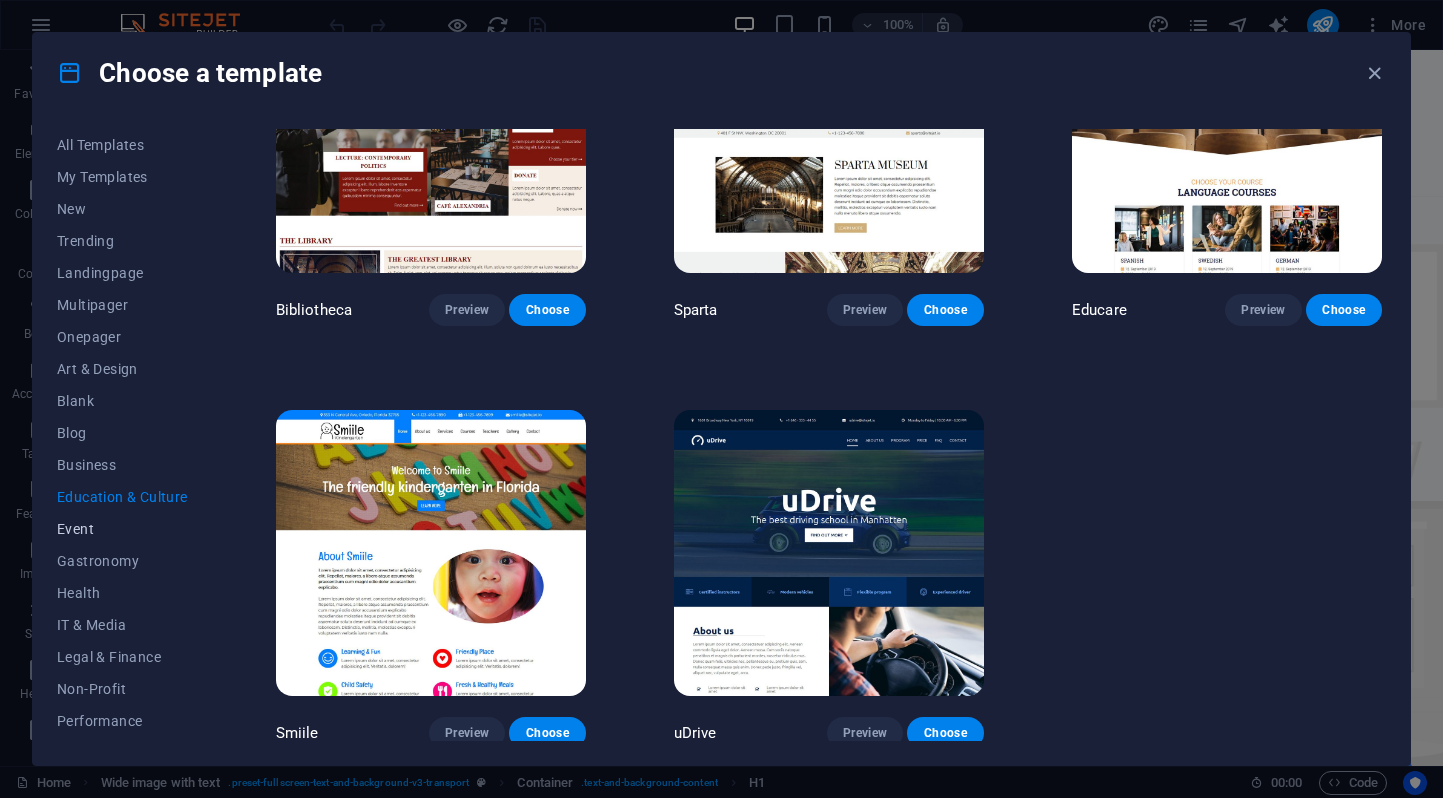 click on "Event" at bounding box center [122, 529] 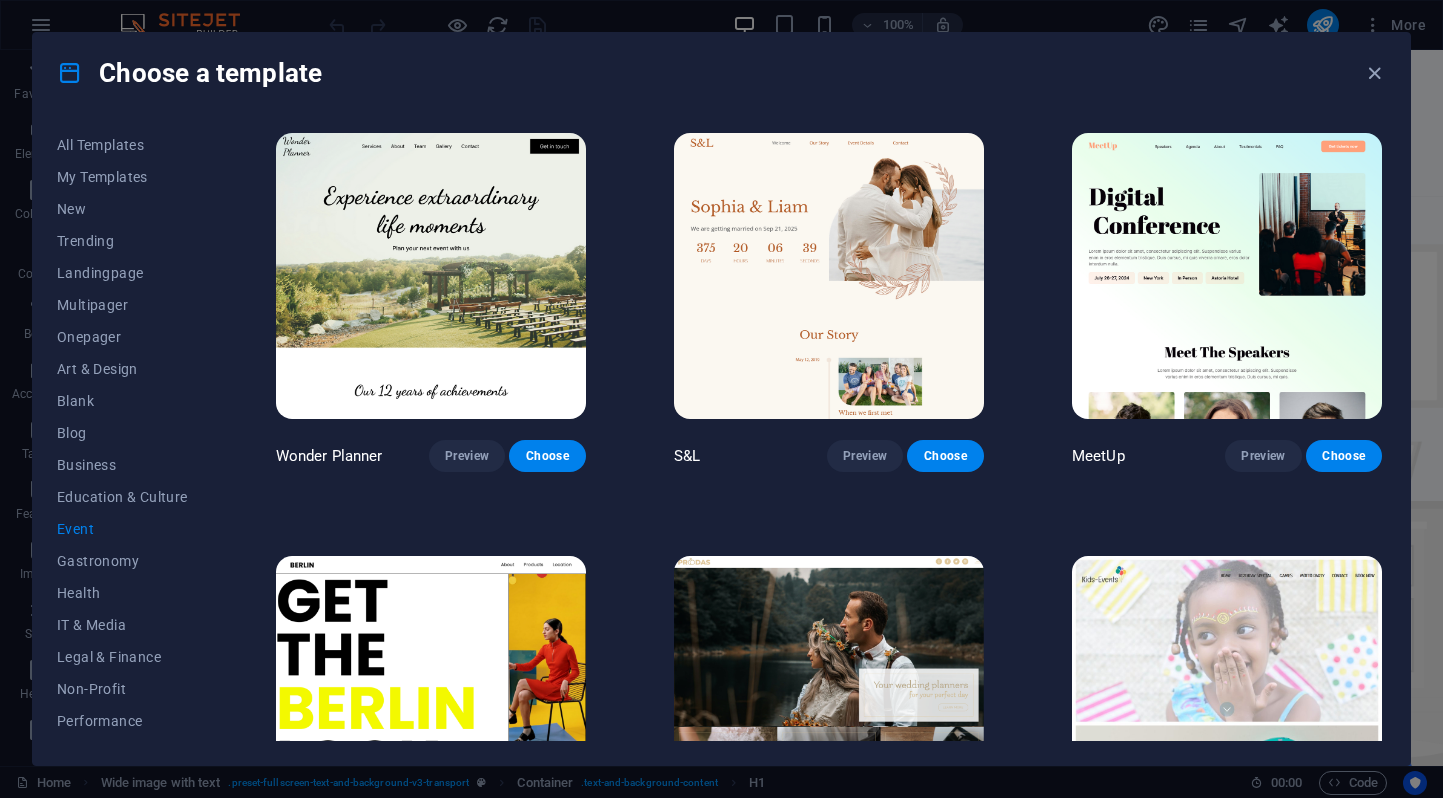scroll, scrollTop: 568, scrollLeft: 0, axis: vertical 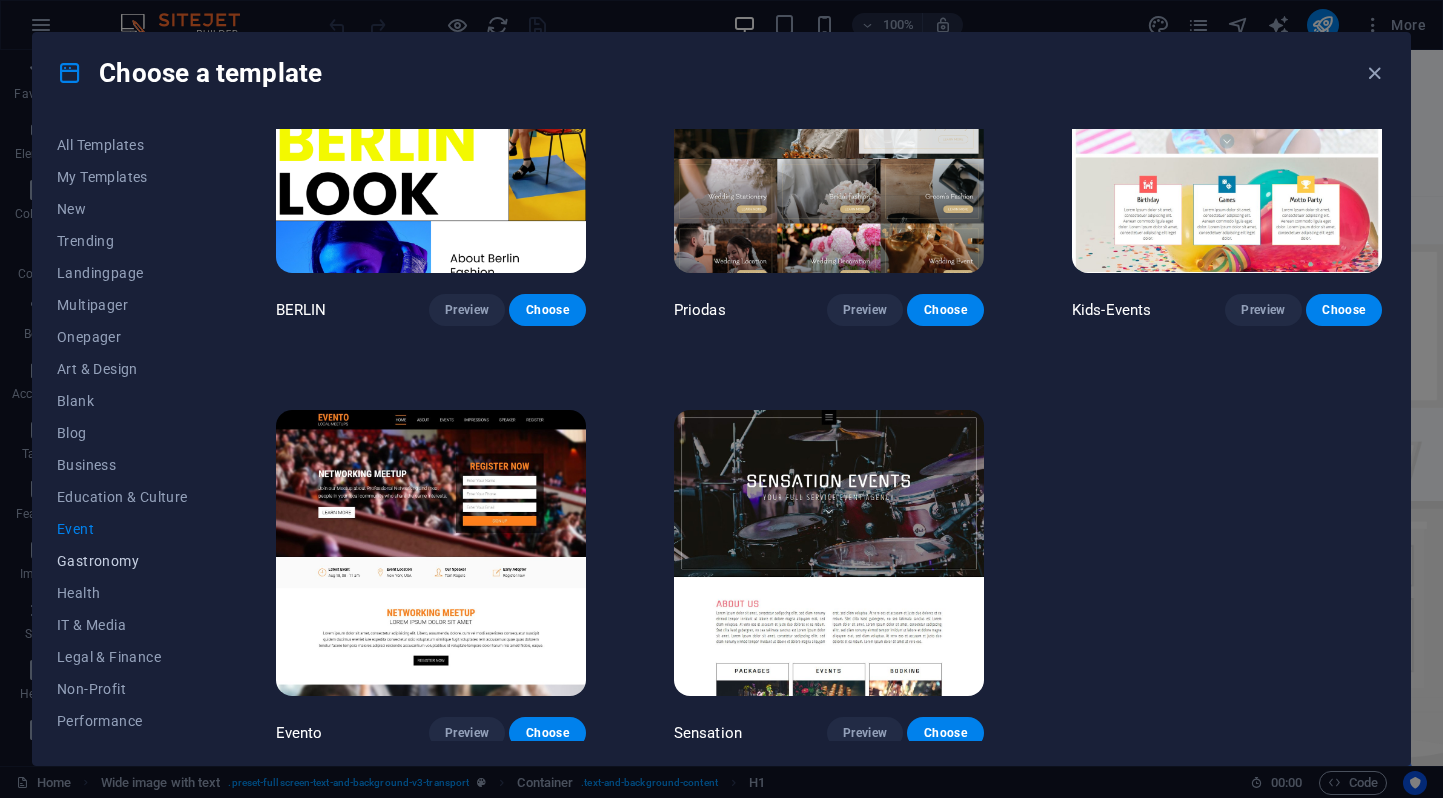 click on "Gastronomy" at bounding box center [122, 561] 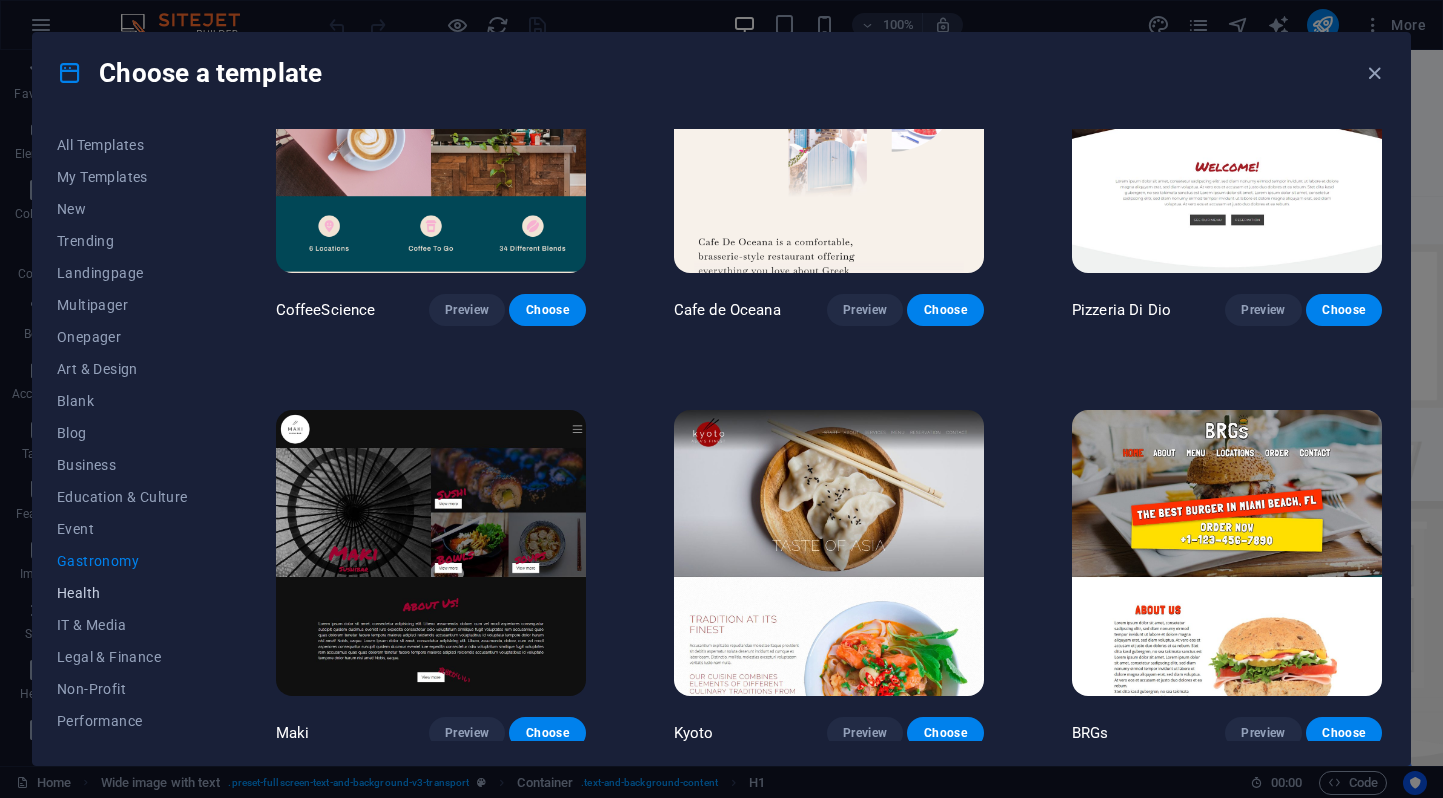 click on "Health" at bounding box center [122, 593] 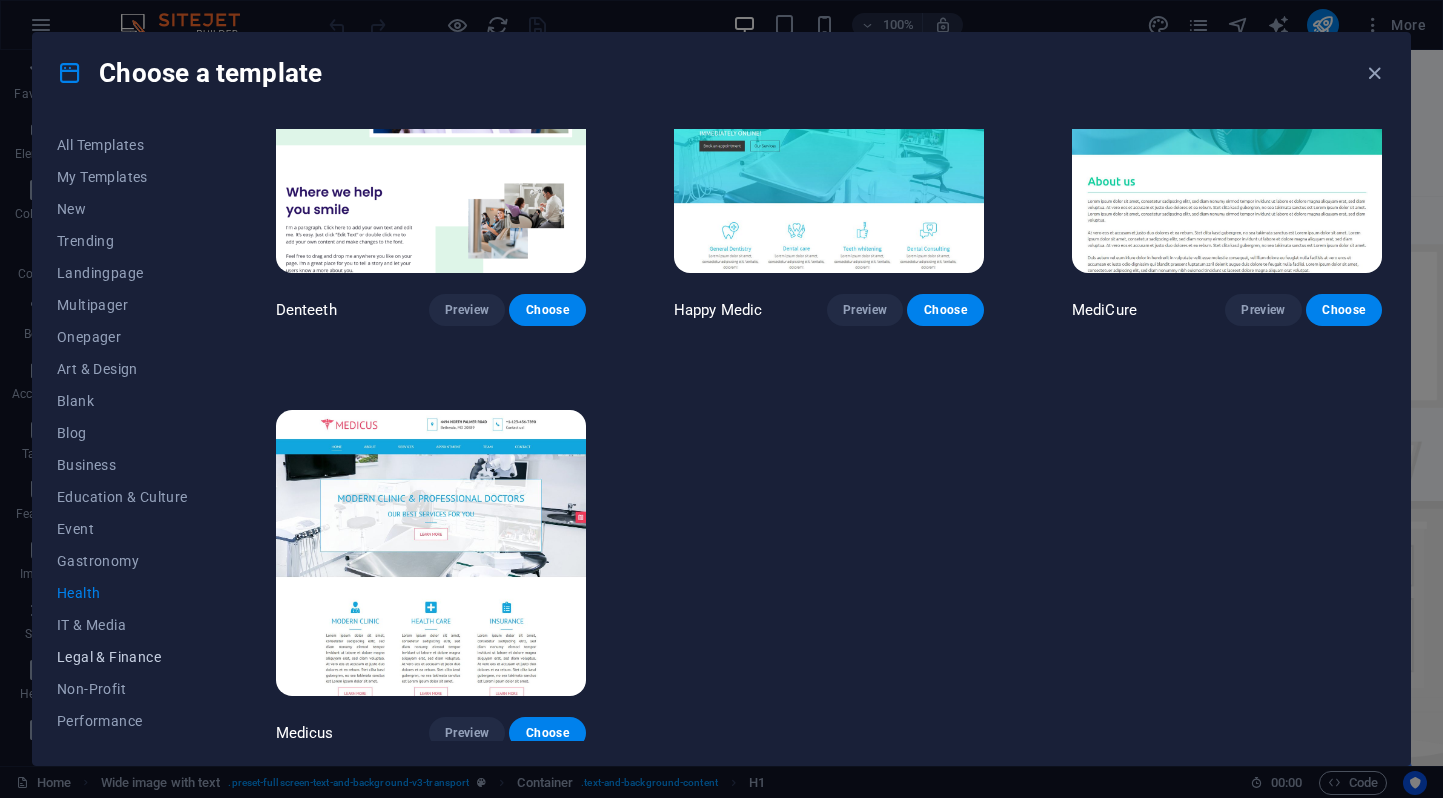 click on "Legal & Finance" at bounding box center [122, 657] 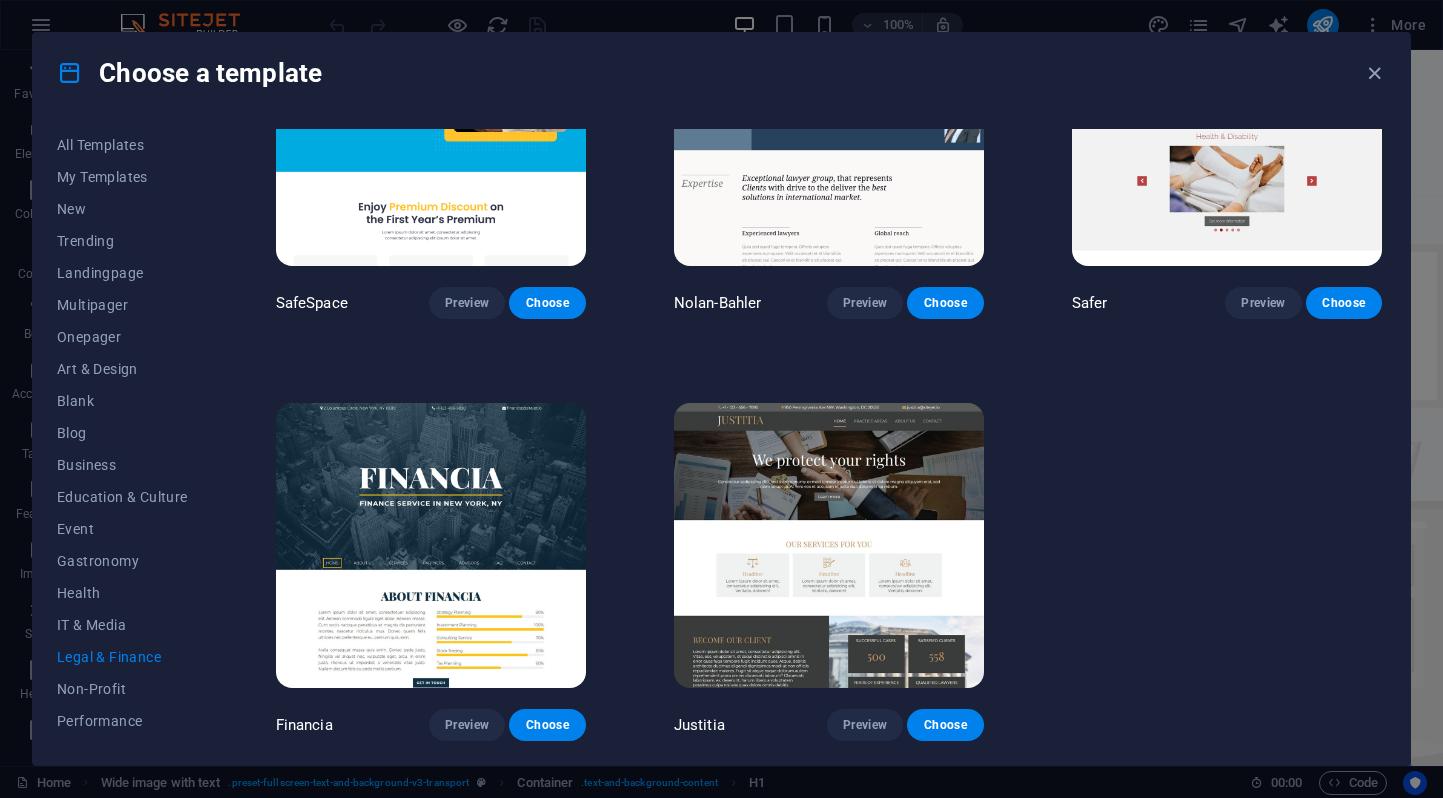 scroll, scrollTop: 0, scrollLeft: 0, axis: both 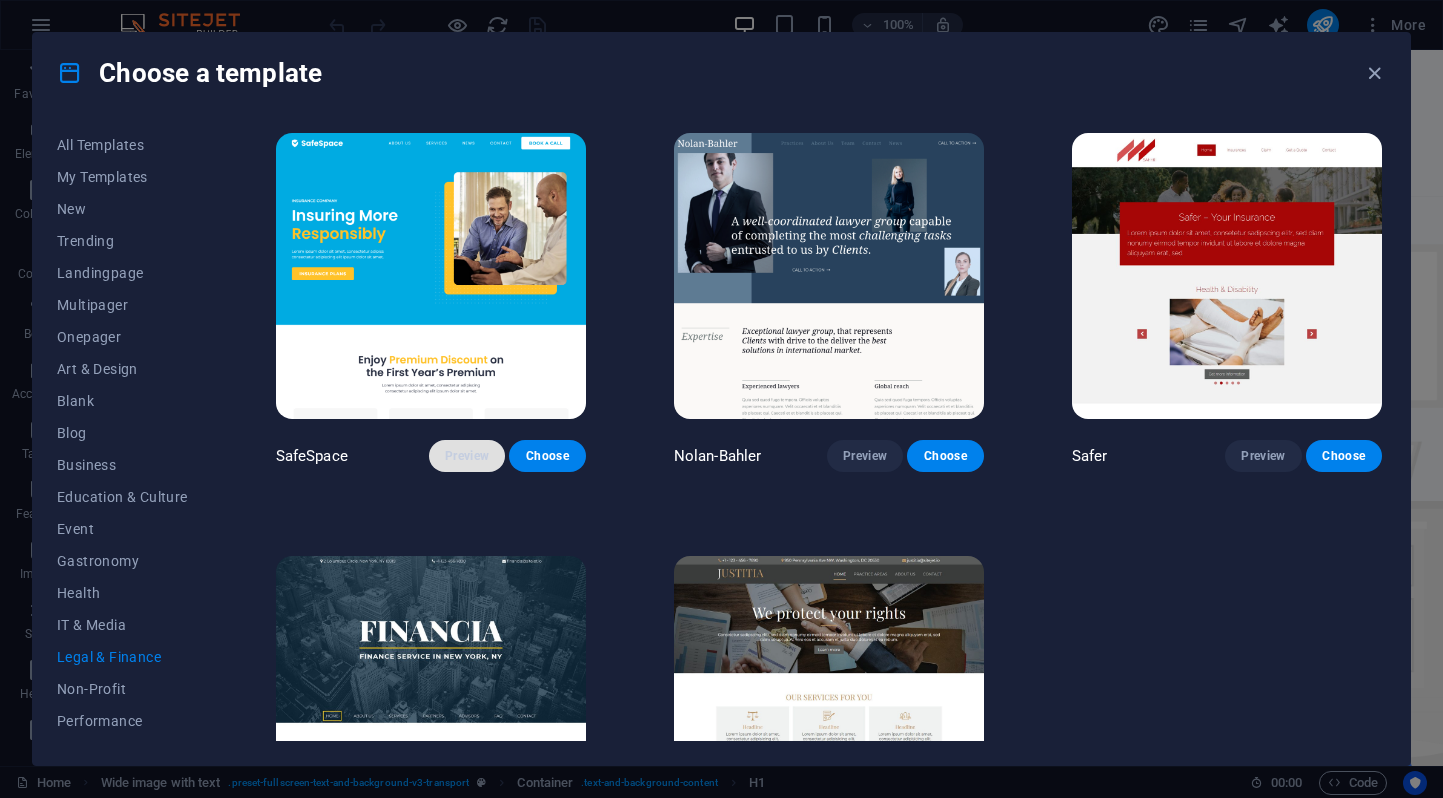 click on "Preview" at bounding box center (467, 456) 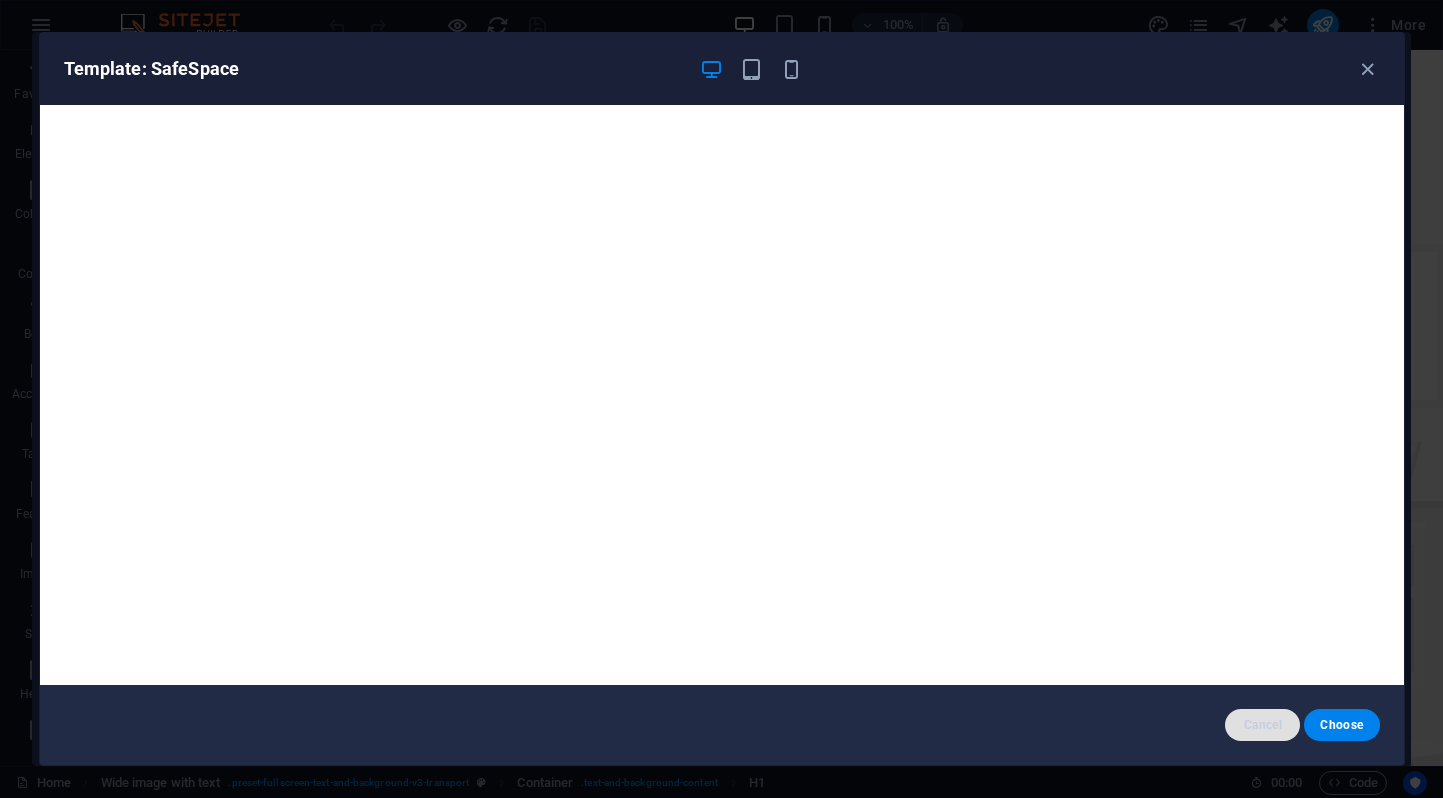 click on "Cancel" at bounding box center [1262, 725] 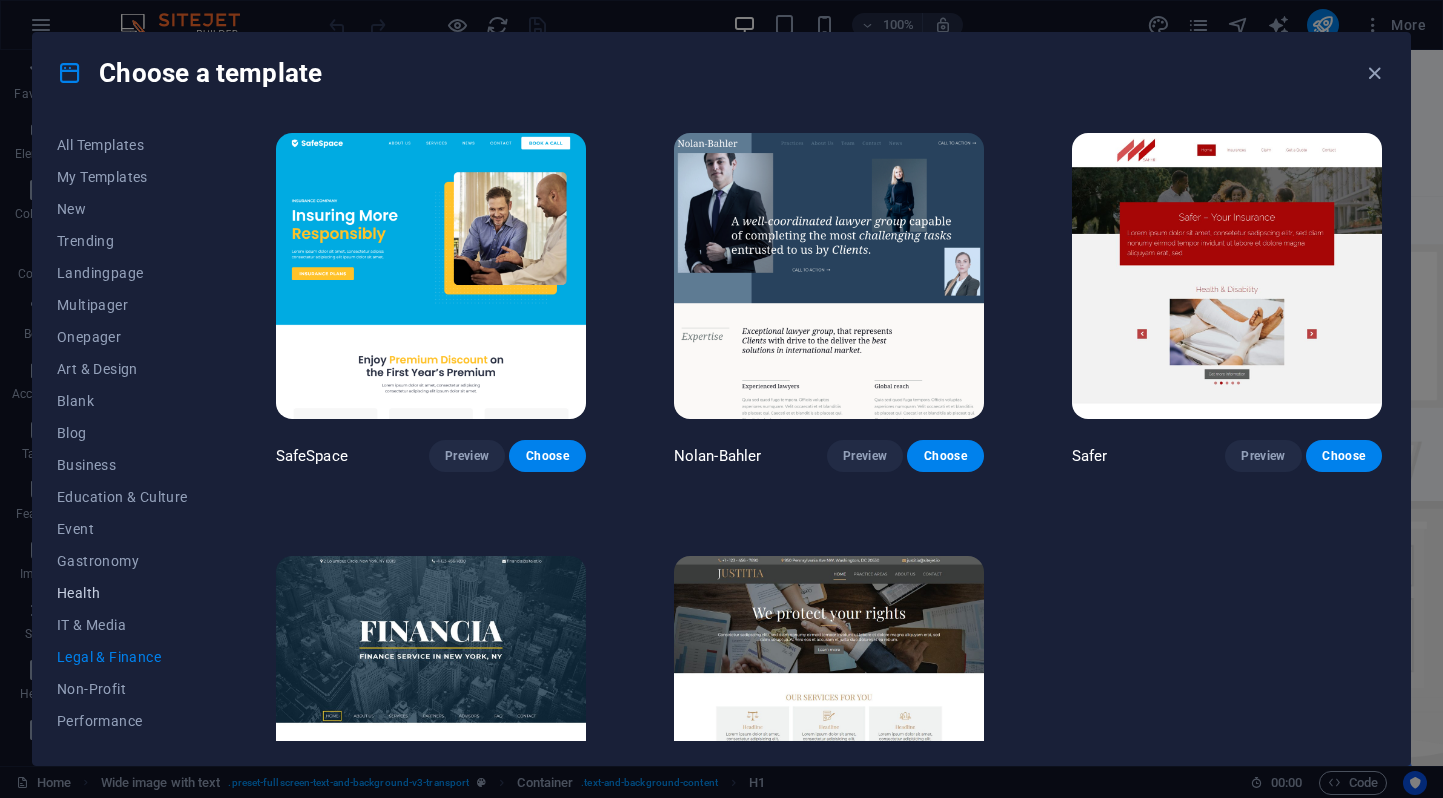 click on "Health" at bounding box center (122, 593) 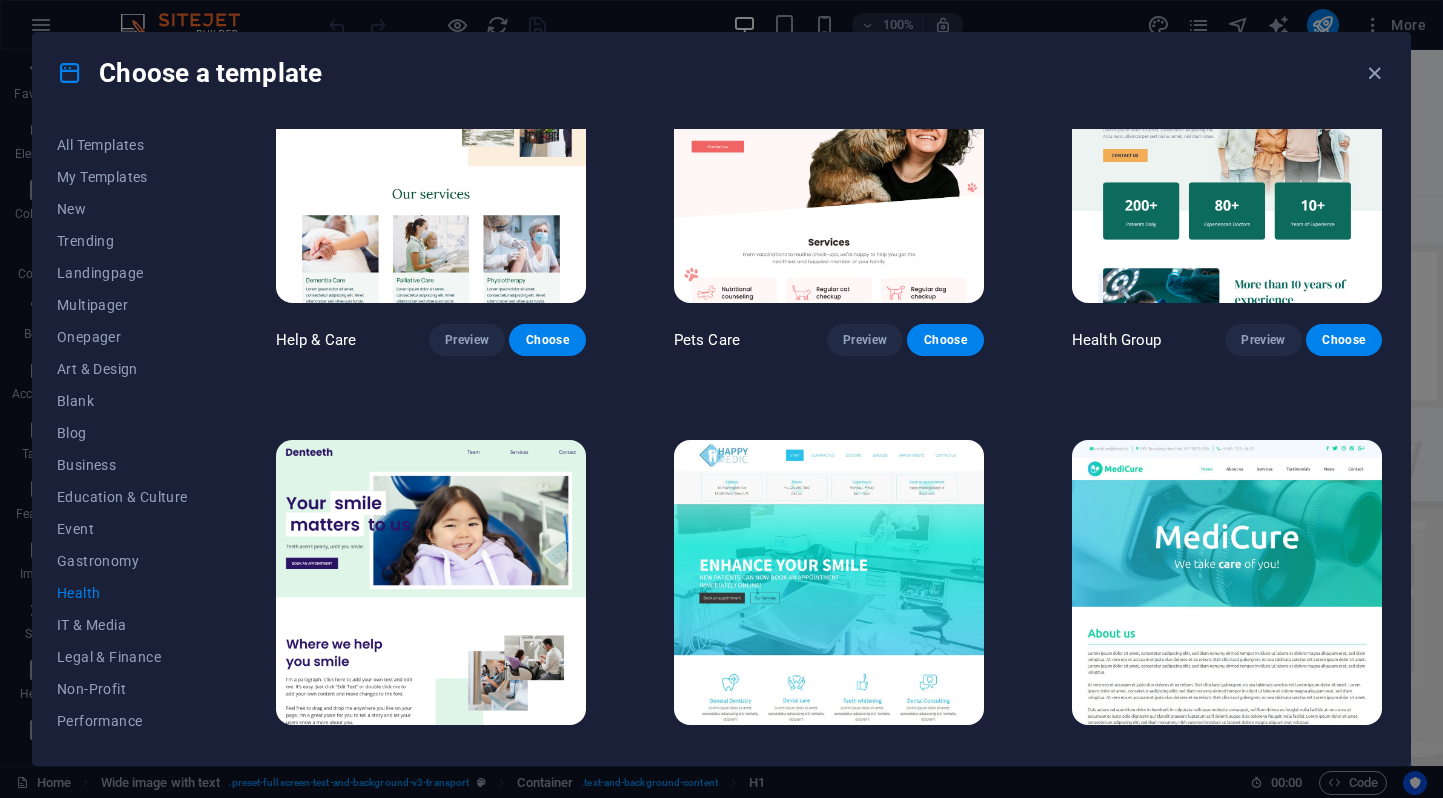 scroll, scrollTop: 223, scrollLeft: 0, axis: vertical 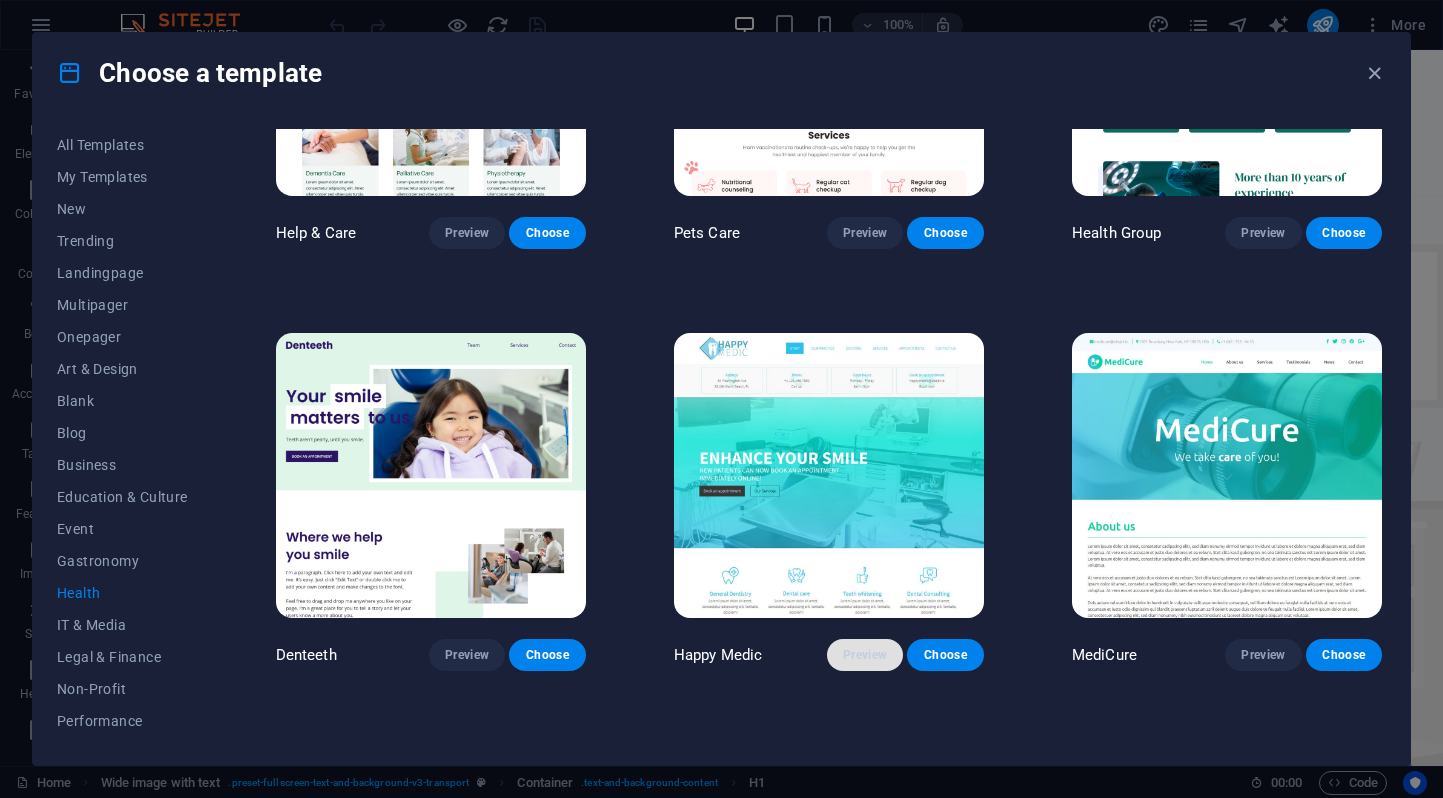 click on "Preview" at bounding box center [865, 655] 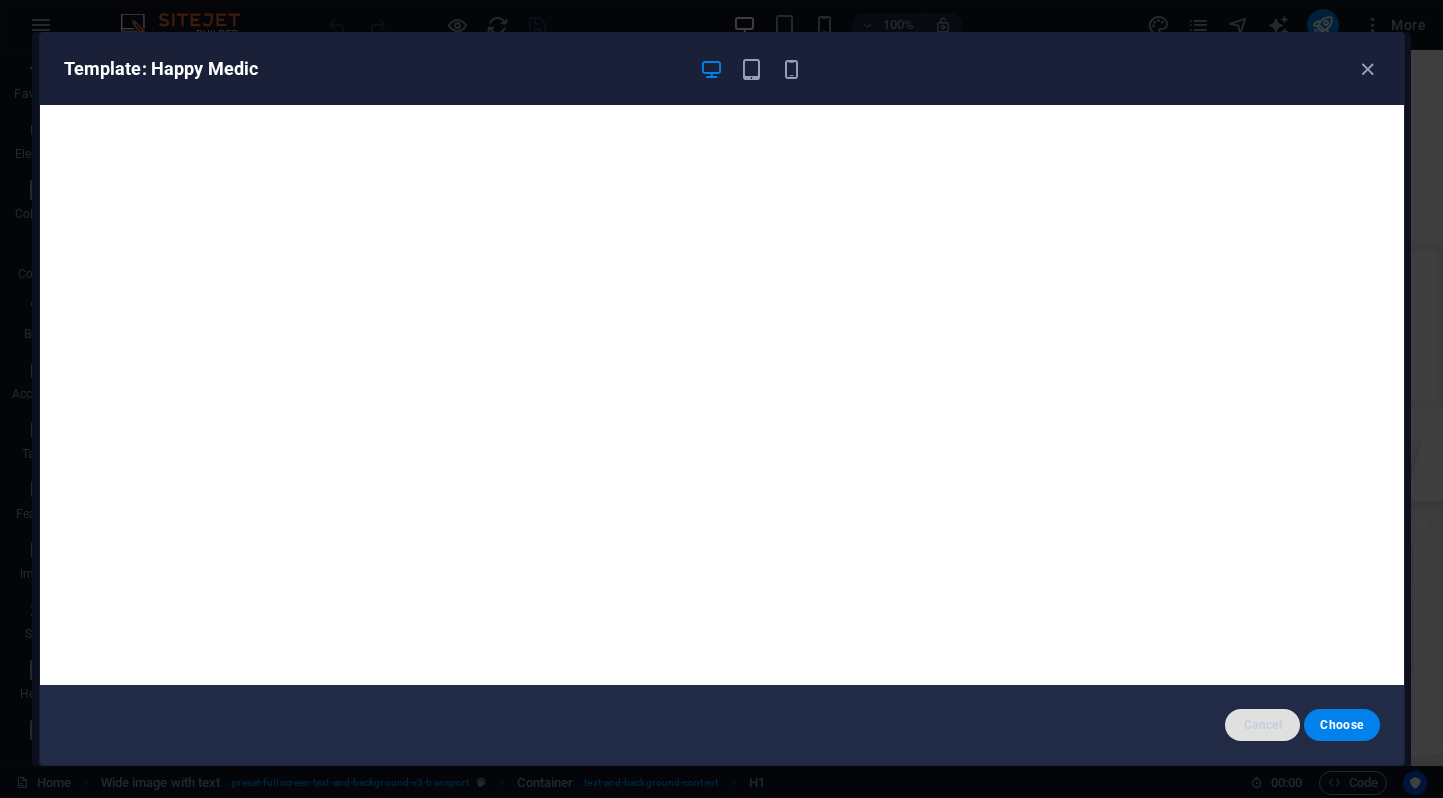 click on "Cancel" at bounding box center (1262, 725) 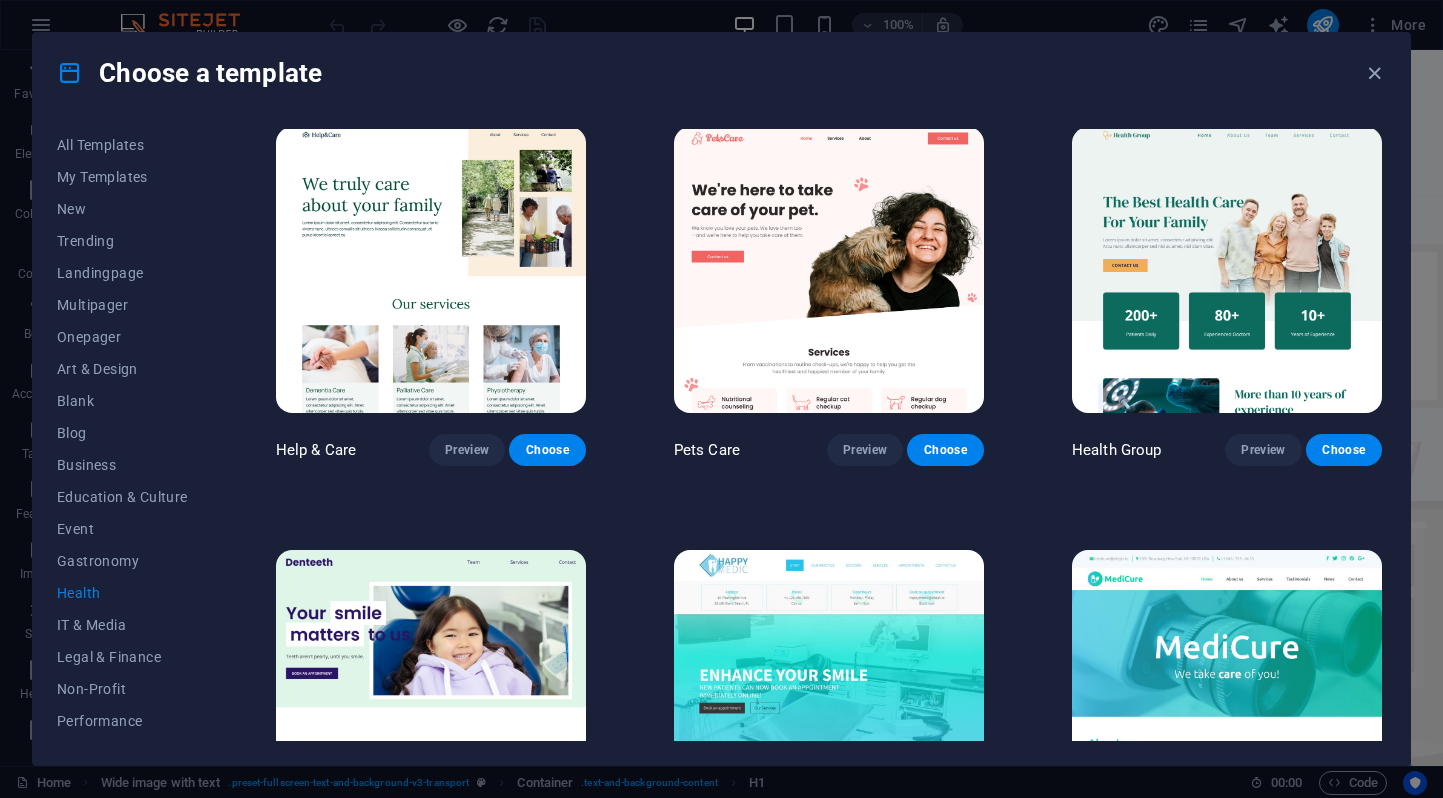 scroll, scrollTop: 0, scrollLeft: 0, axis: both 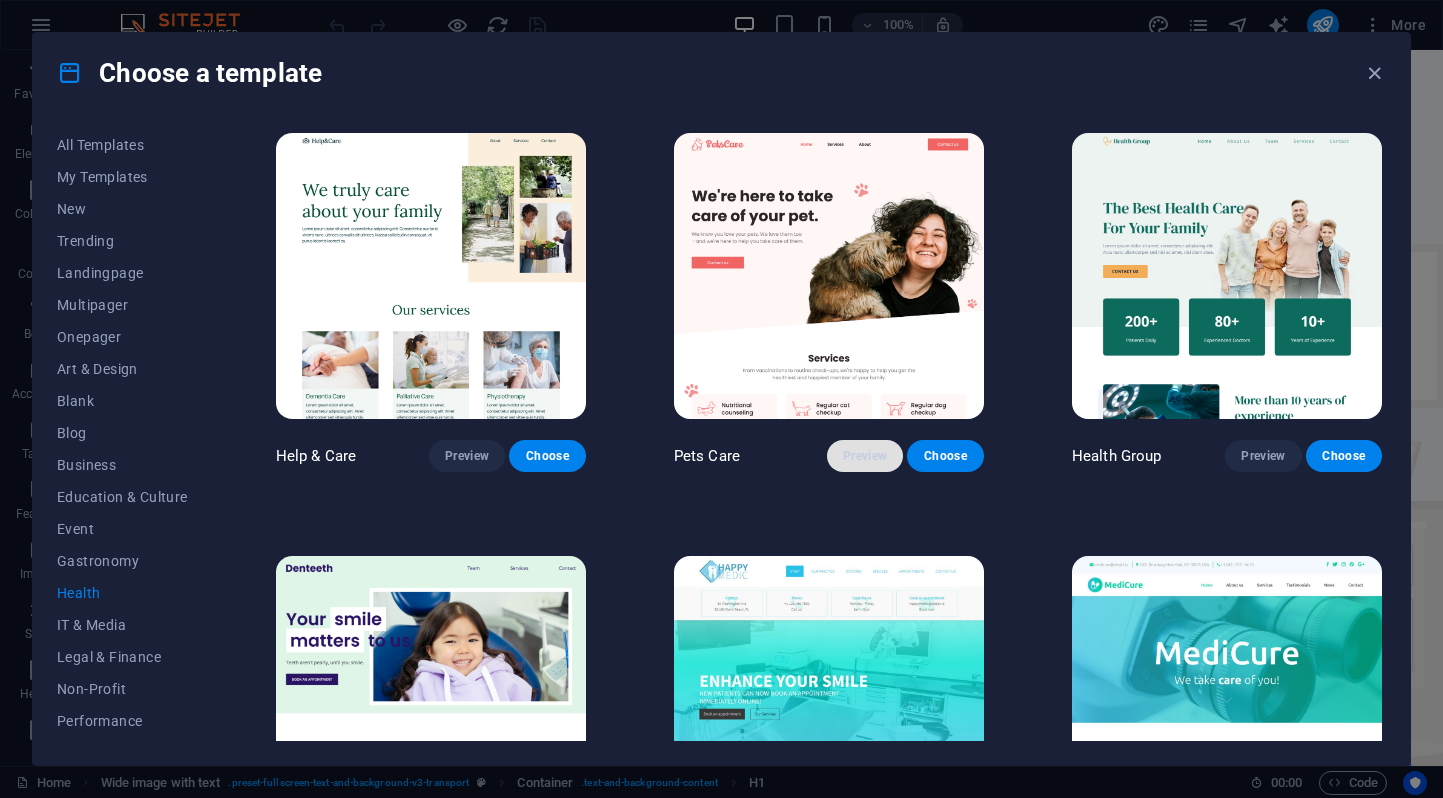 click on "Preview" at bounding box center (865, 456) 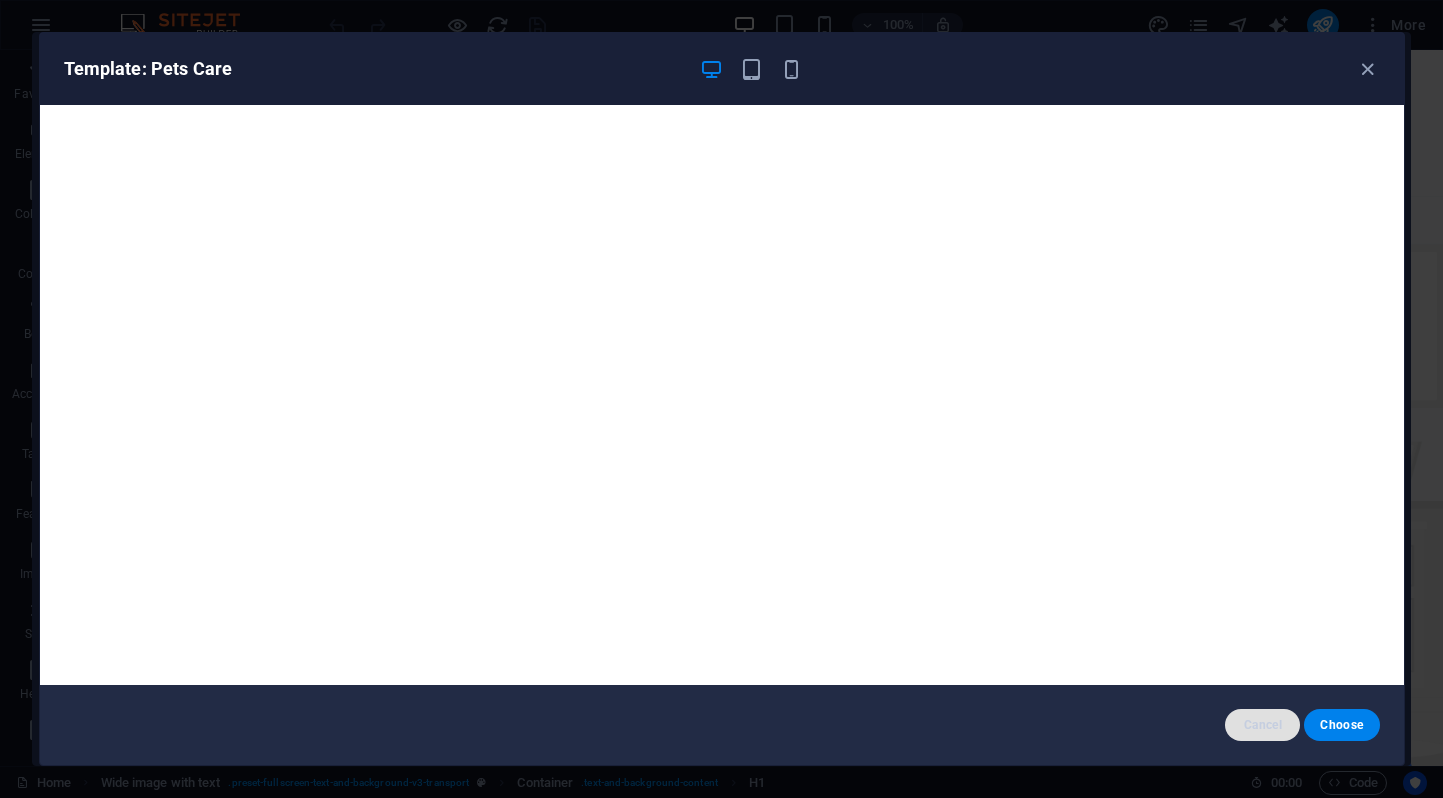 click on "Cancel" at bounding box center (1262, 725) 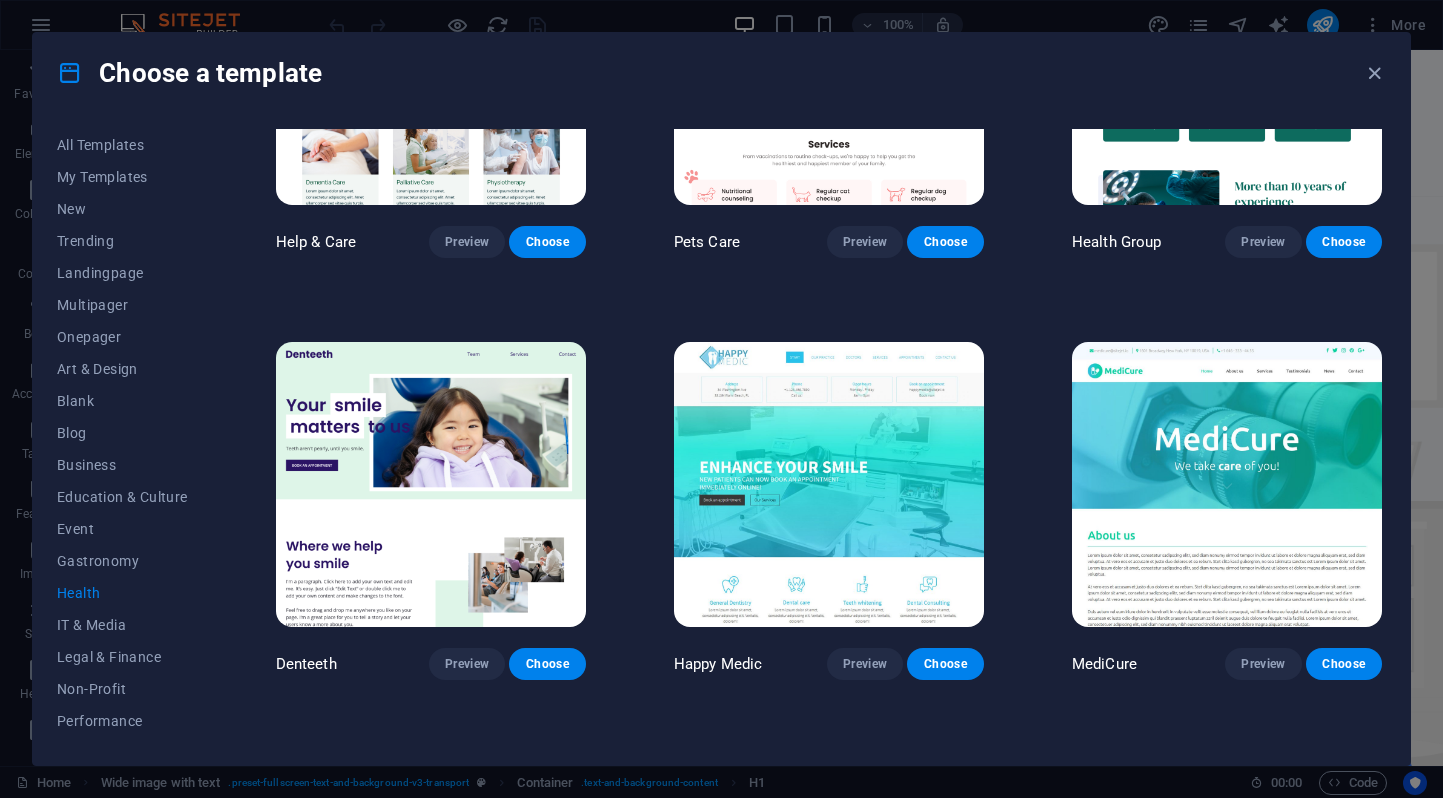 scroll, scrollTop: 291, scrollLeft: 0, axis: vertical 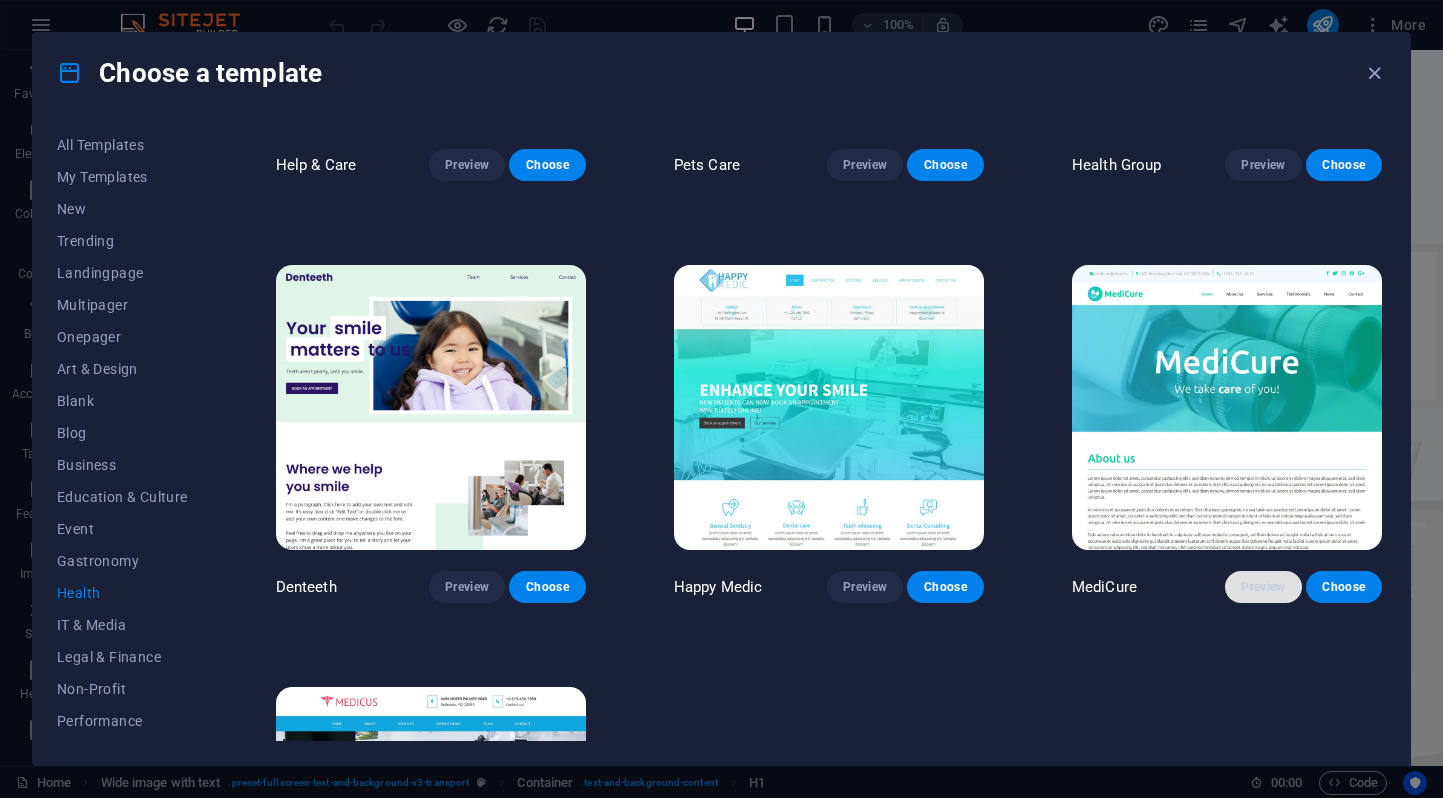 click on "Preview" at bounding box center (1263, 587) 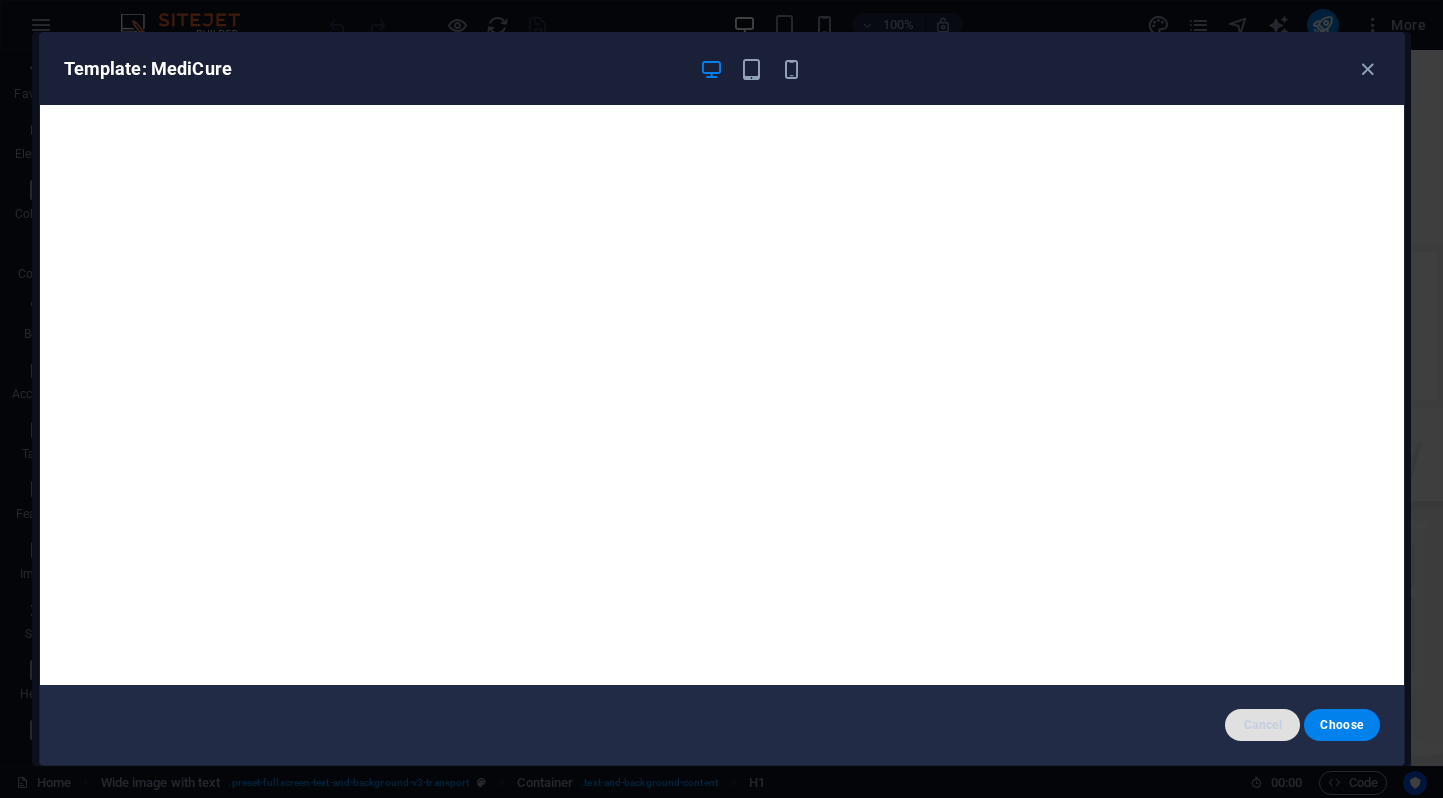 click on "Cancel" at bounding box center (1262, 725) 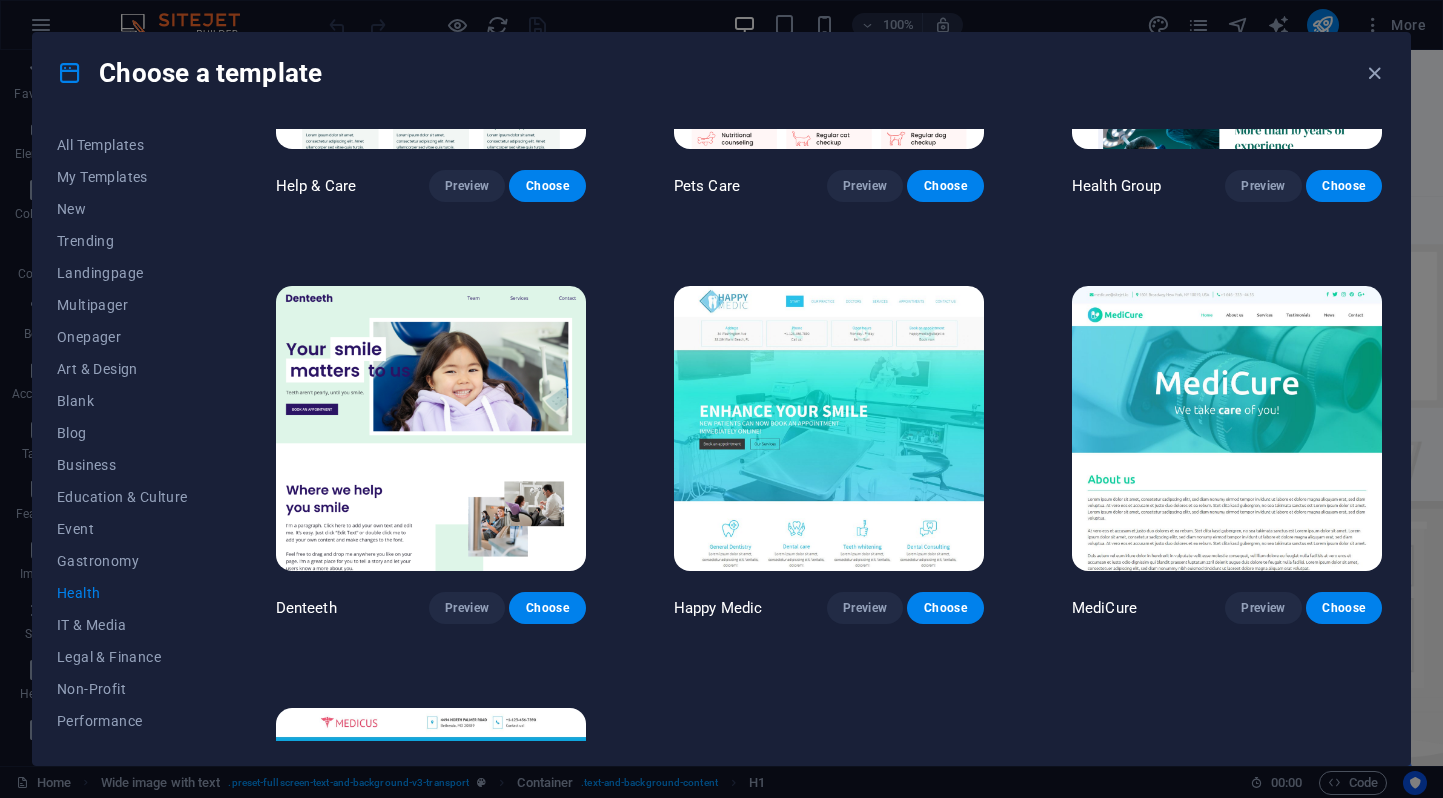 scroll, scrollTop: 0, scrollLeft: 0, axis: both 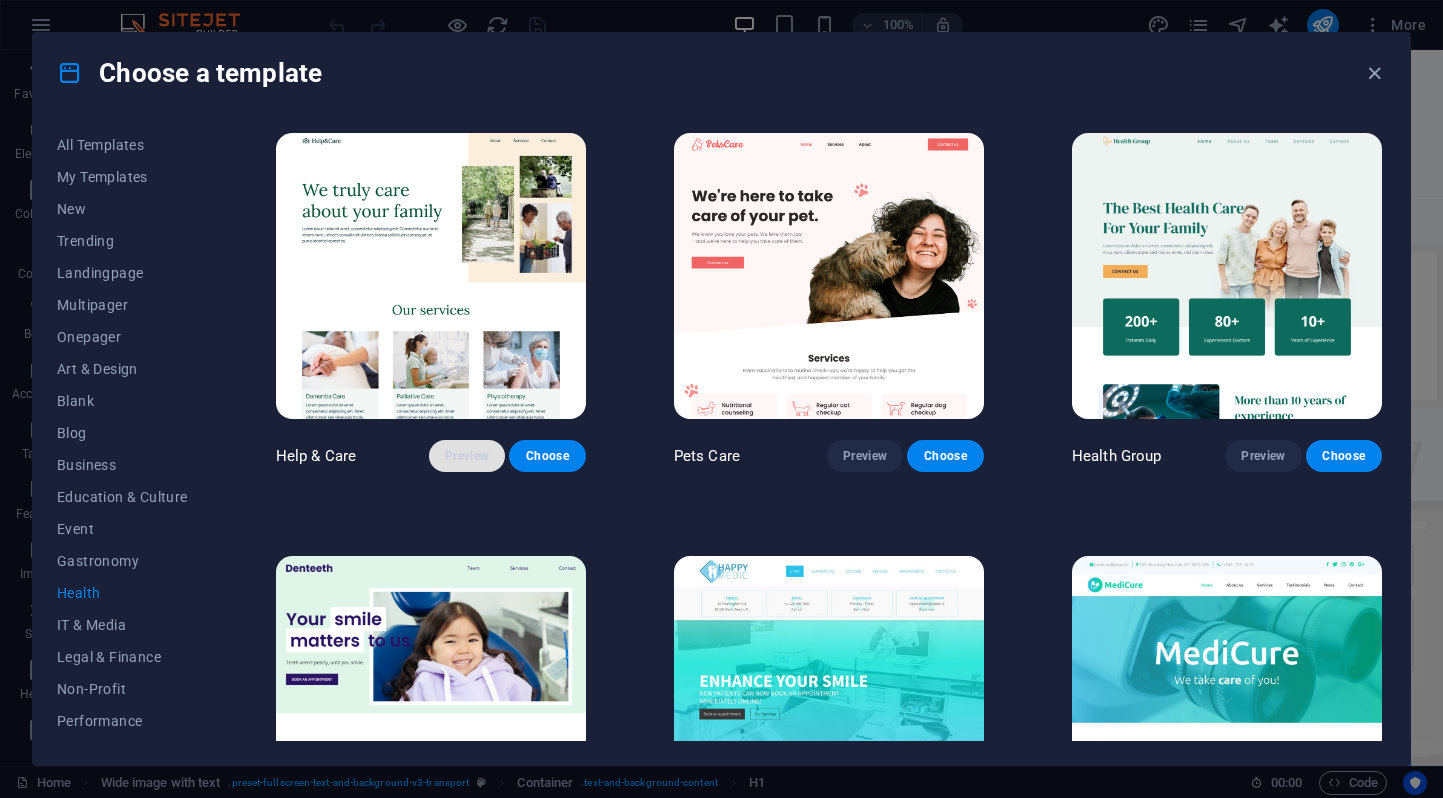 click on "Preview" at bounding box center [467, 456] 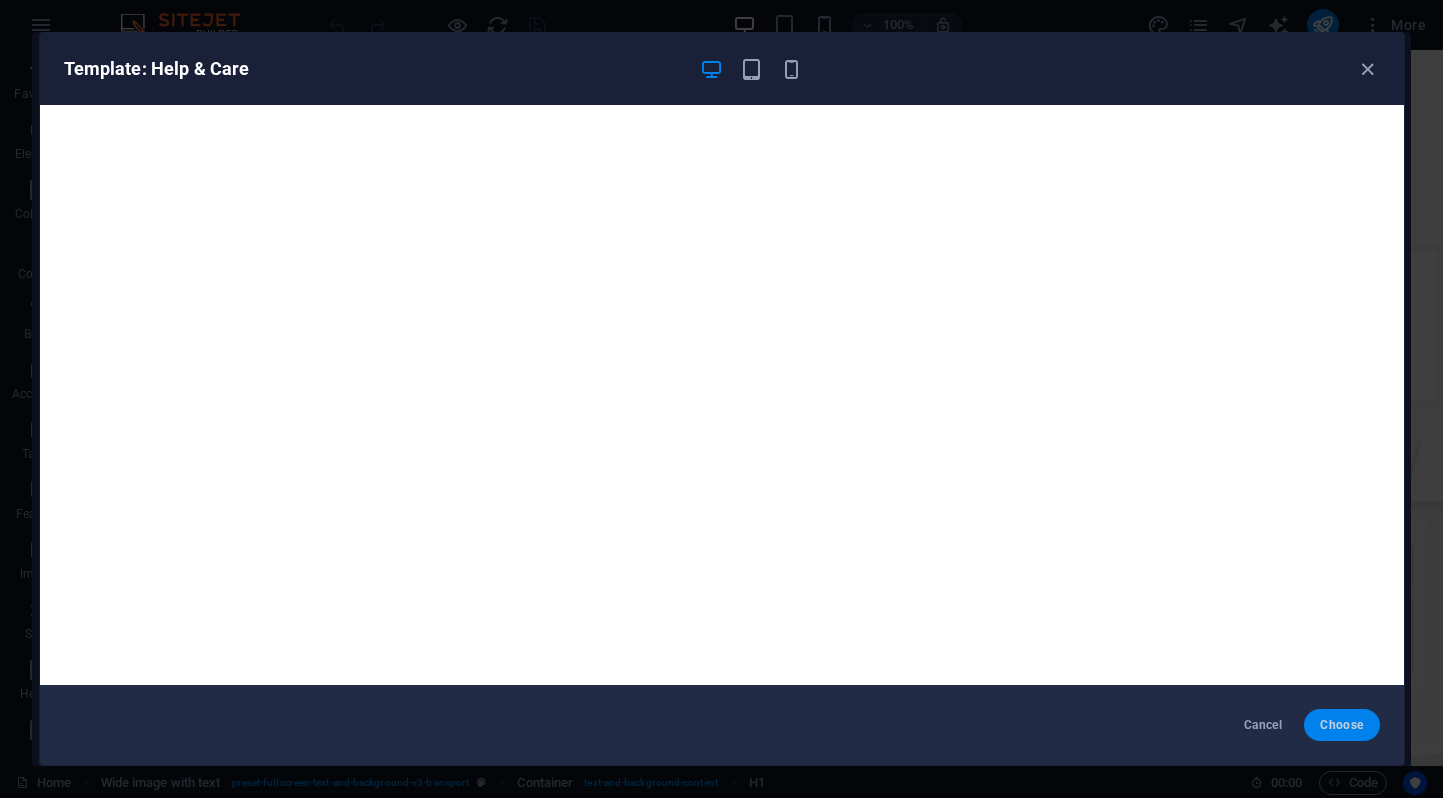 click on "Choose" at bounding box center [1341, 725] 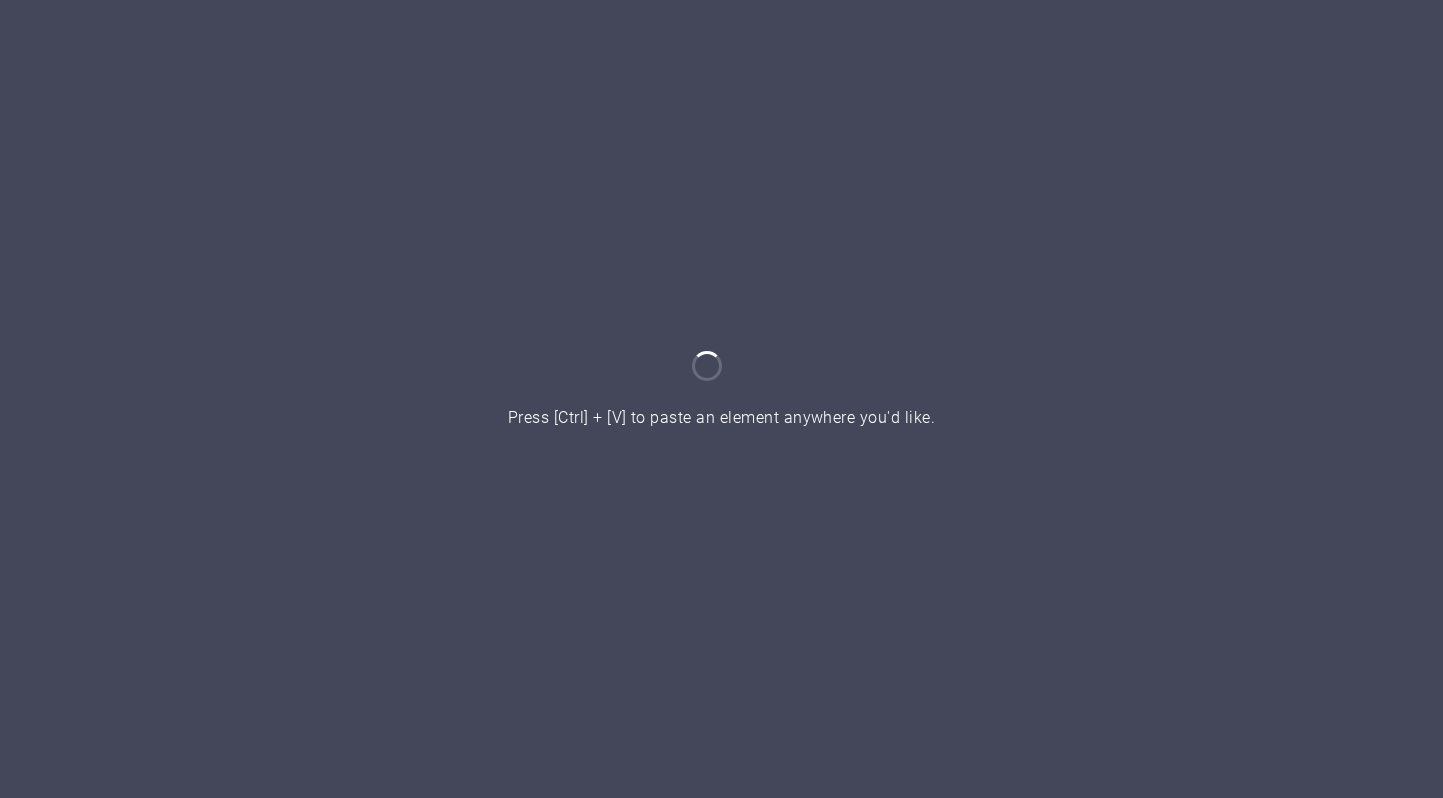 scroll, scrollTop: 0, scrollLeft: 0, axis: both 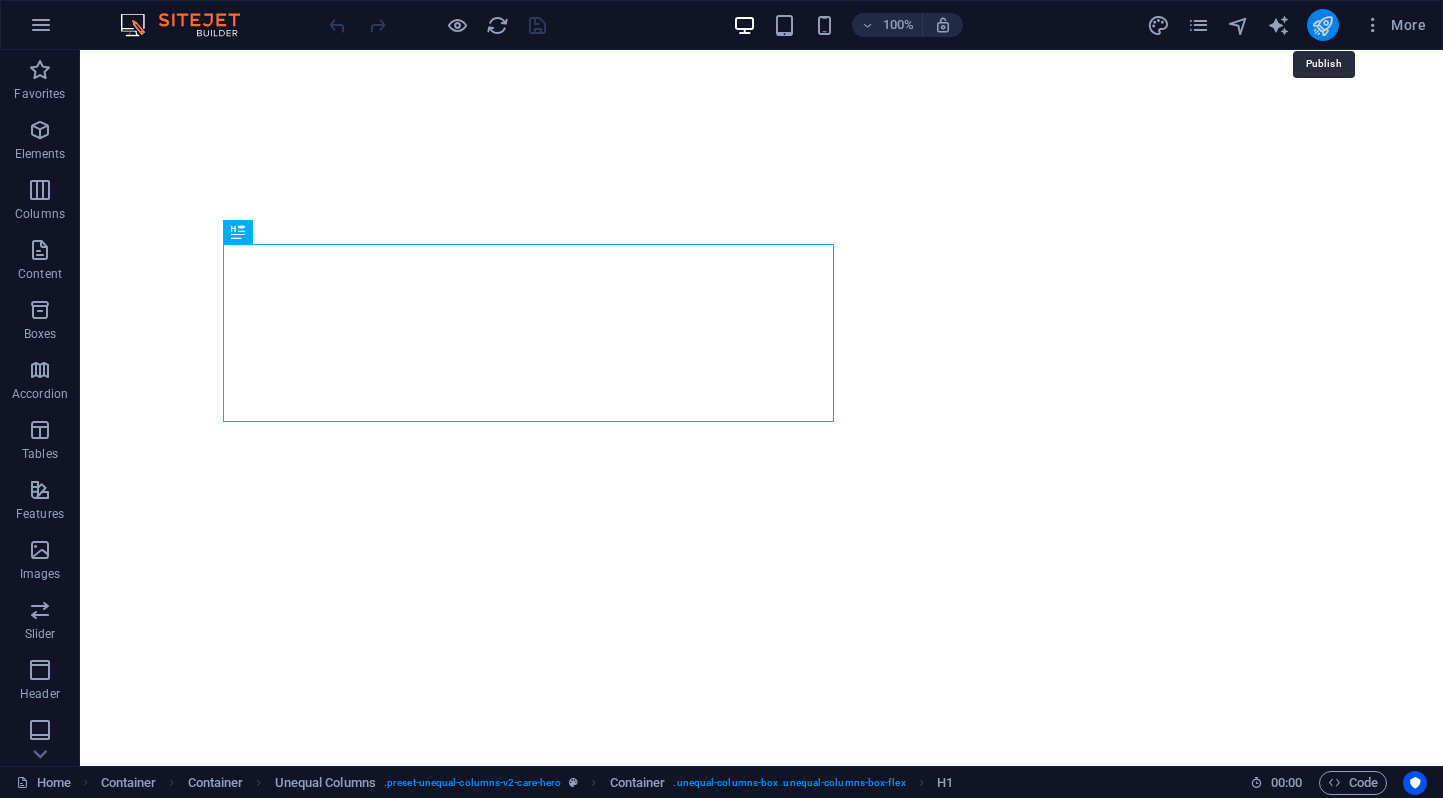 click at bounding box center [1323, 25] 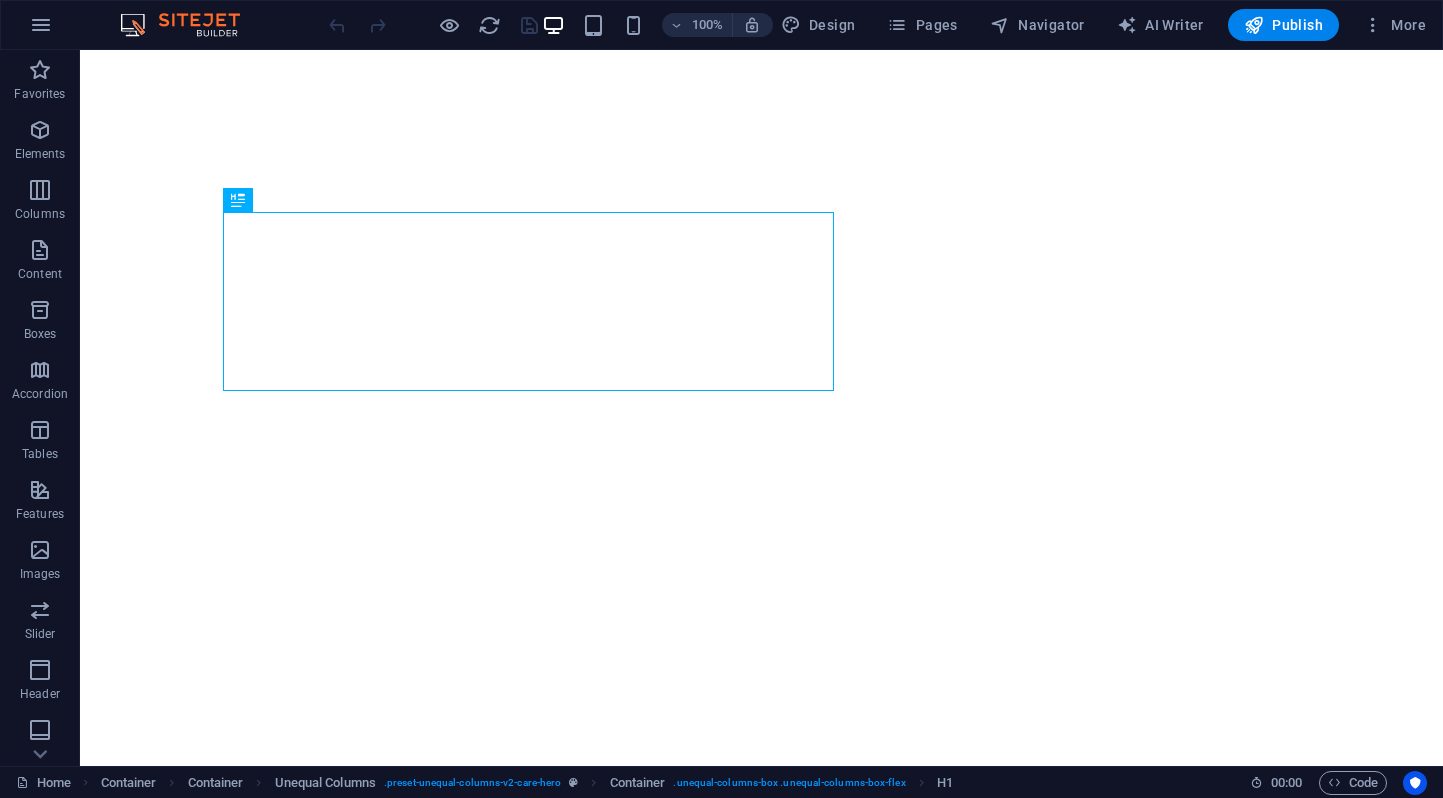 scroll, scrollTop: 0, scrollLeft: 0, axis: both 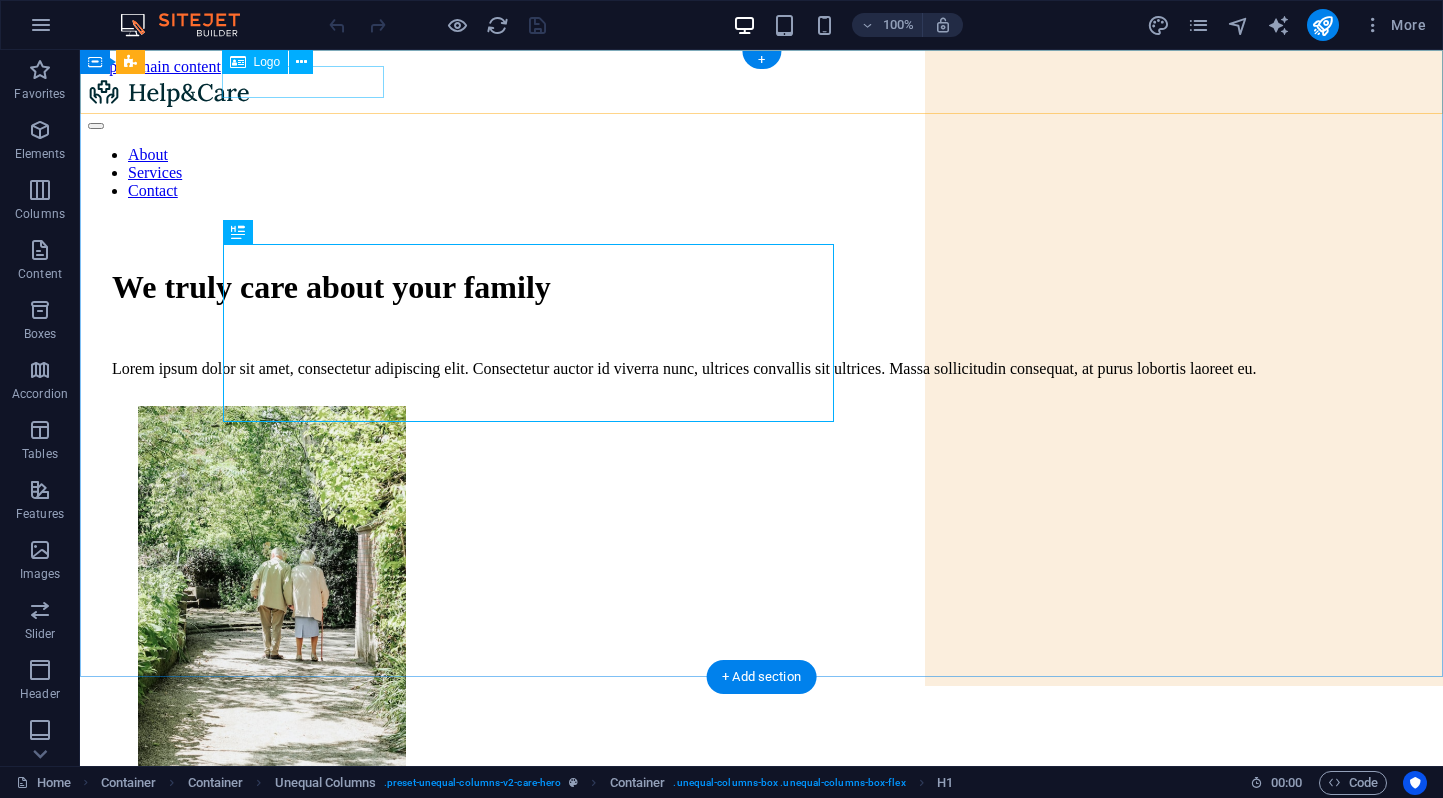 click at bounding box center (761, 94) 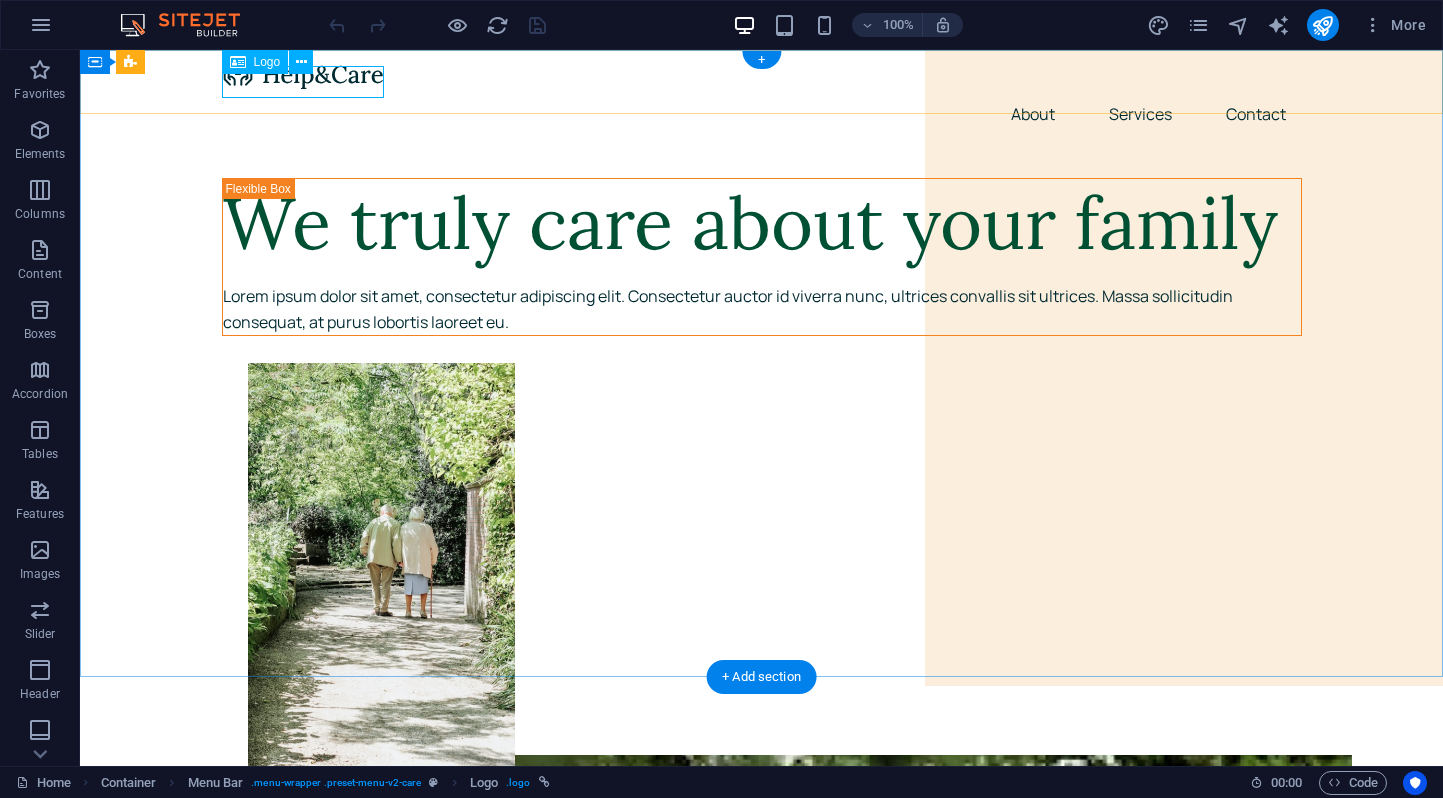 click at bounding box center (762, 74) 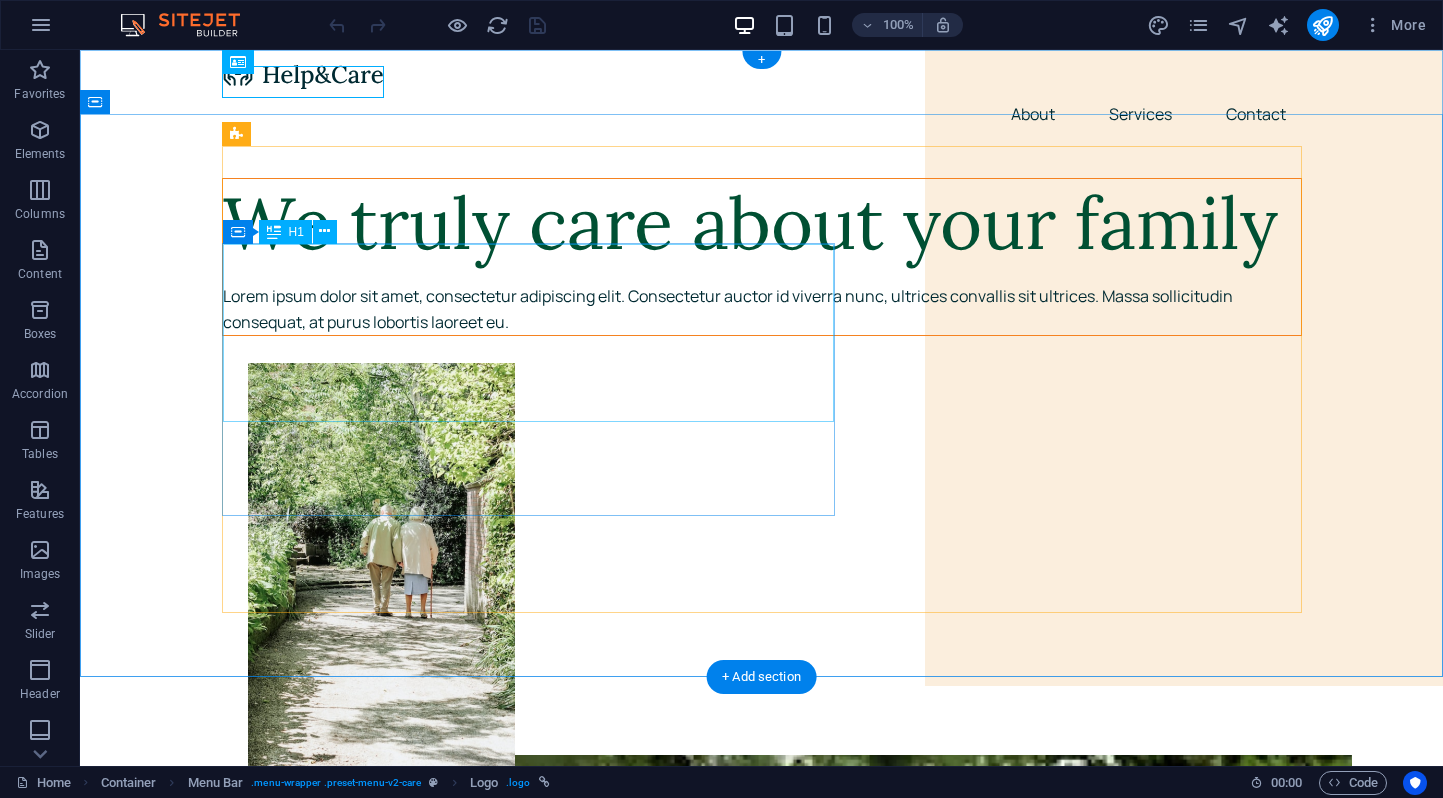 click on "We truly care about your family" at bounding box center [762, 223] 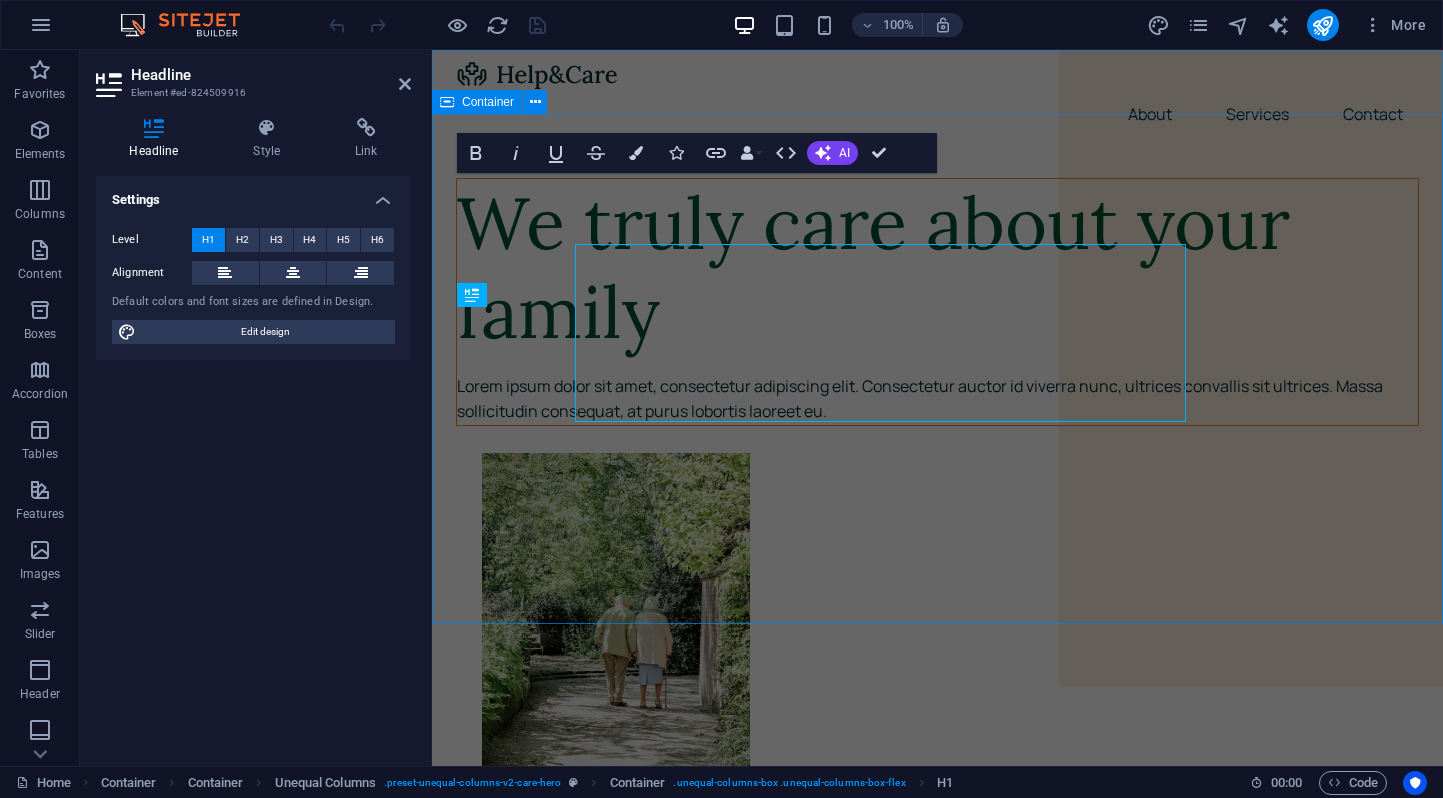 click on "We truly care about your family Lorem ipsum dolor sit amet, consectetur adipiscing elit. Consectetur auctor id viverra nunc, ultrices convallis sit ultrices. Massa sollicitudin consequat, at purus lobortis laoreet eu." at bounding box center [937, 1609] 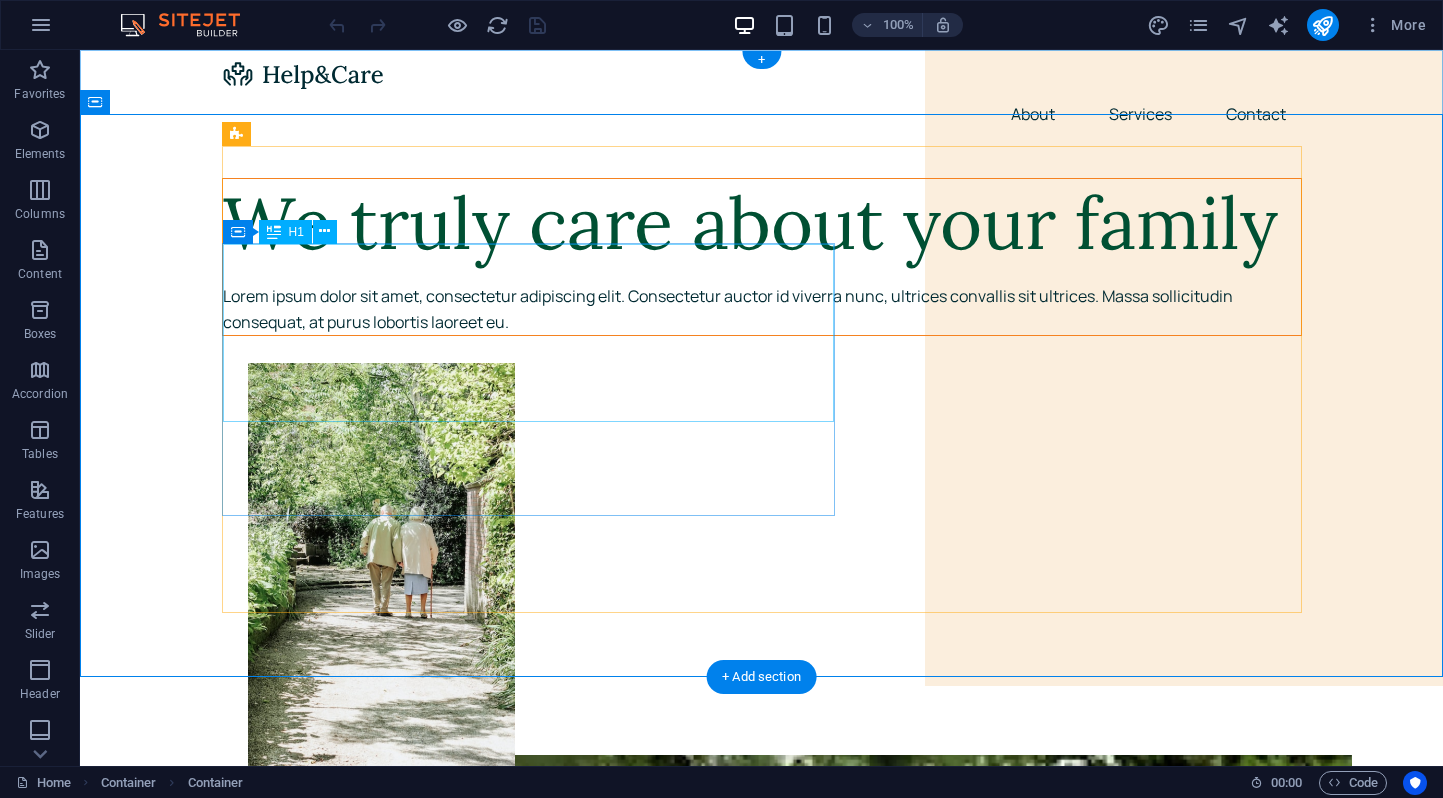 click on "We truly care about your family" at bounding box center [762, 223] 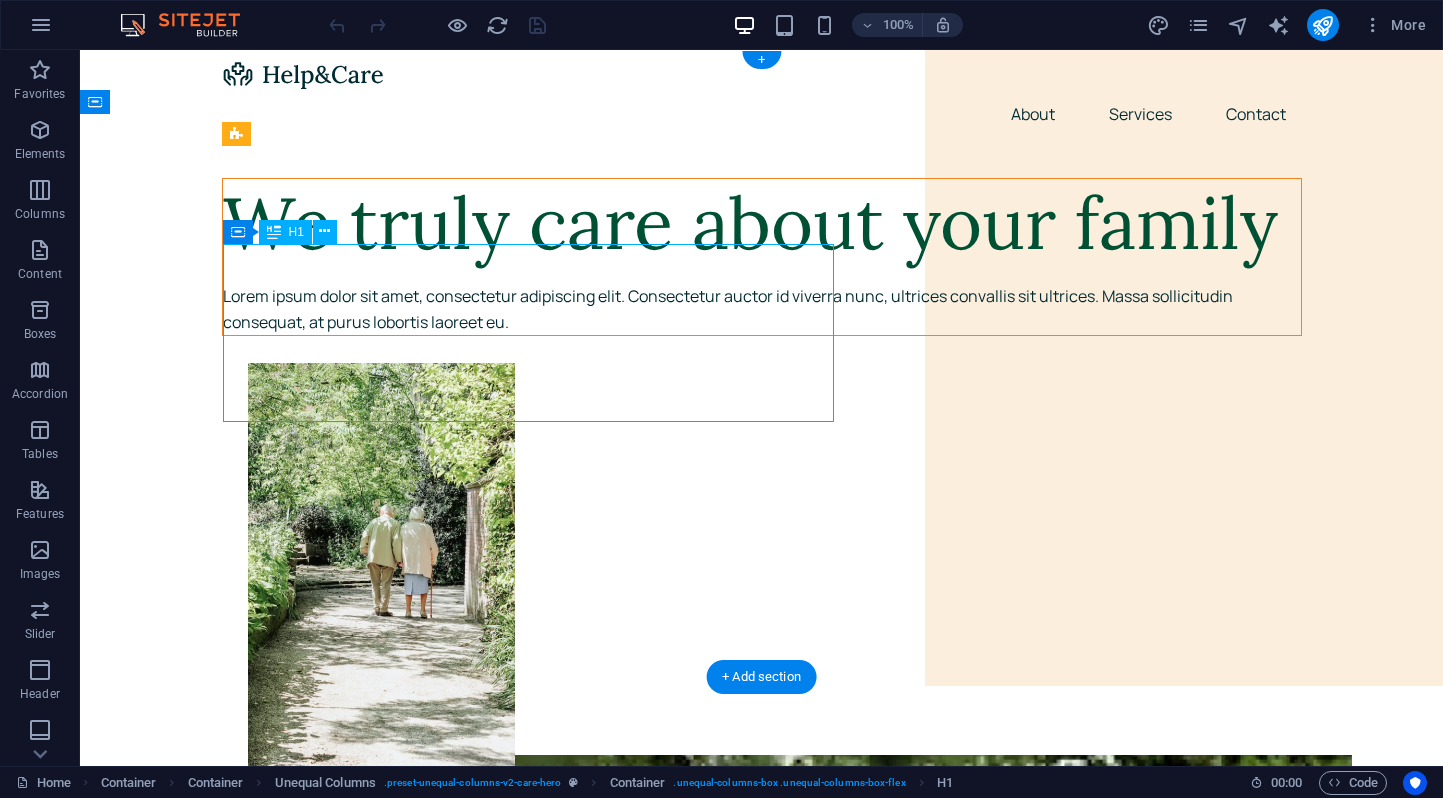 click on "We truly care about your family" at bounding box center (762, 223) 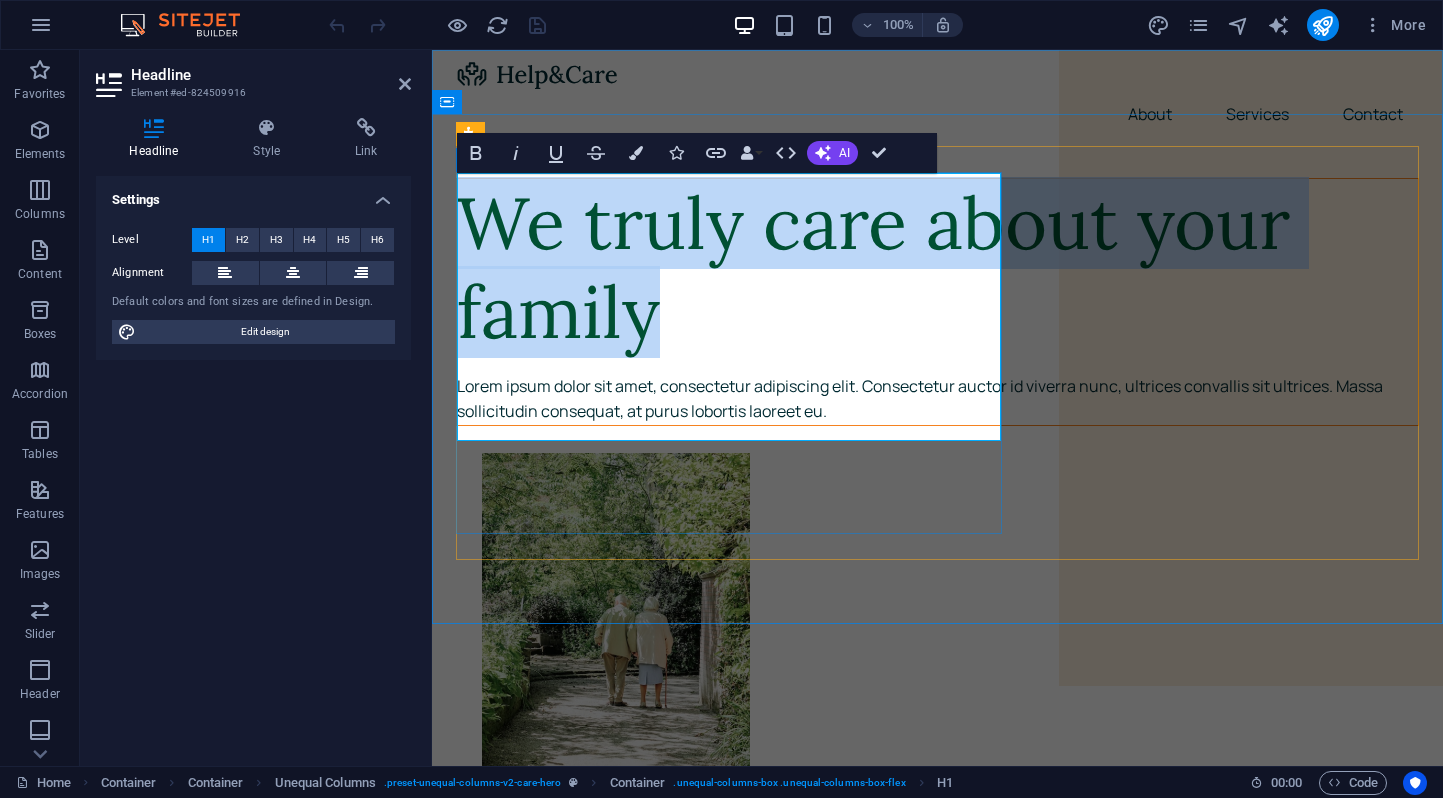 type 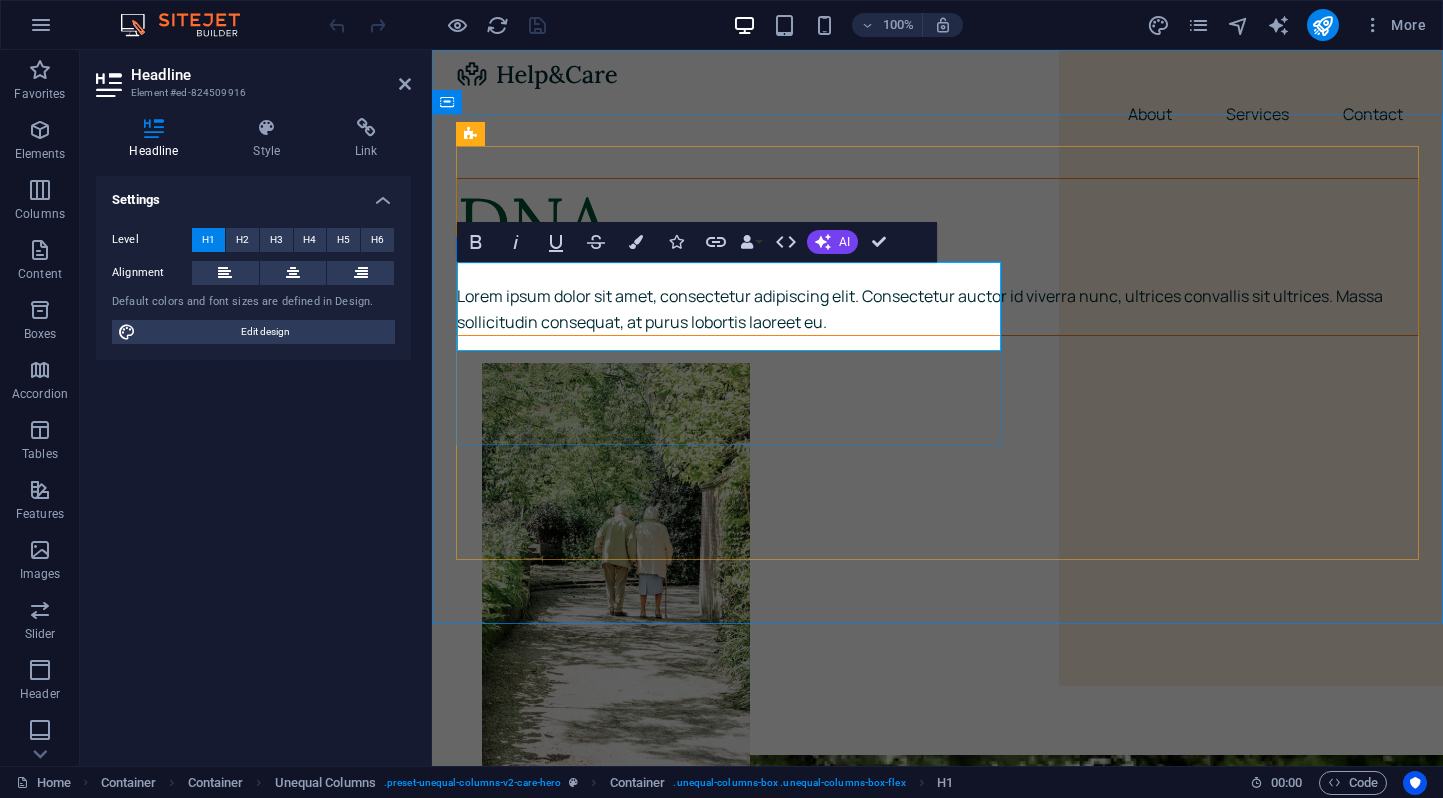 click on "DNA" at bounding box center [937, 223] 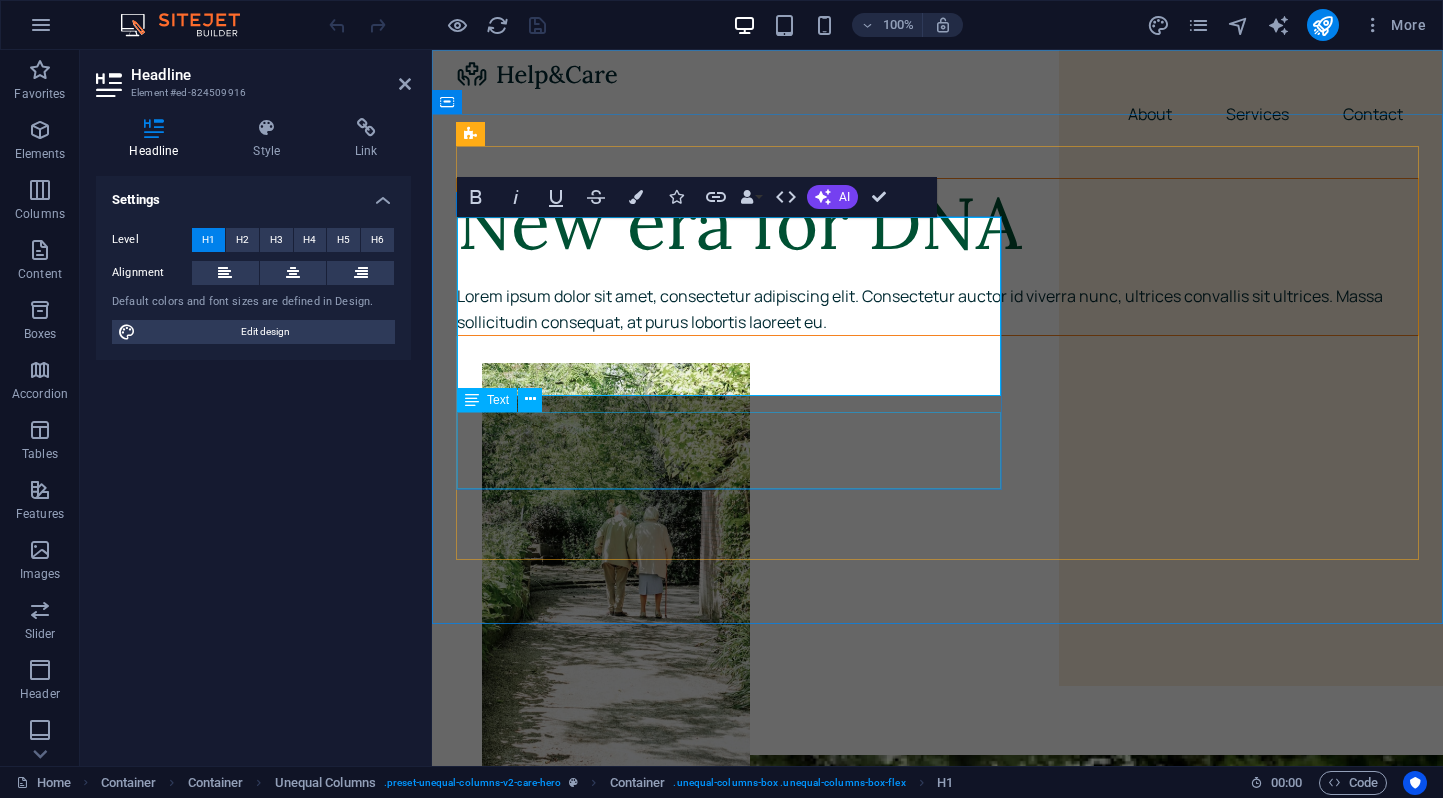 click on "Lorem ipsum dolor sit amet, consectetur adipiscing elit. Consectetur auctor id viverra nunc, ultrices convallis sit ultrices. Massa sollicitudin consequat, at purus lobortis laoreet eu." at bounding box center [937, 309] 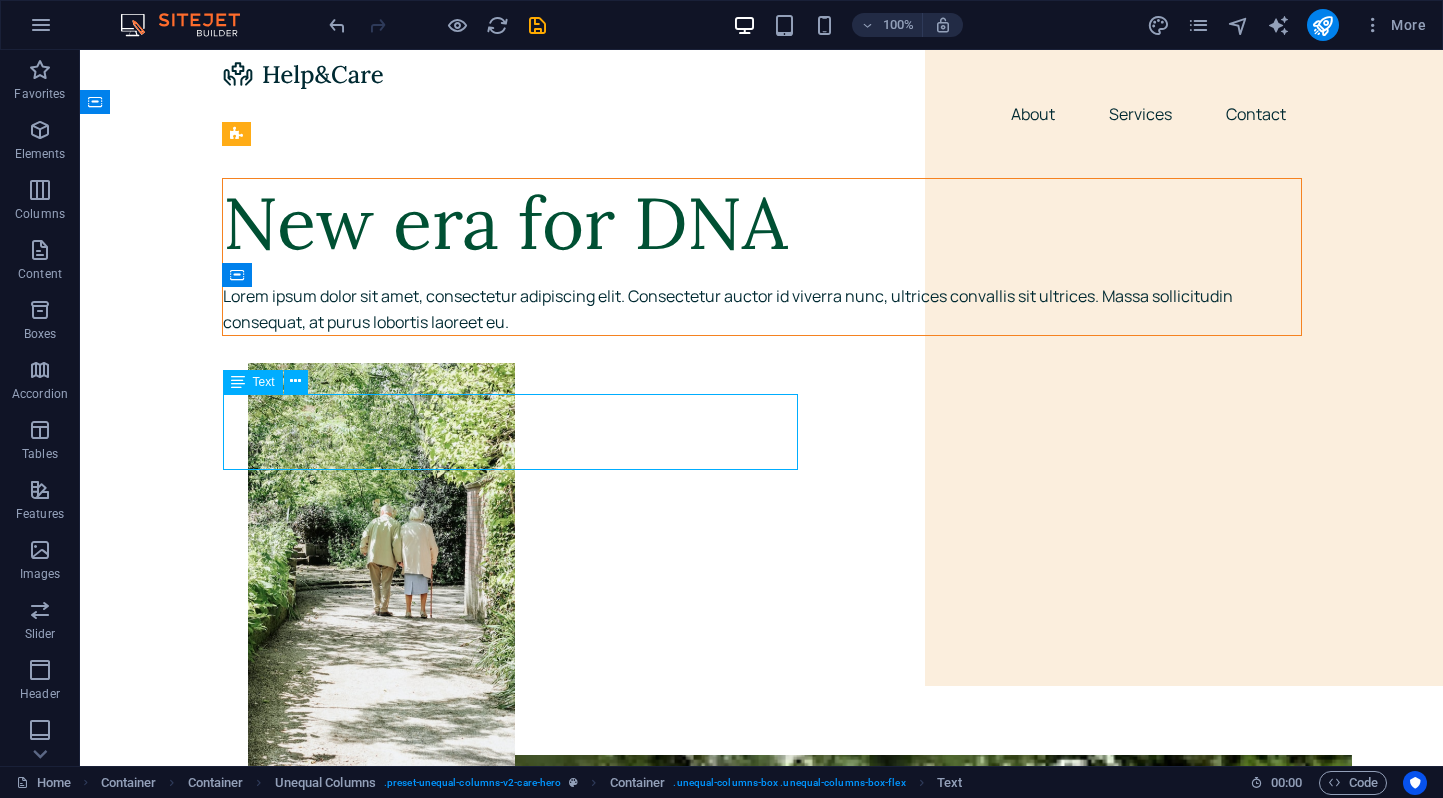 click on "Lorem ipsum dolor sit amet, consectetur adipiscing elit. Consectetur auctor id viverra nunc, ultrices convallis sit ultrices. Massa sollicitudin consequat, at purus lobortis laoreet eu." at bounding box center (762, 309) 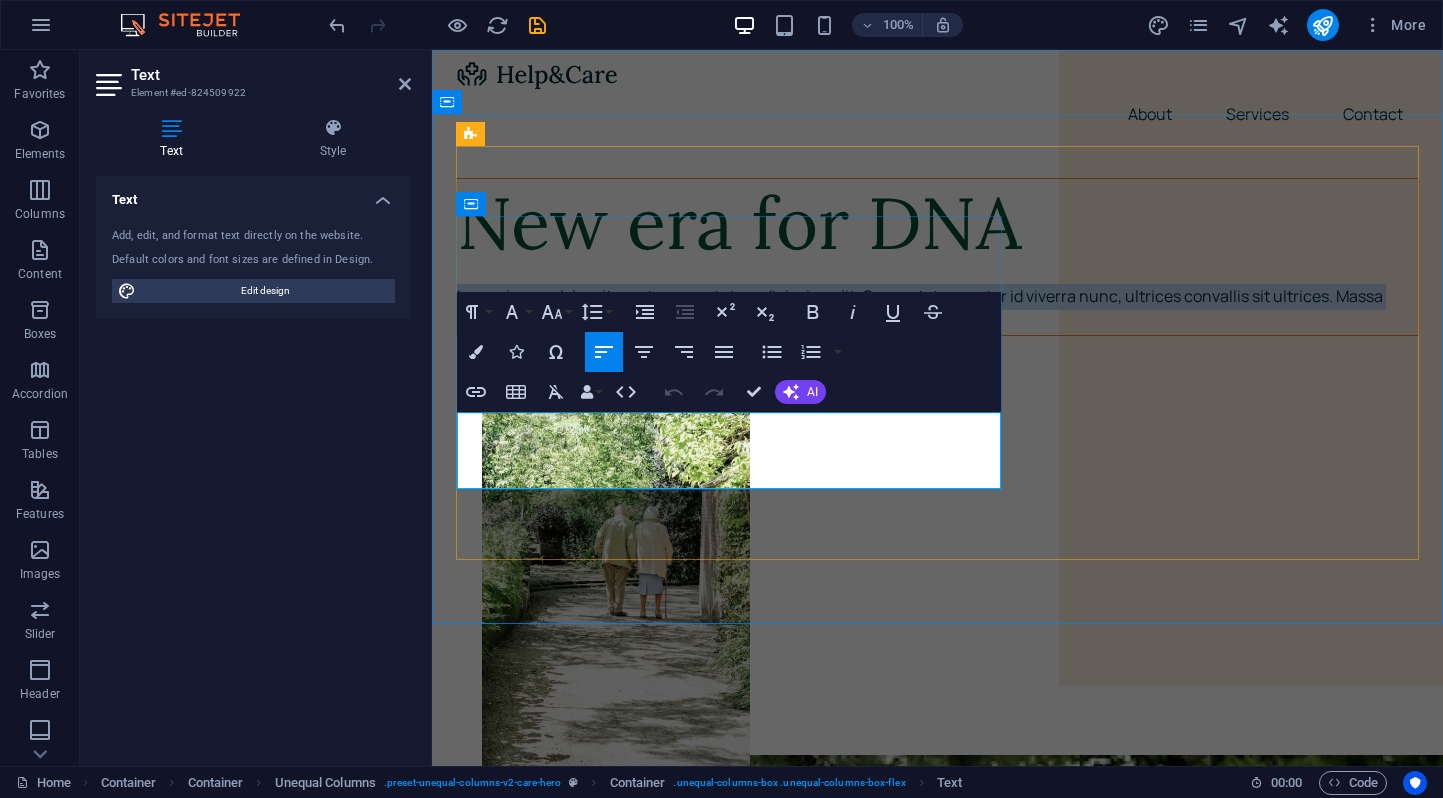 type 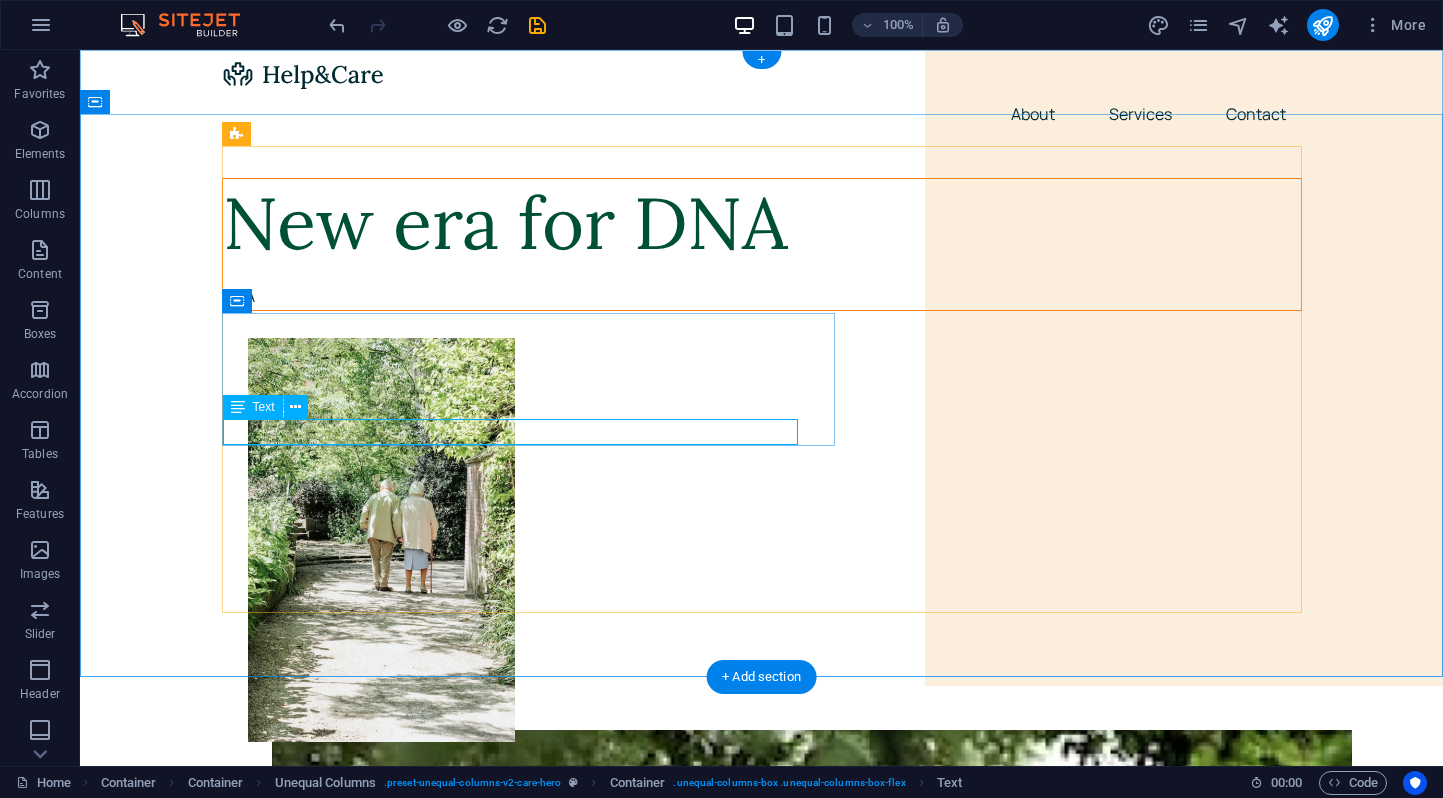 click on "DNA" at bounding box center [762, 297] 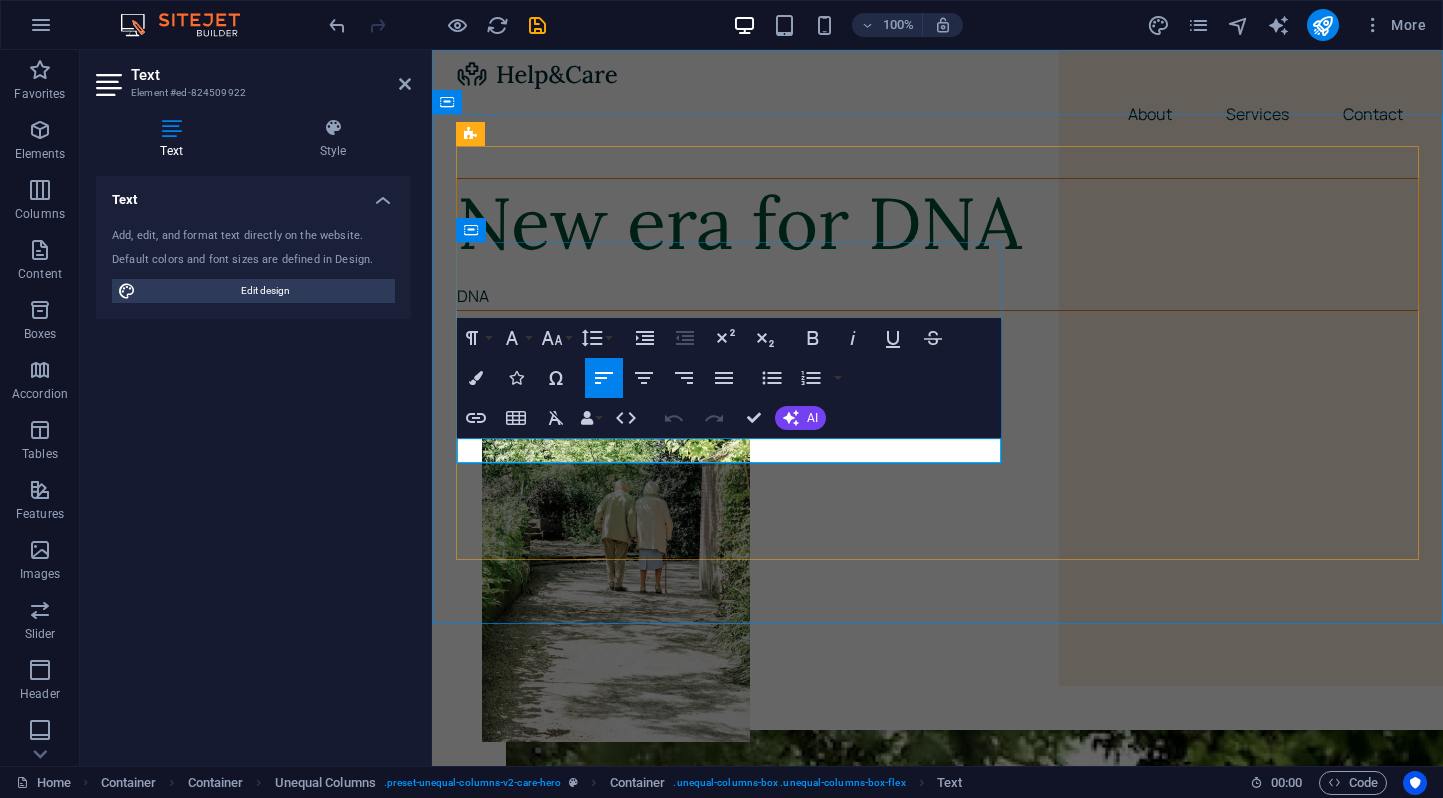 click on "DNA" at bounding box center (937, 297) 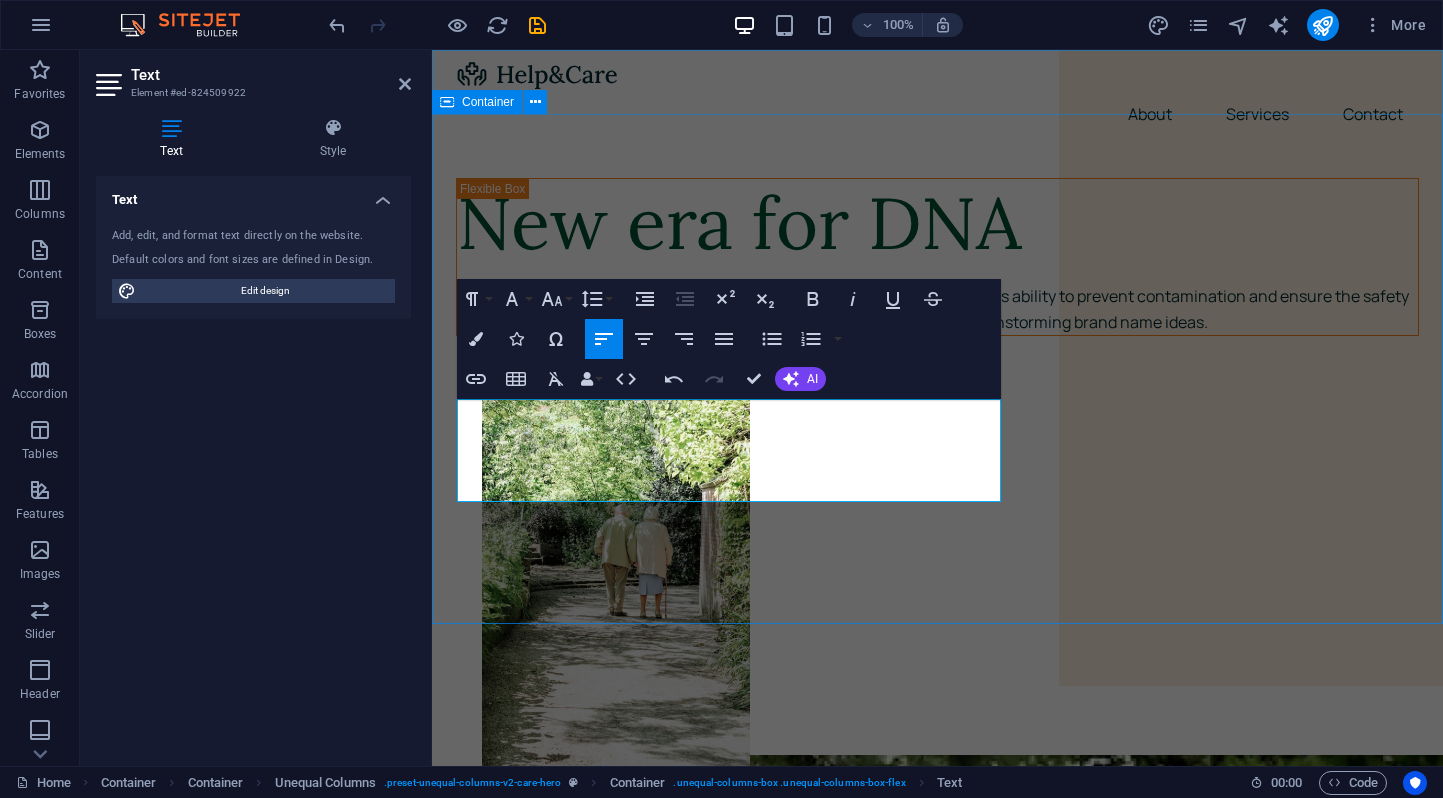 click on "New era for DNA  Focus on the benefits: Consider the key benefits of your product, such as its ability to prevent contamination and ensure the safety and integrity of cell cultures. Use these benefits as a starting point for brainstorming brand name ideas." at bounding box center (937, 1564) 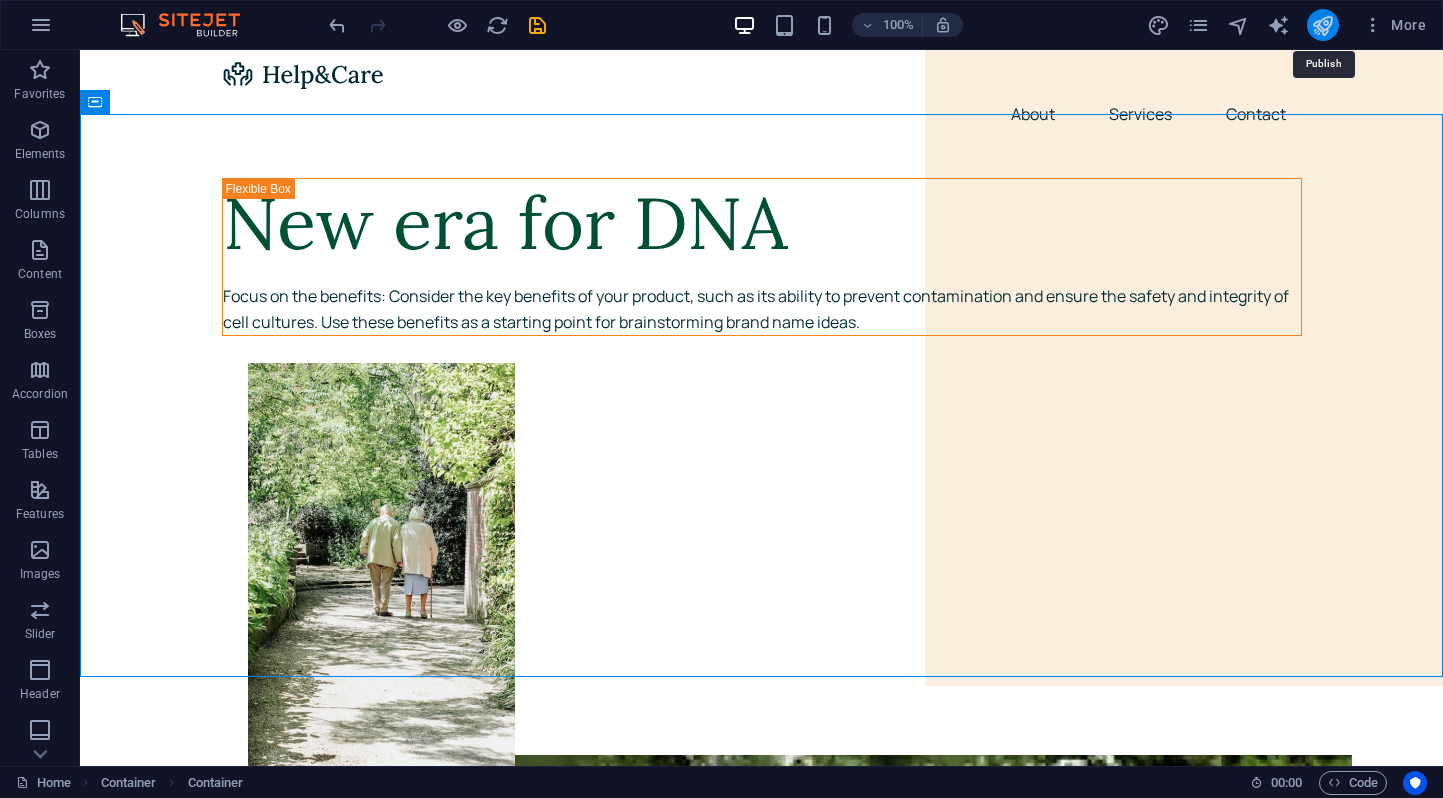 click at bounding box center [1322, 25] 